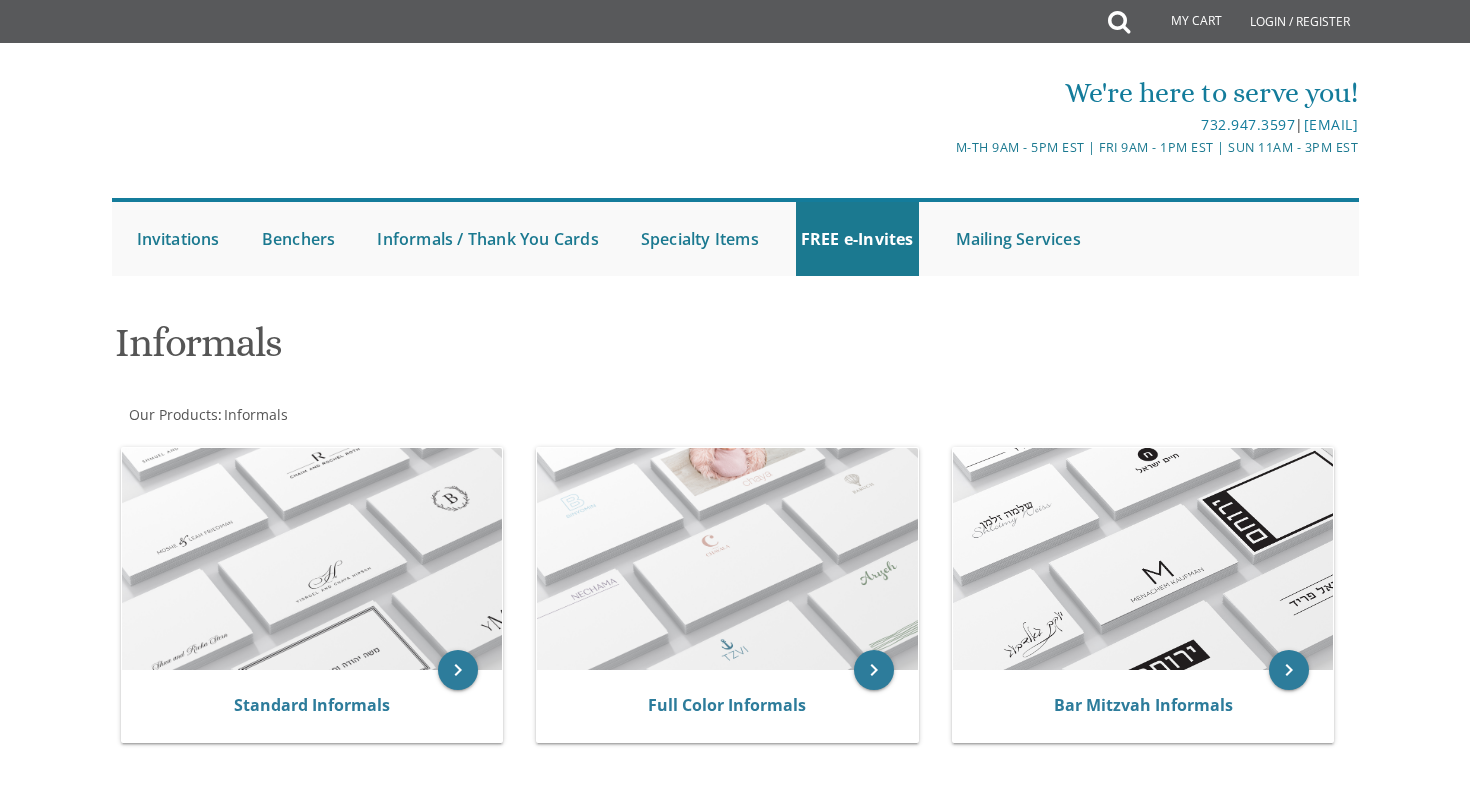 scroll, scrollTop: 0, scrollLeft: 0, axis: both 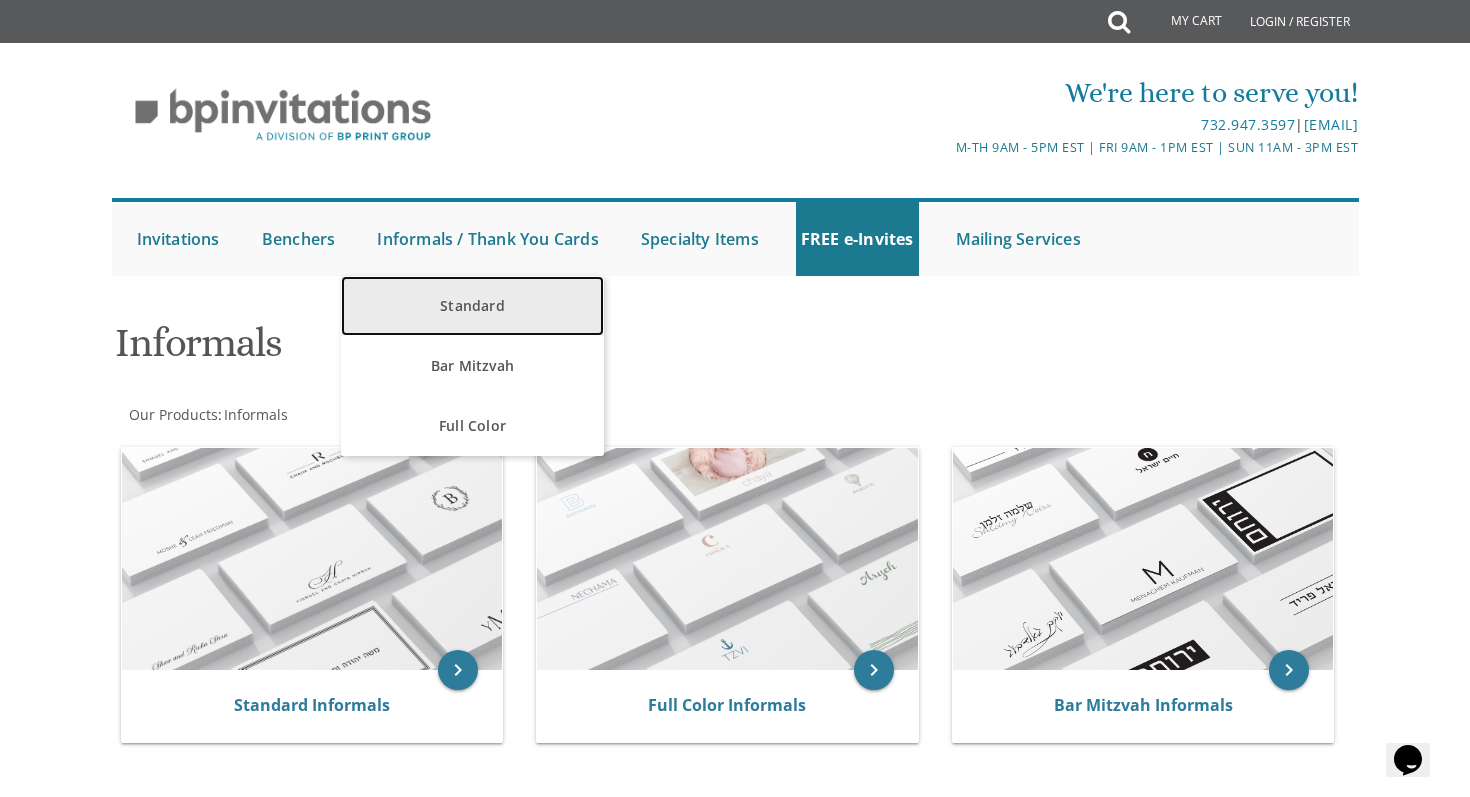 click on "Standard" at bounding box center (472, 306) 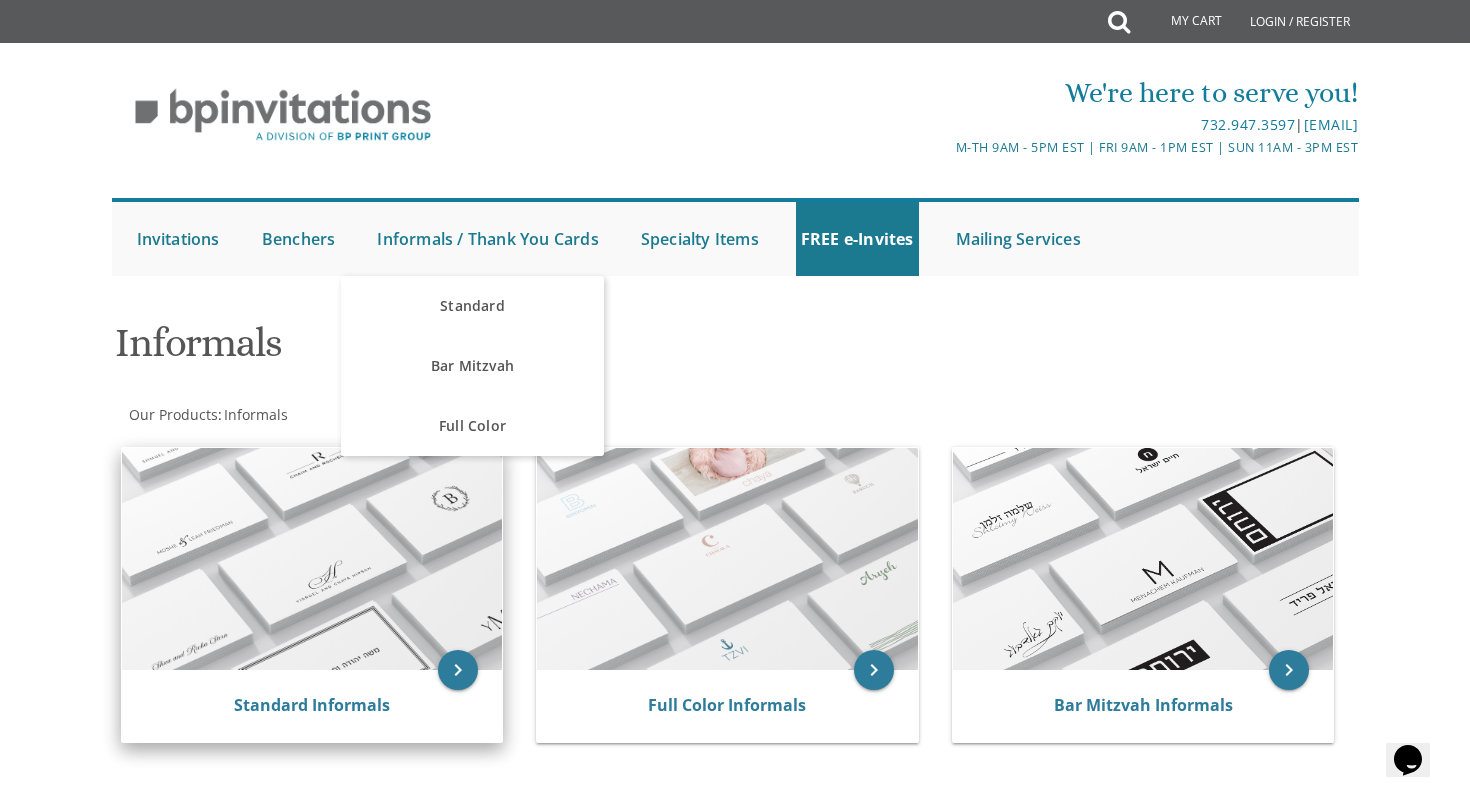 click at bounding box center (312, 559) 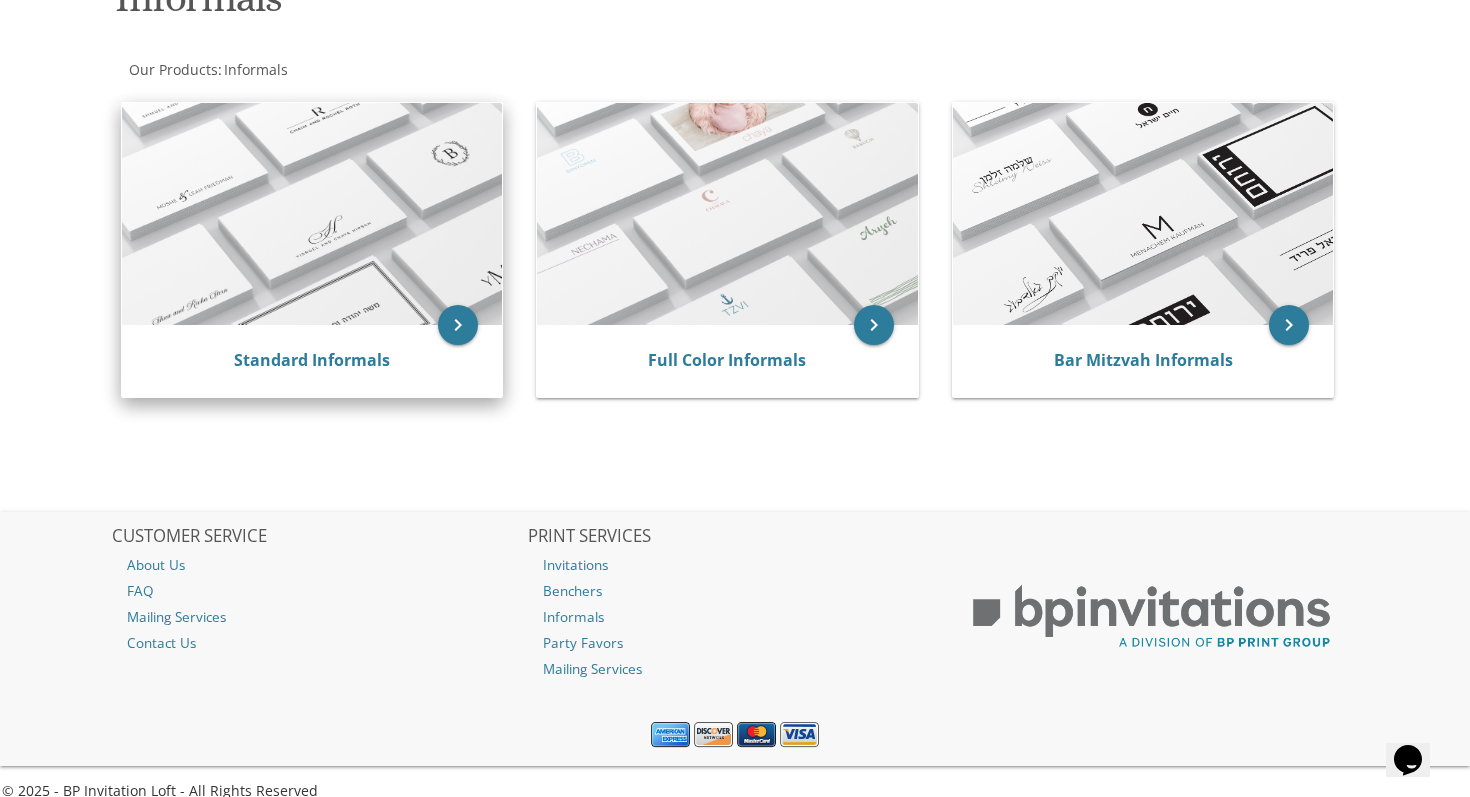 scroll, scrollTop: 369, scrollLeft: 0, axis: vertical 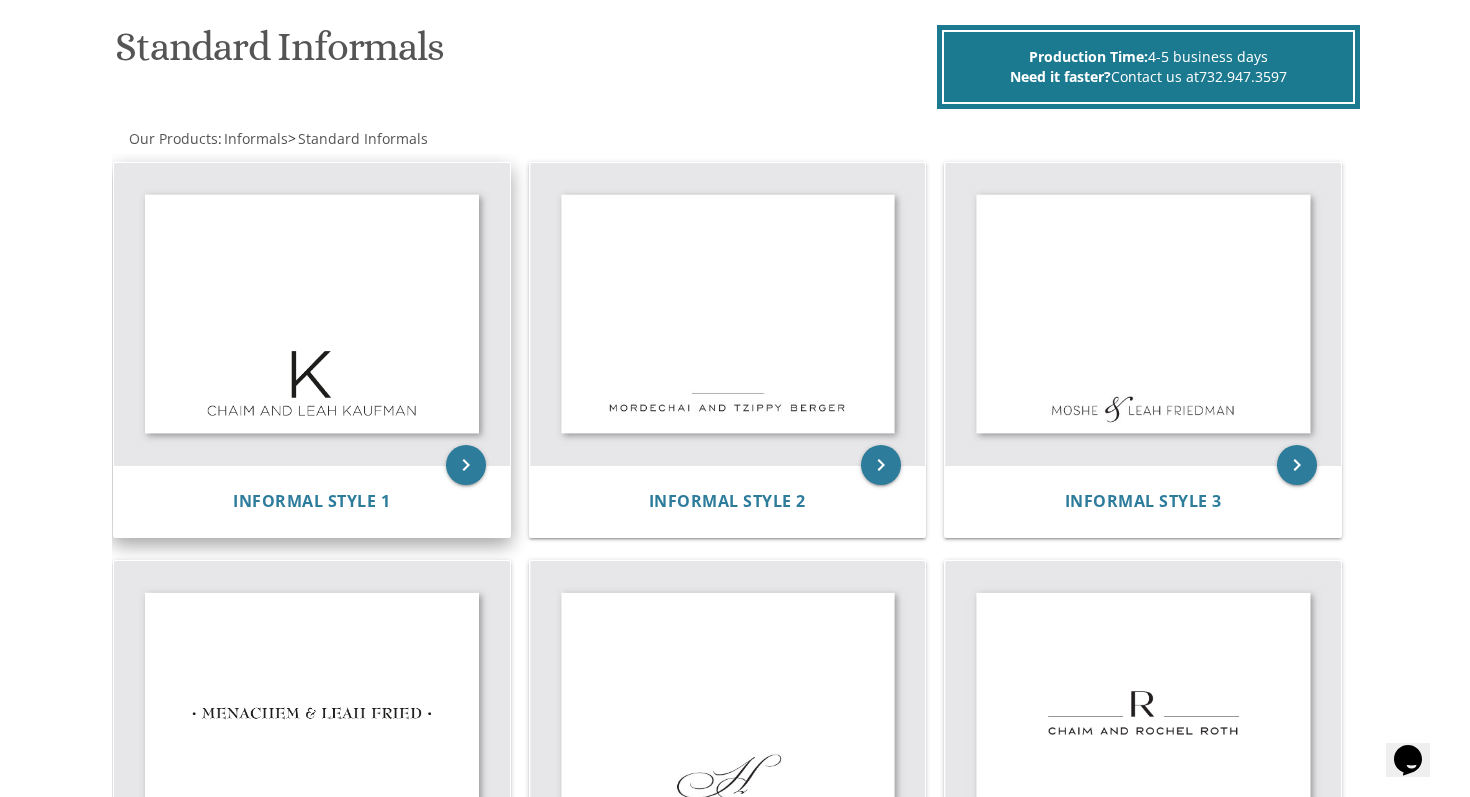 click at bounding box center (312, 314) 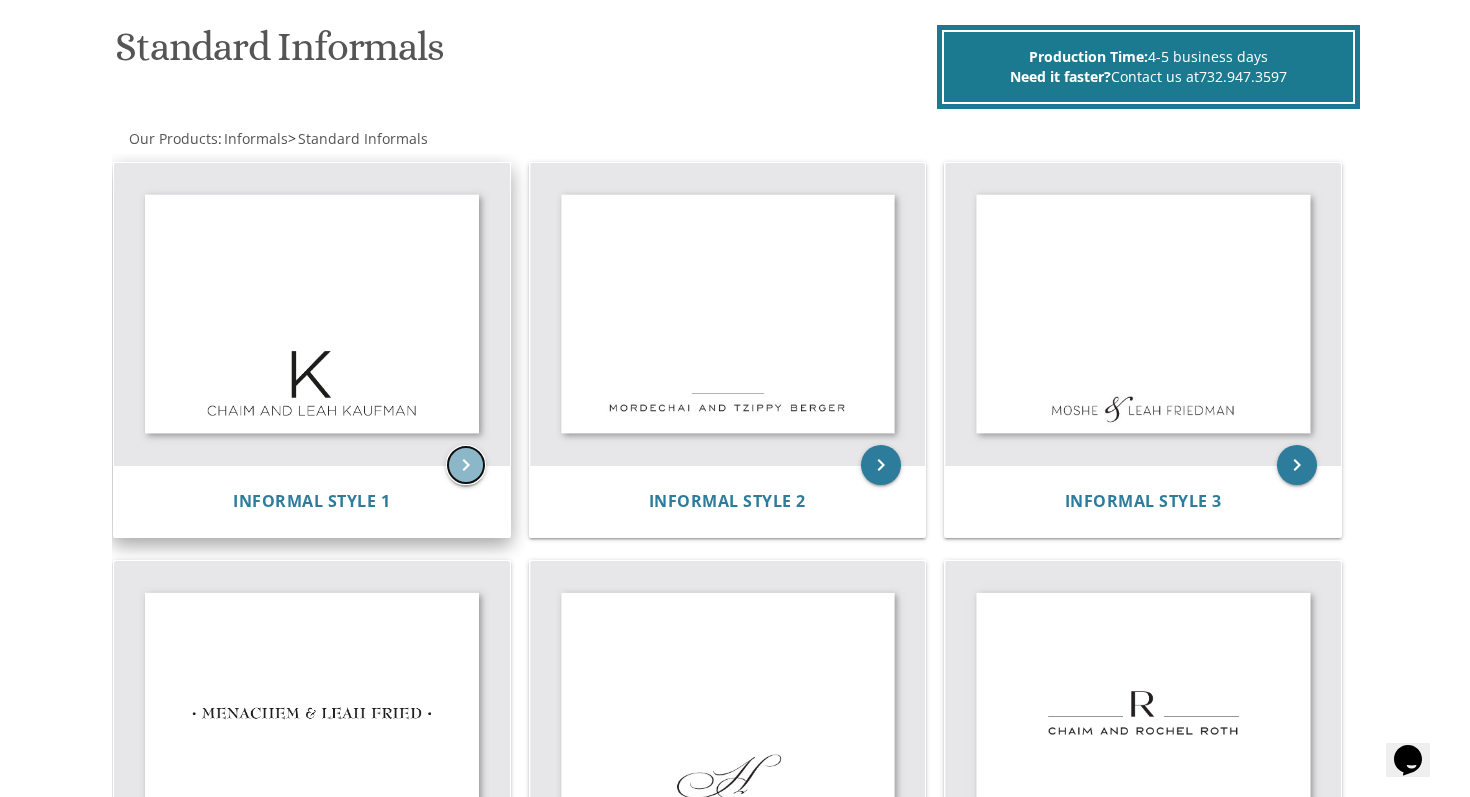 click on "keyboard_arrow_right" at bounding box center [466, 465] 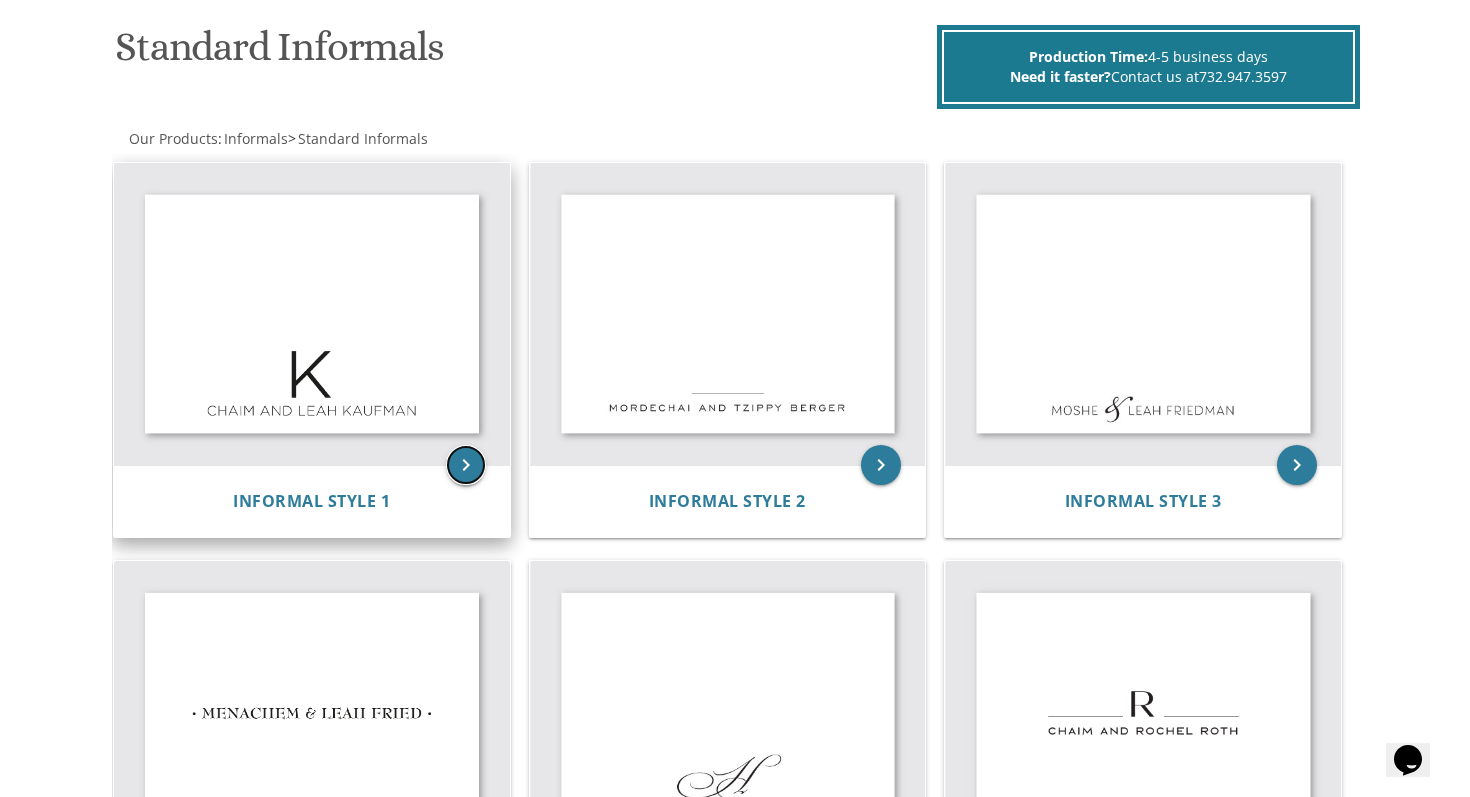 click on "keyboard_arrow_right" at bounding box center [466, 465] 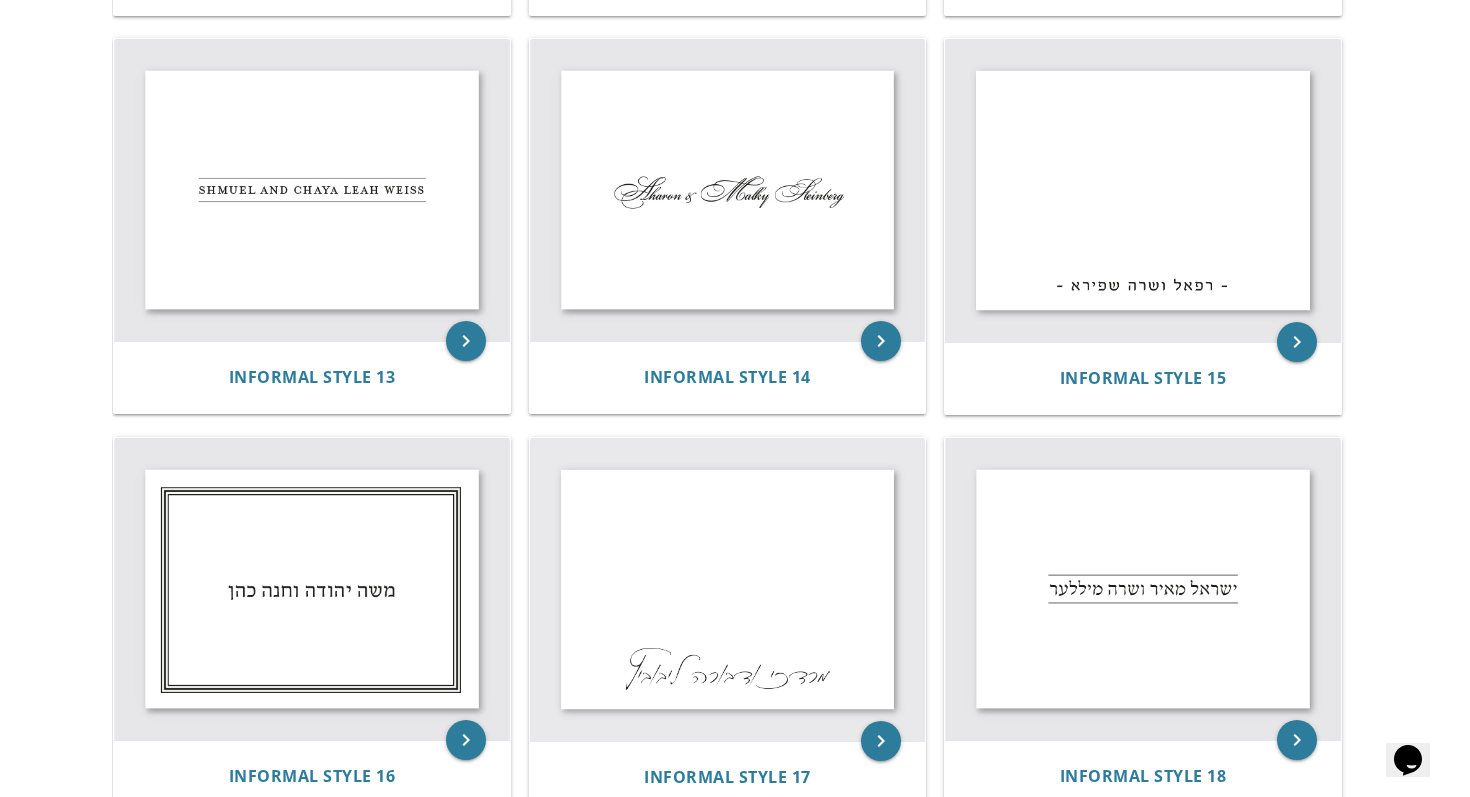 scroll, scrollTop: 1858, scrollLeft: 0, axis: vertical 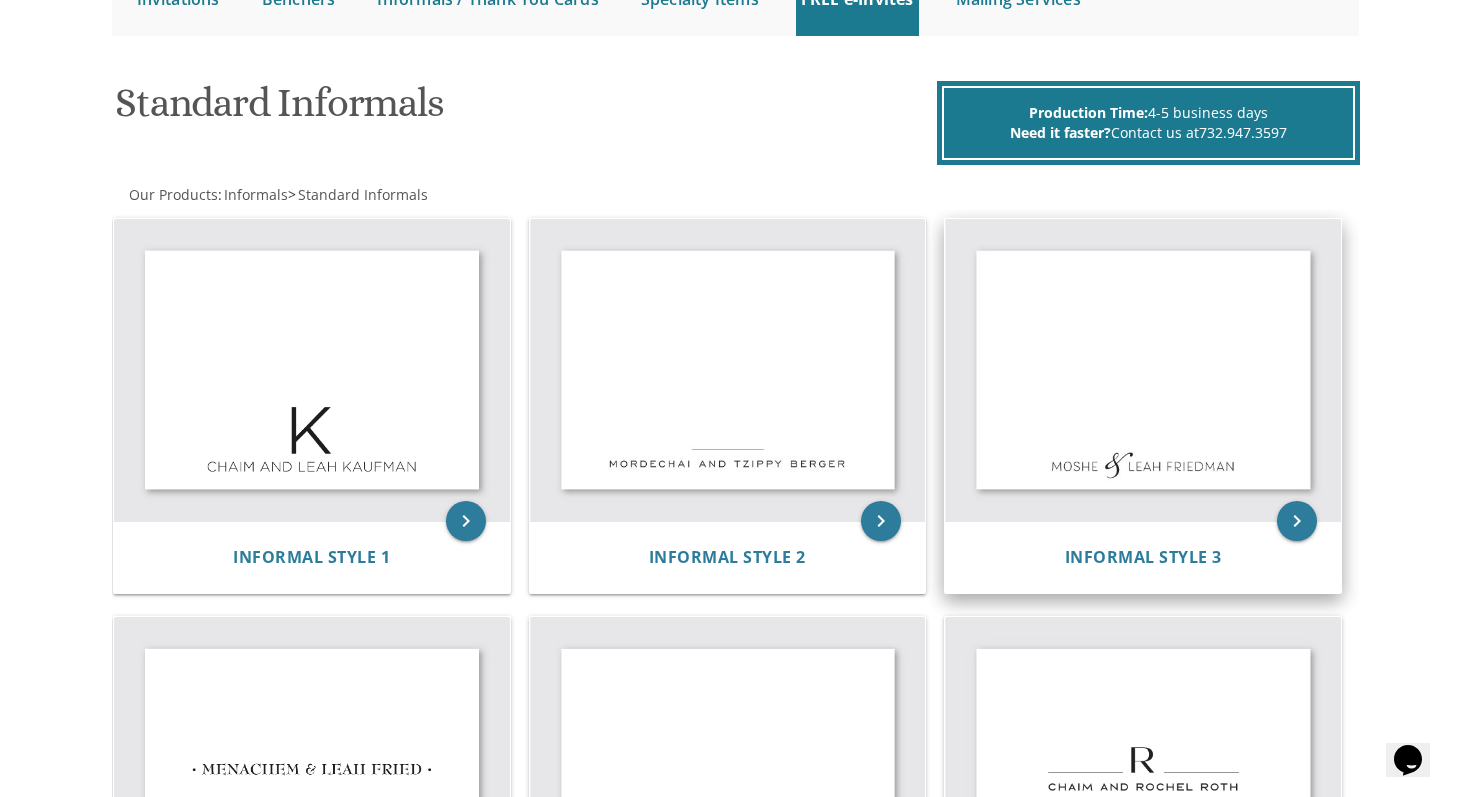 click at bounding box center [1143, 370] 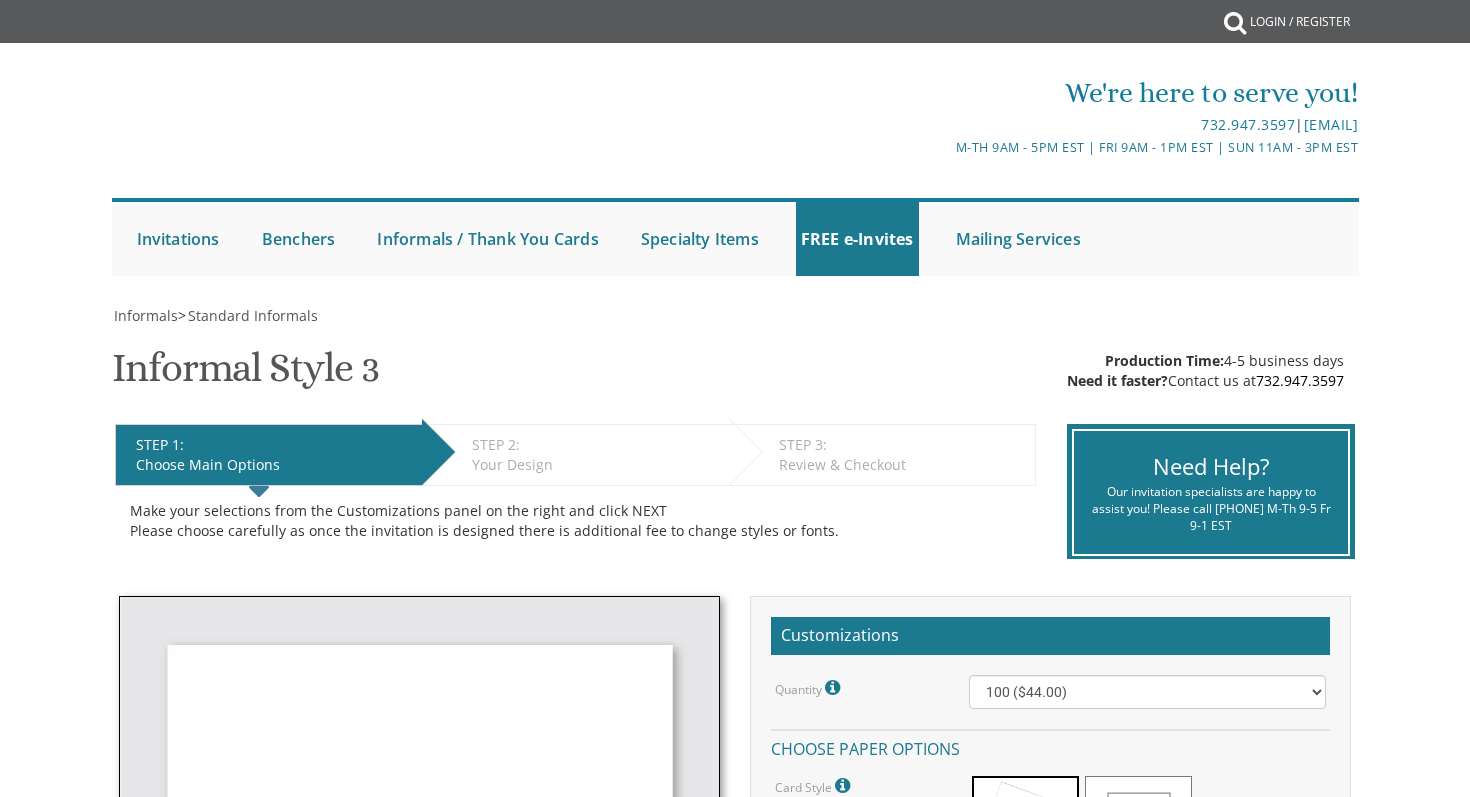 scroll, scrollTop: 0, scrollLeft: 0, axis: both 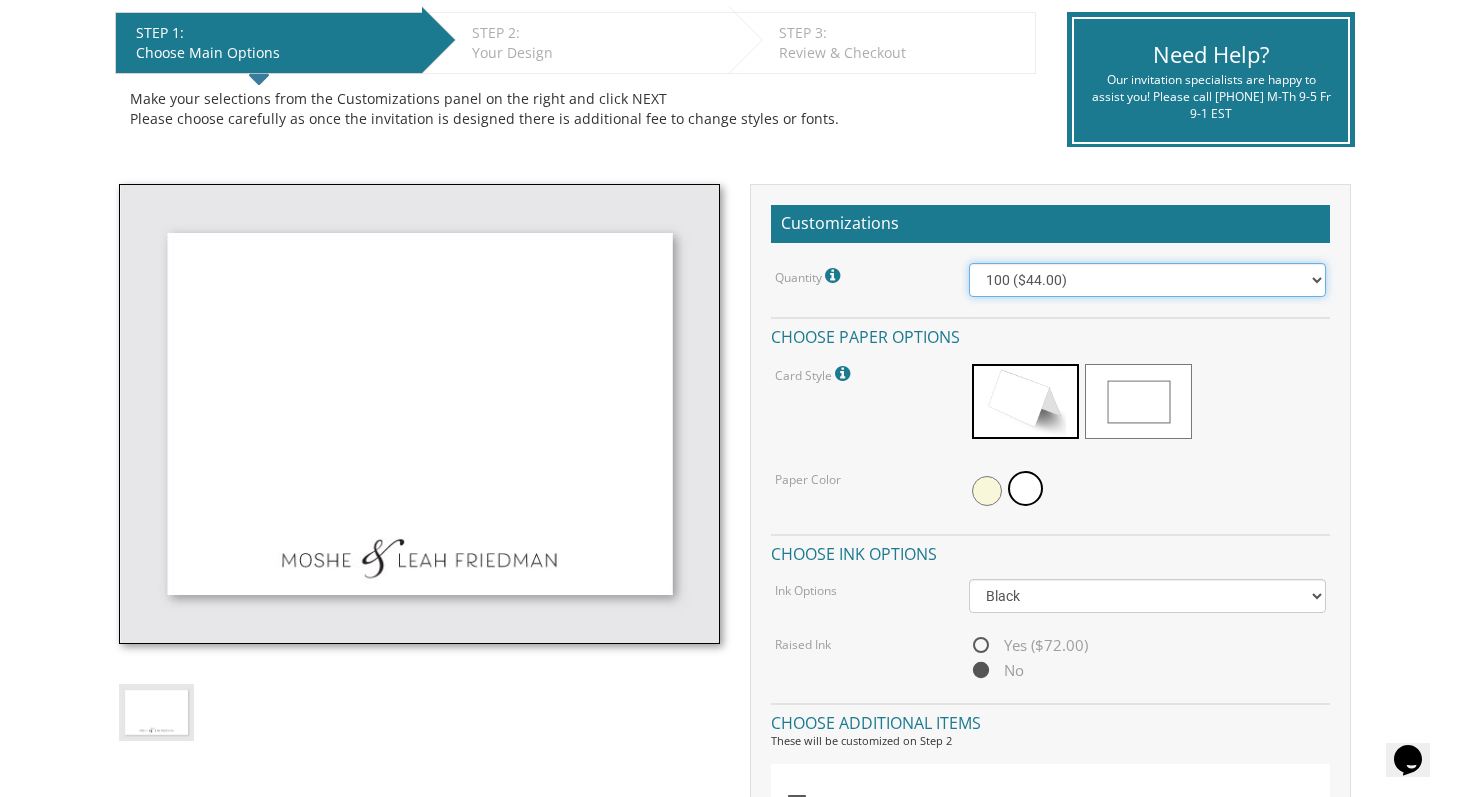 click on "100 ($44.00) 200 ($63.00) 300 ($82.00) 400 ($101.00) 500 ($120.00) 600 ($139.00) 700 ($158.00) 800 ($177.00) 900 ($196.00) 1000 ($215.00)" at bounding box center (1148, 280) 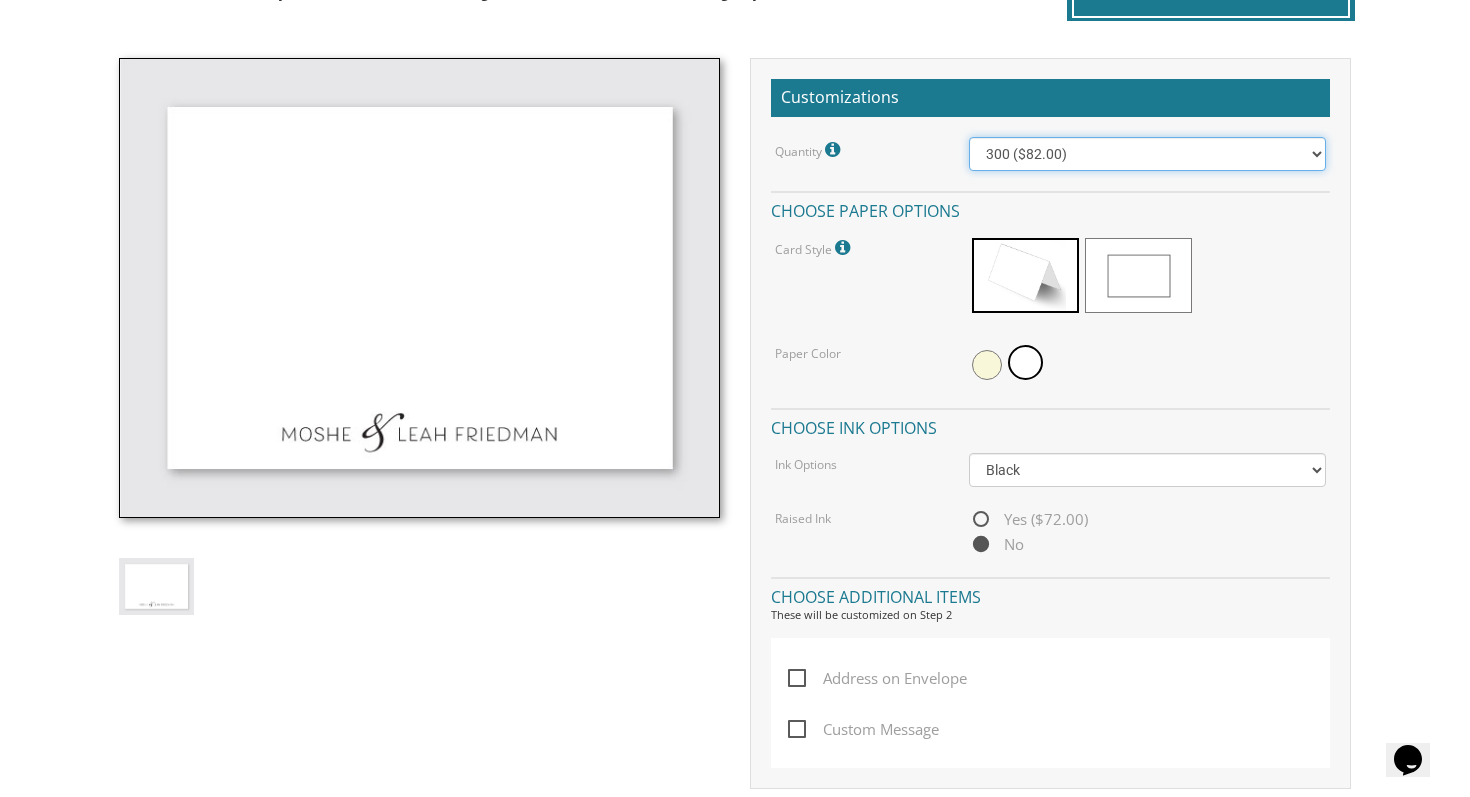 scroll, scrollTop: 537, scrollLeft: 0, axis: vertical 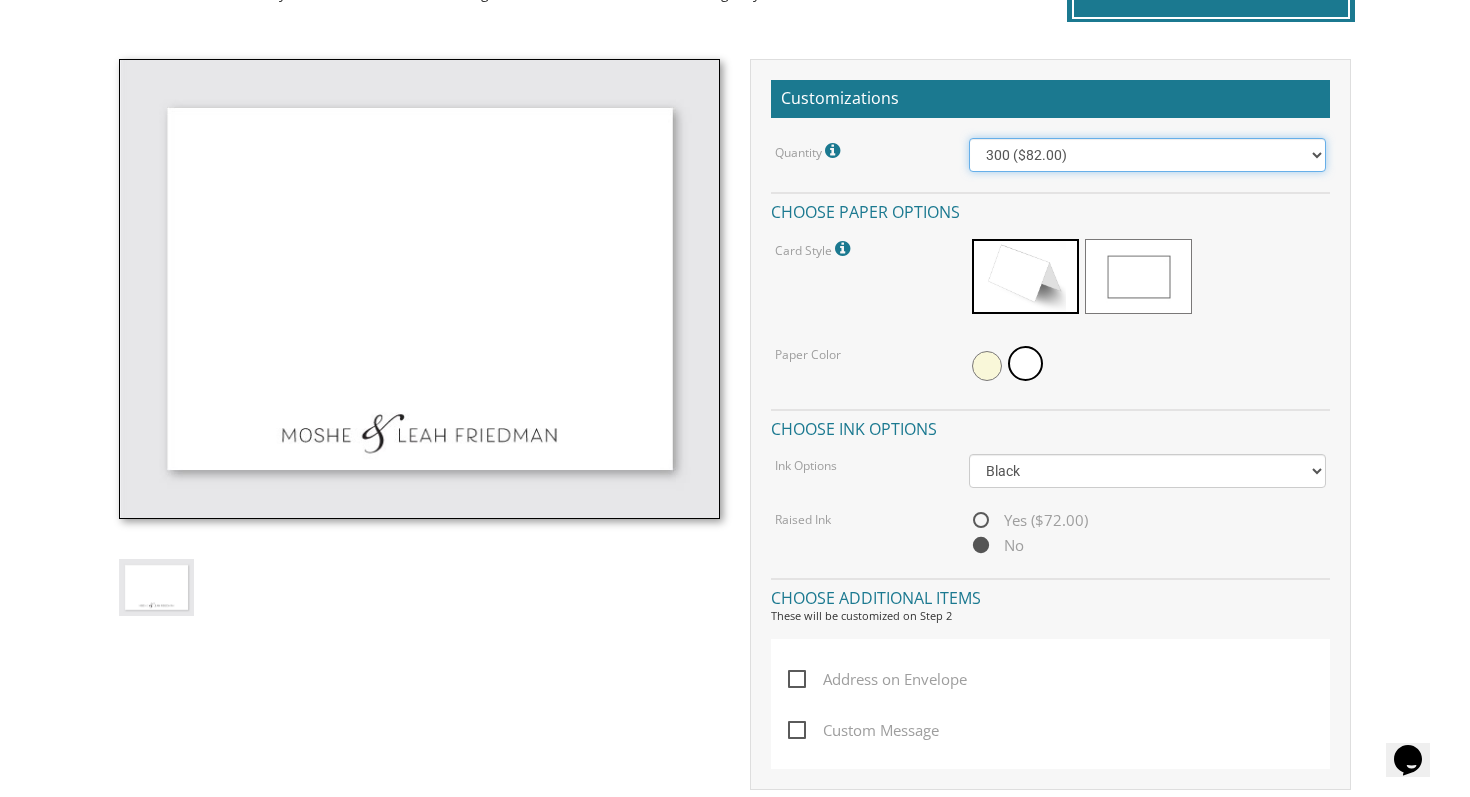 click on "100 ($44.00) 200 ($63.00) 300 ($82.00) 400 ($101.00) 500 ($120.00) 600 ($139.00) 700 ($158.00) 800 ($177.00) 900 ($196.00) 1000 ($215.00)" at bounding box center (1148, 155) 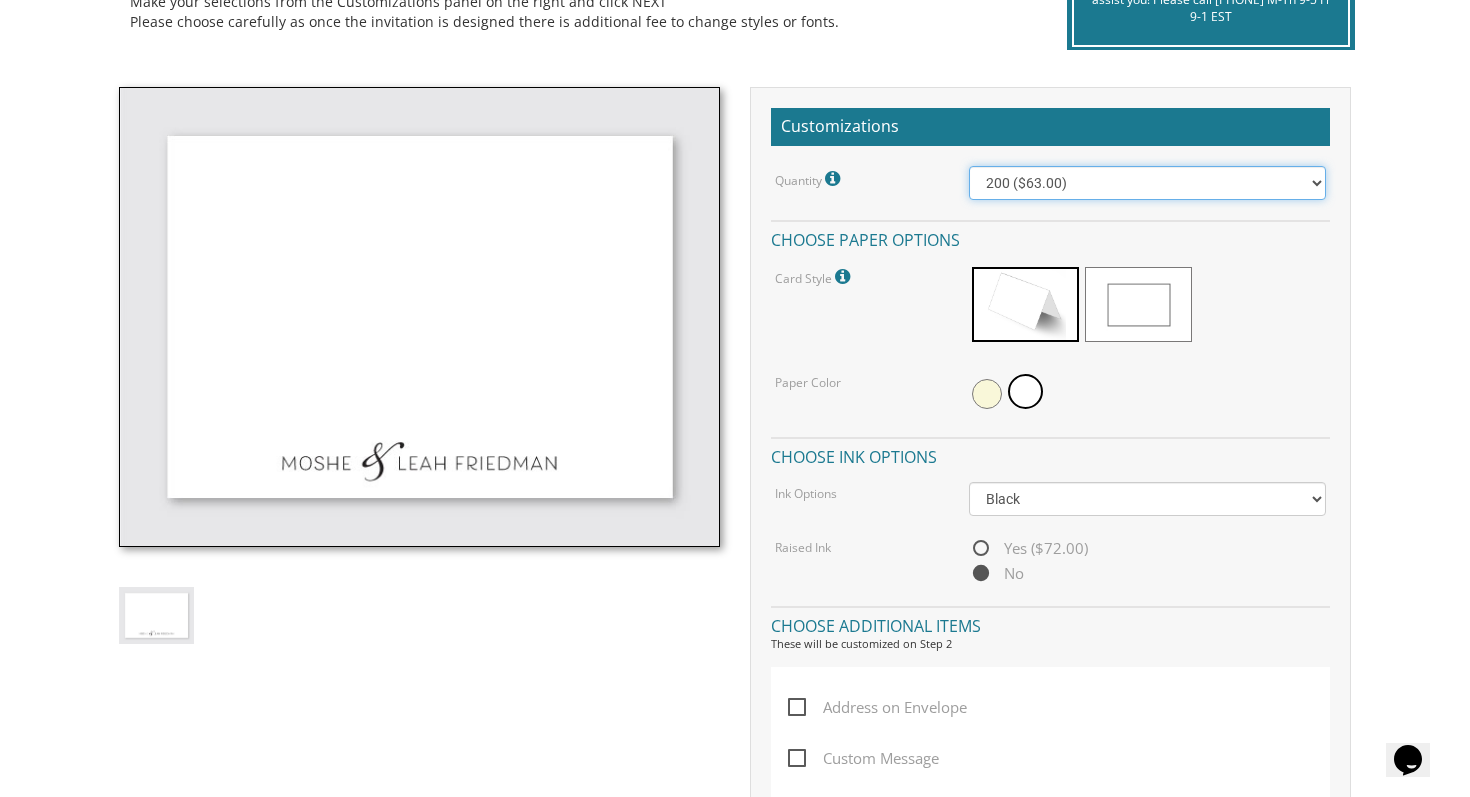 scroll, scrollTop: 511, scrollLeft: 0, axis: vertical 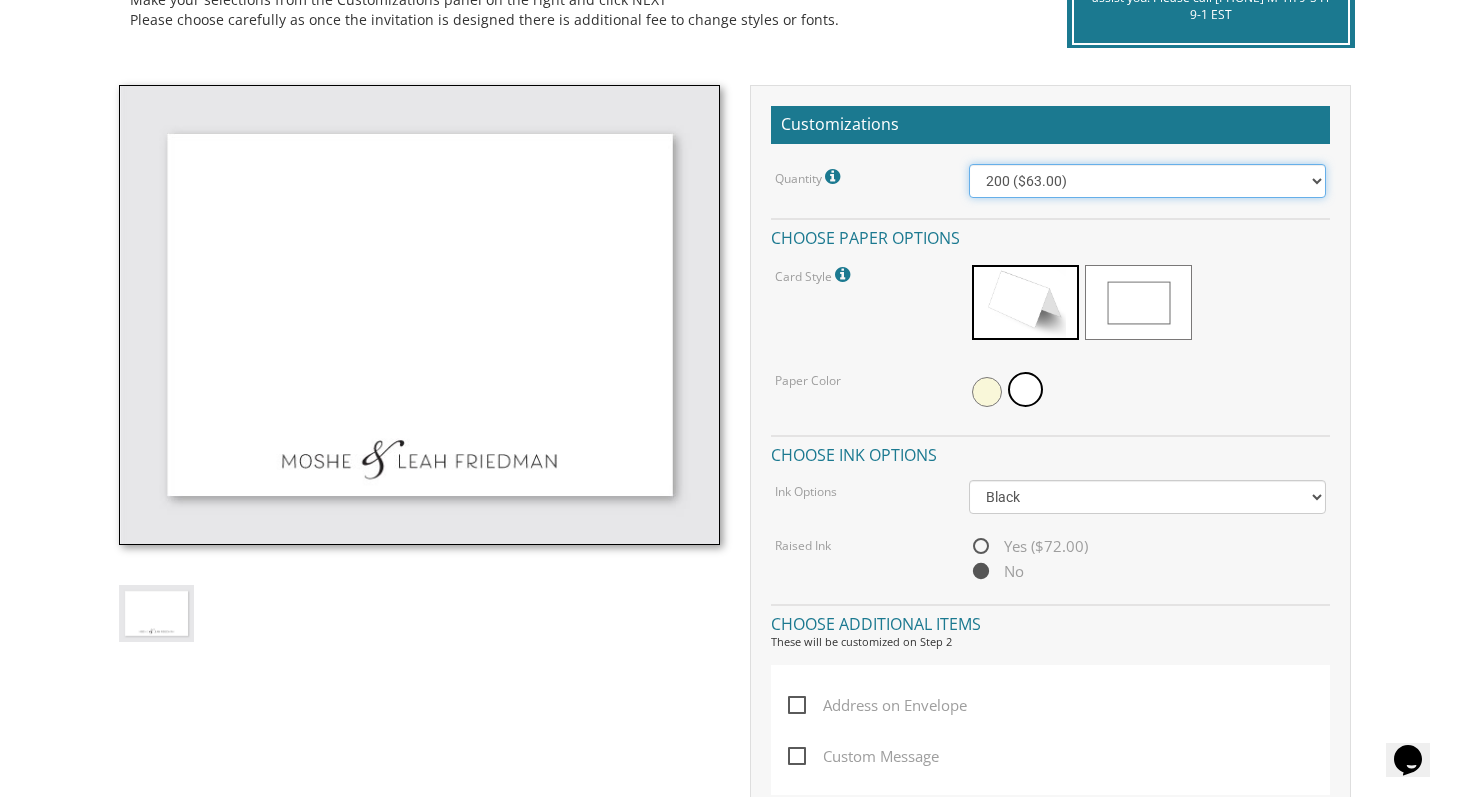 click on "100 ($44.00) 200 ($63.00) 300 ($82.00) 400 ($101.00) 500 ($120.00) 600 ($139.00) 700 ($158.00) 800 ($177.00) 900 ($196.00) 1000 ($215.00)" at bounding box center (1148, 181) 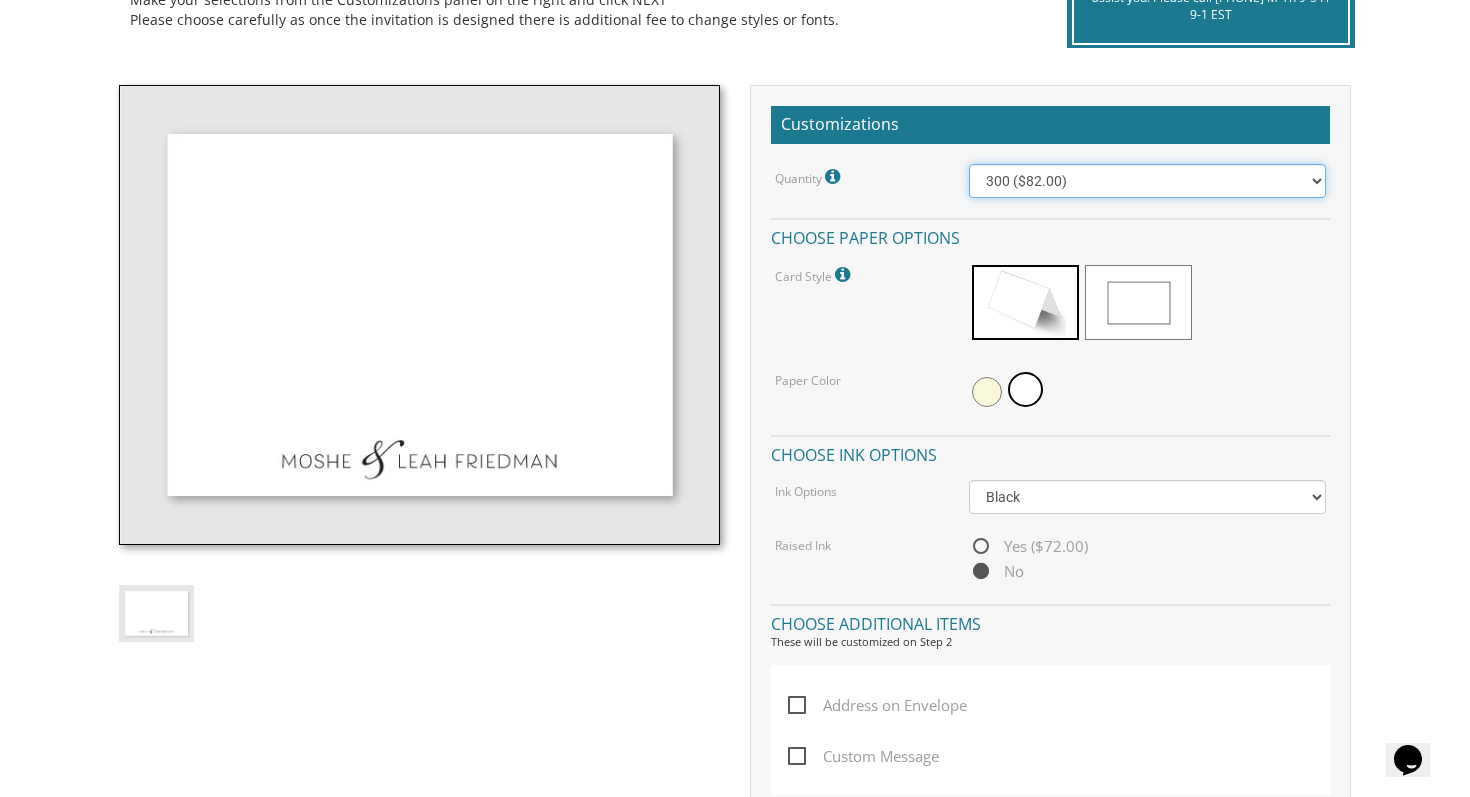 click on "100 ($44.00) 200 ($63.00) 300 ($82.00) 400 ($101.00) 500 ($120.00) 600 ($139.00) 700 ($158.00) 800 ($177.00) 900 ($196.00) 1000 ($215.00)" at bounding box center (1148, 181) 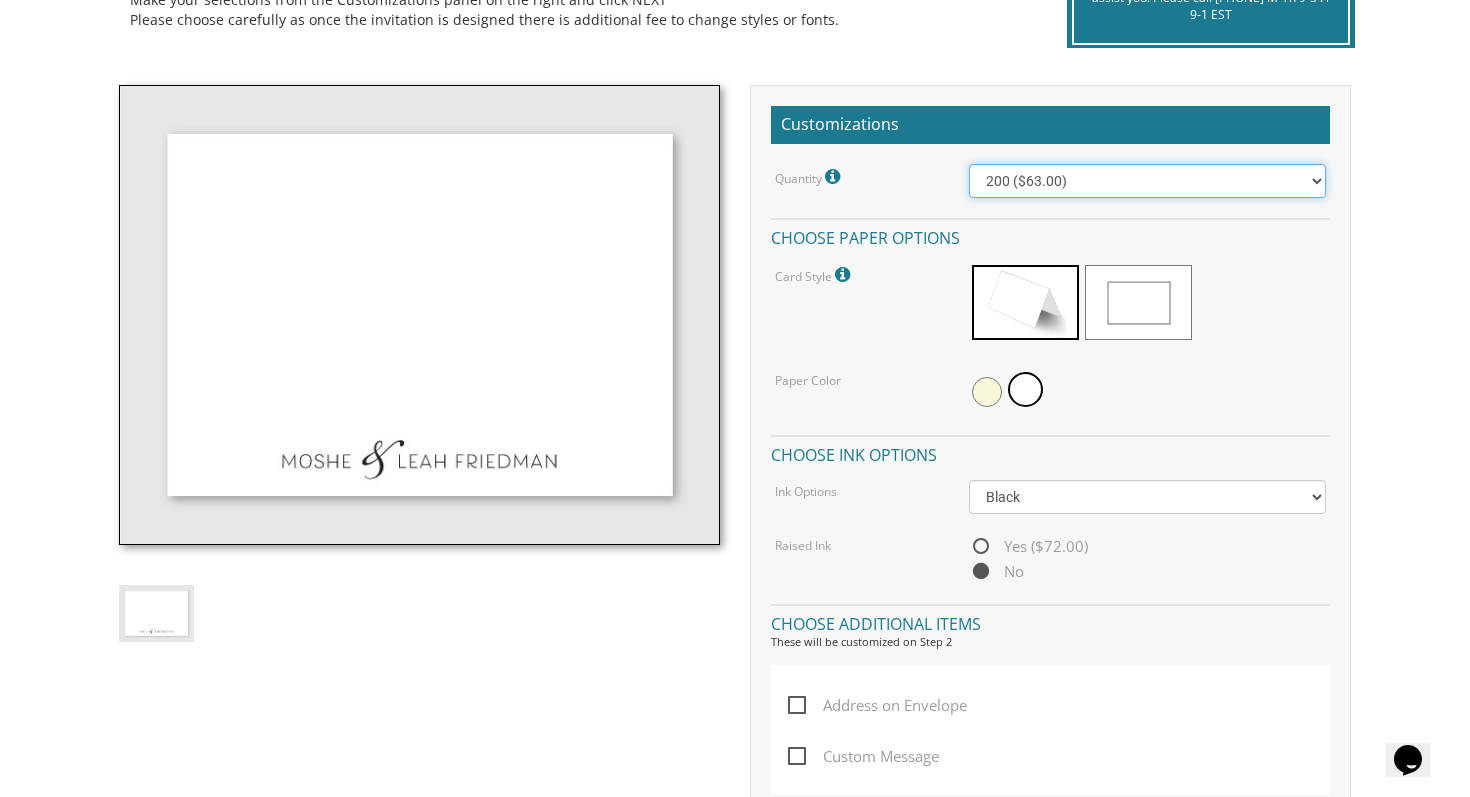 click on "100 ($44.00) 200 ($63.00) 300 ($82.00) 400 ($101.00) 500 ($120.00) 600 ($139.00) 700 ($158.00) 800 ($177.00) 900 ($196.00) 1000 ($215.00)" at bounding box center (1148, 181) 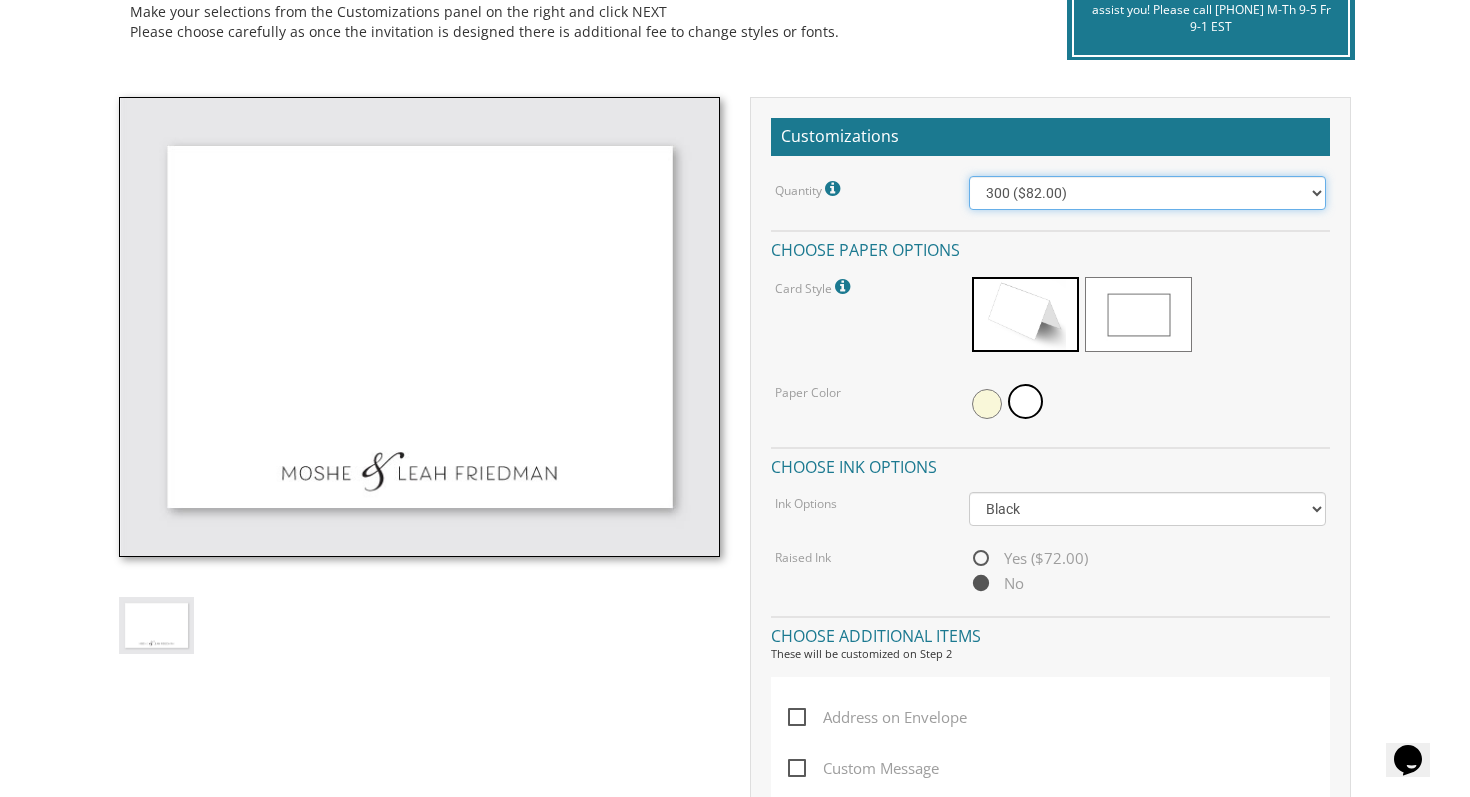 scroll, scrollTop: 501, scrollLeft: 0, axis: vertical 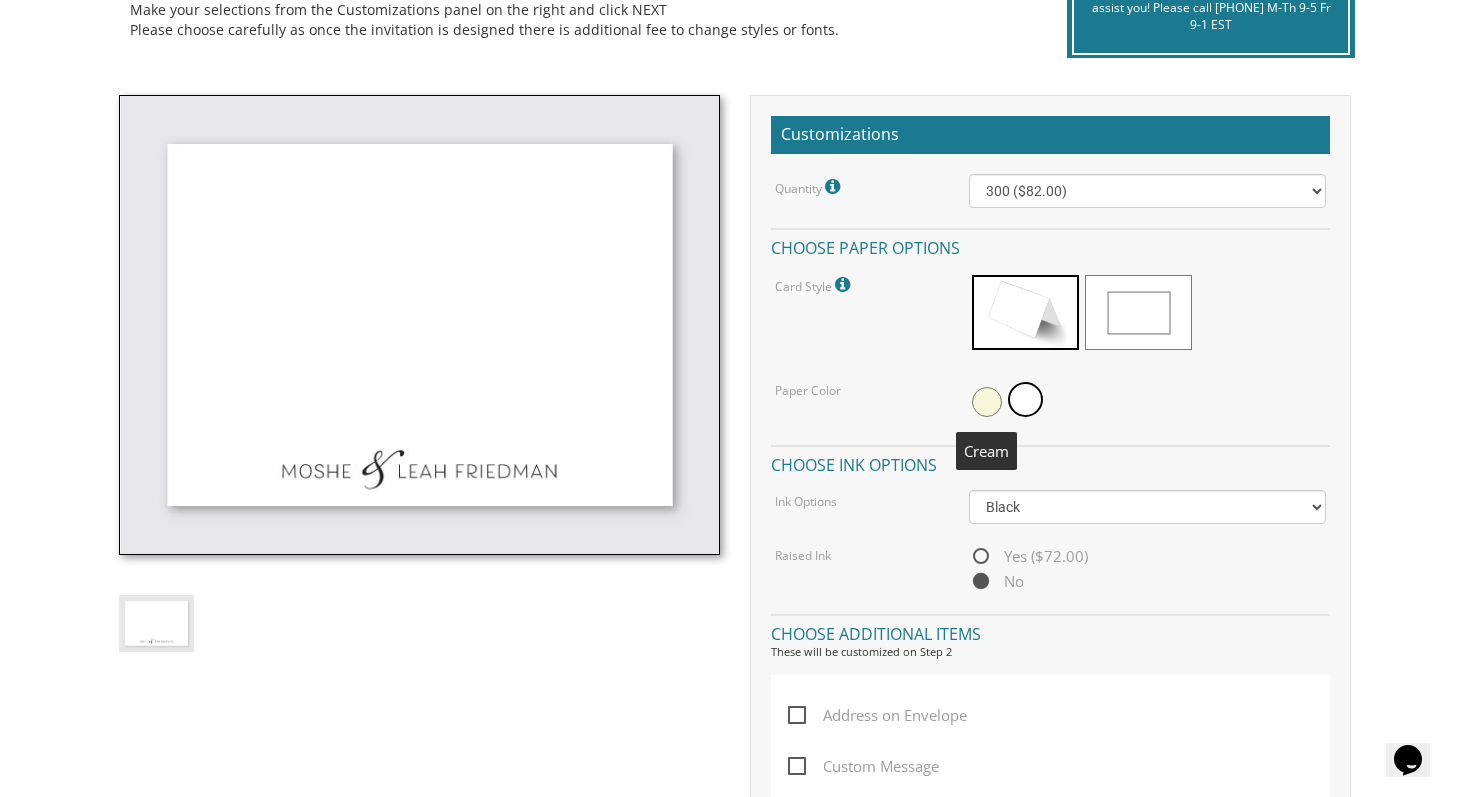 click at bounding box center (987, 402) 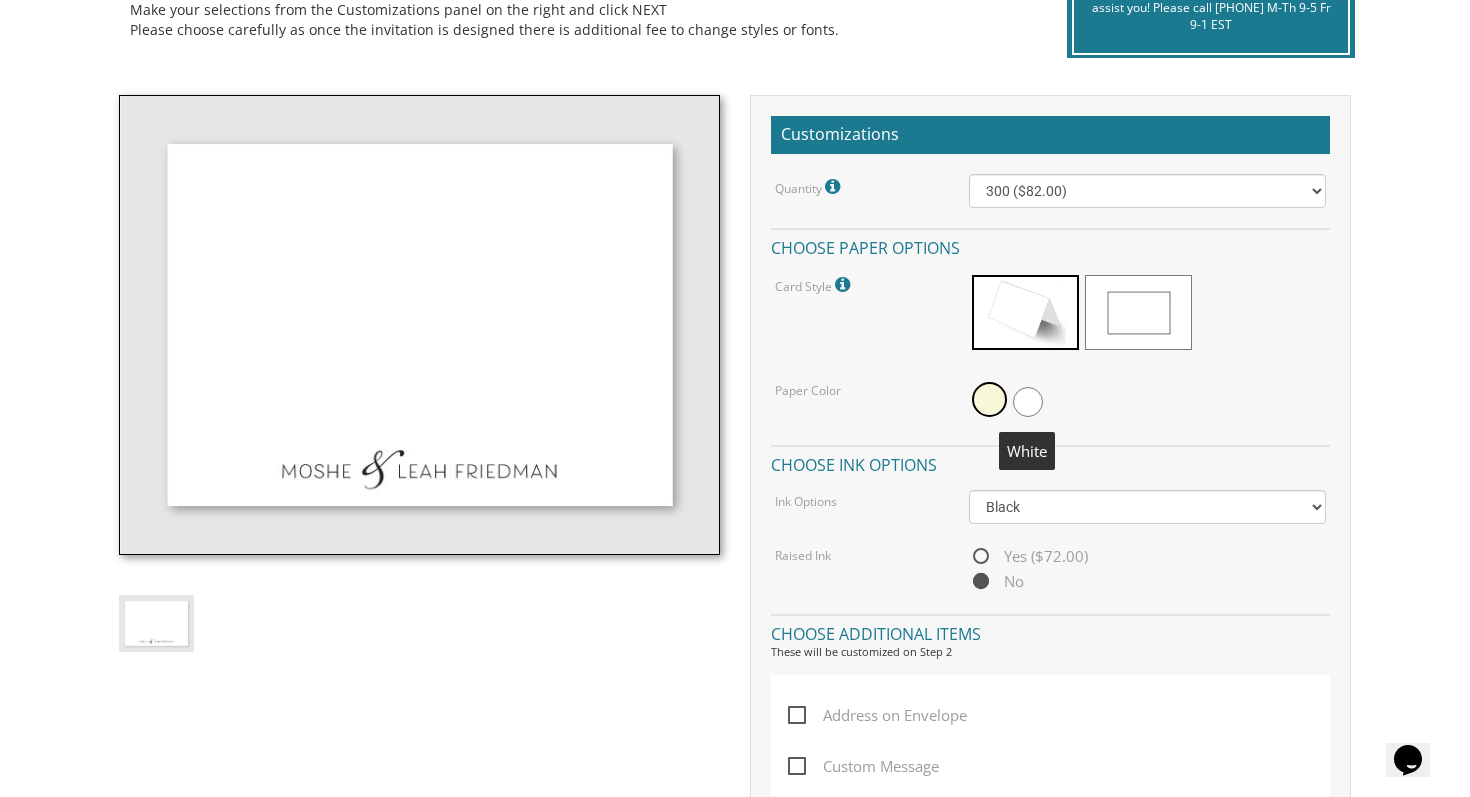 click at bounding box center [1028, 402] 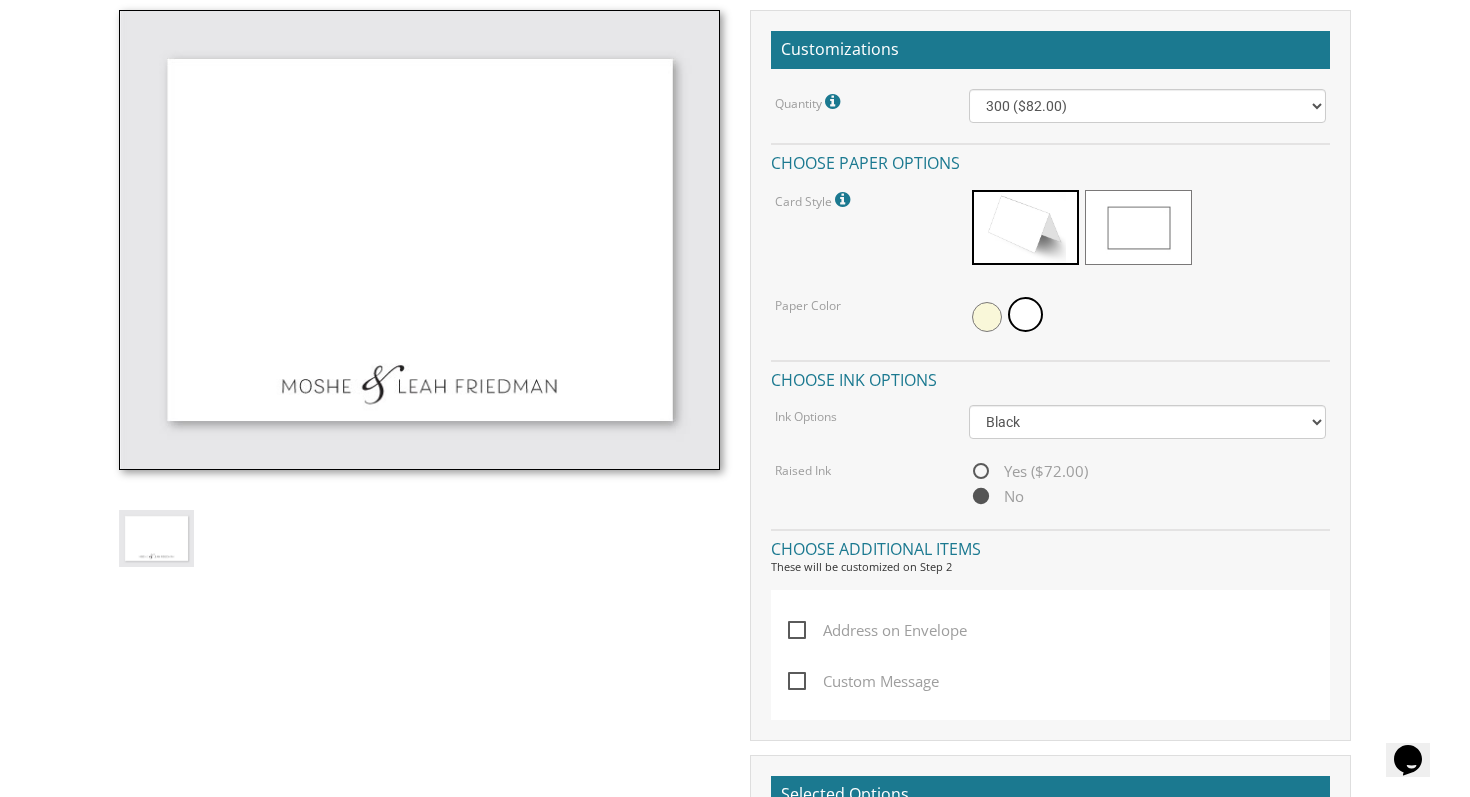 scroll, scrollTop: 608, scrollLeft: 0, axis: vertical 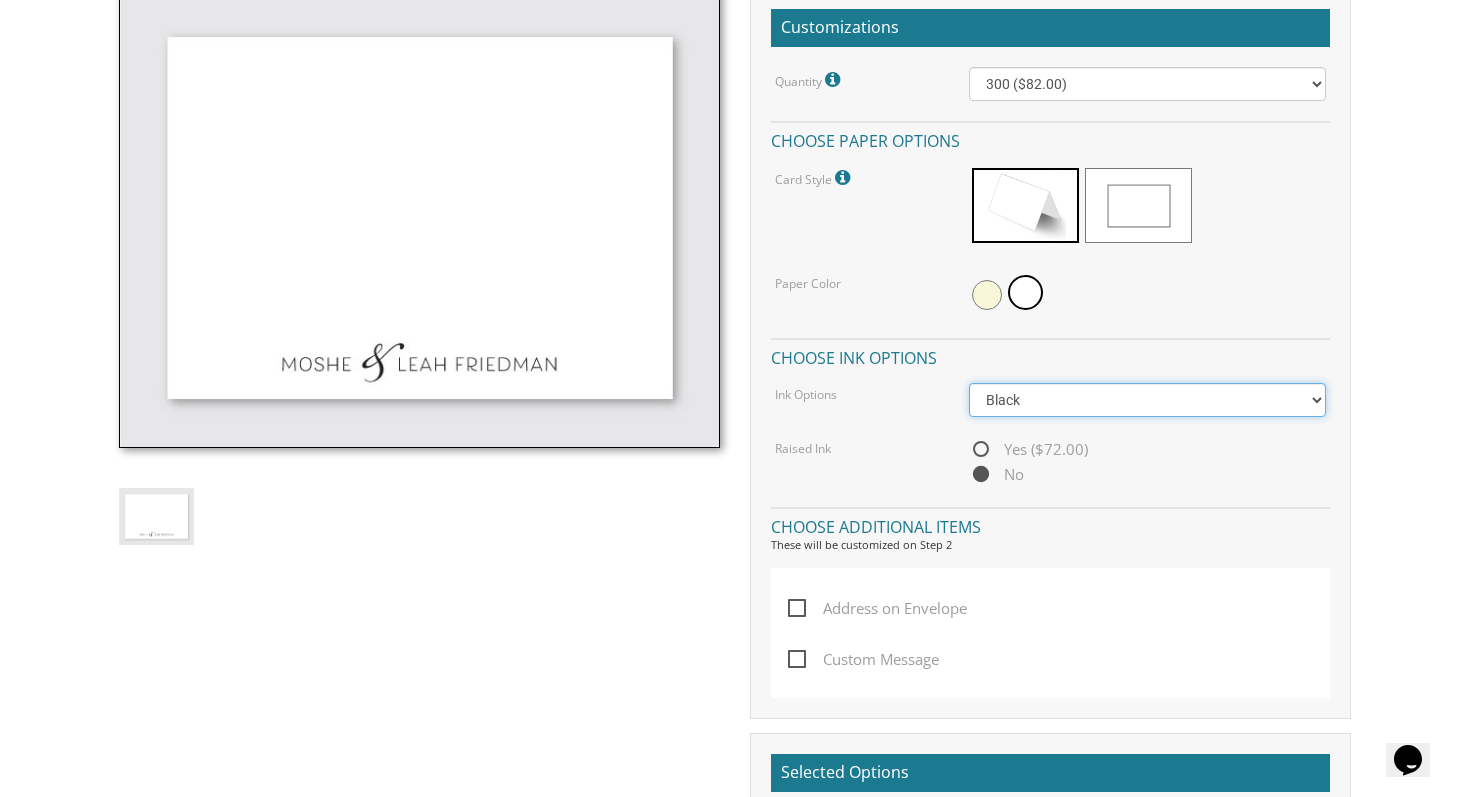 click on "Black Colored Ink ($32.00)" at bounding box center (1148, 400) 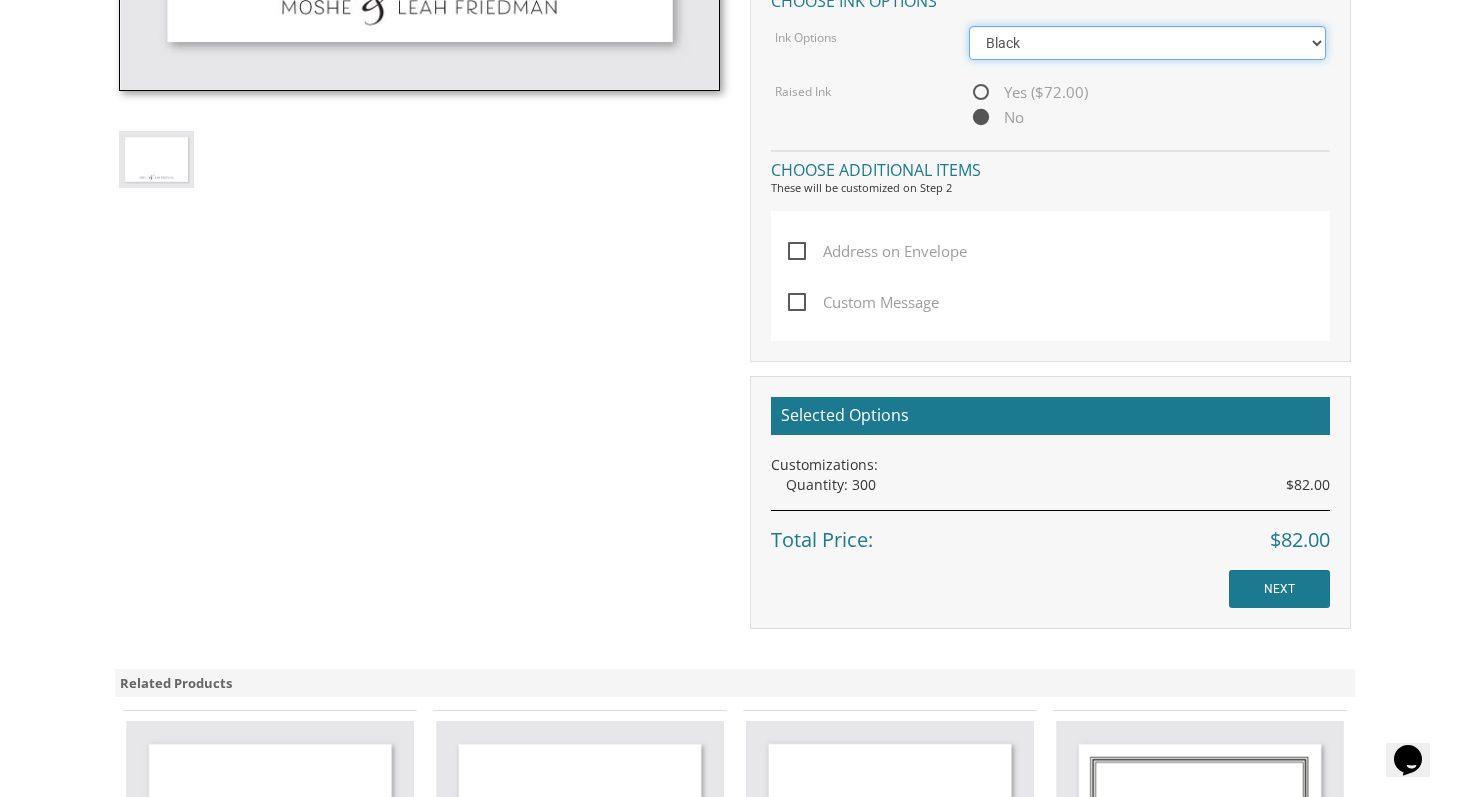 scroll, scrollTop: 975, scrollLeft: 0, axis: vertical 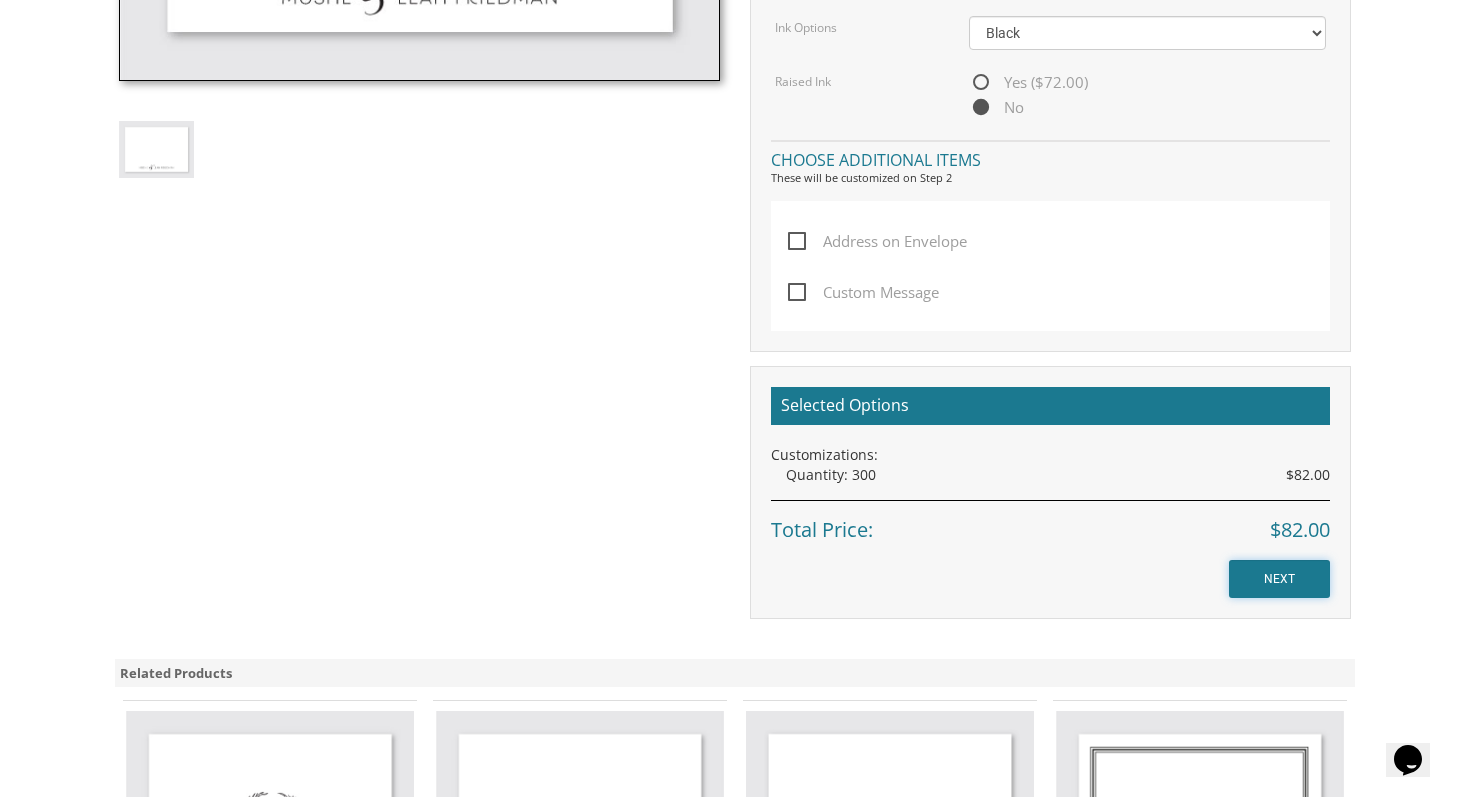 click on "NEXT" at bounding box center [1279, 579] 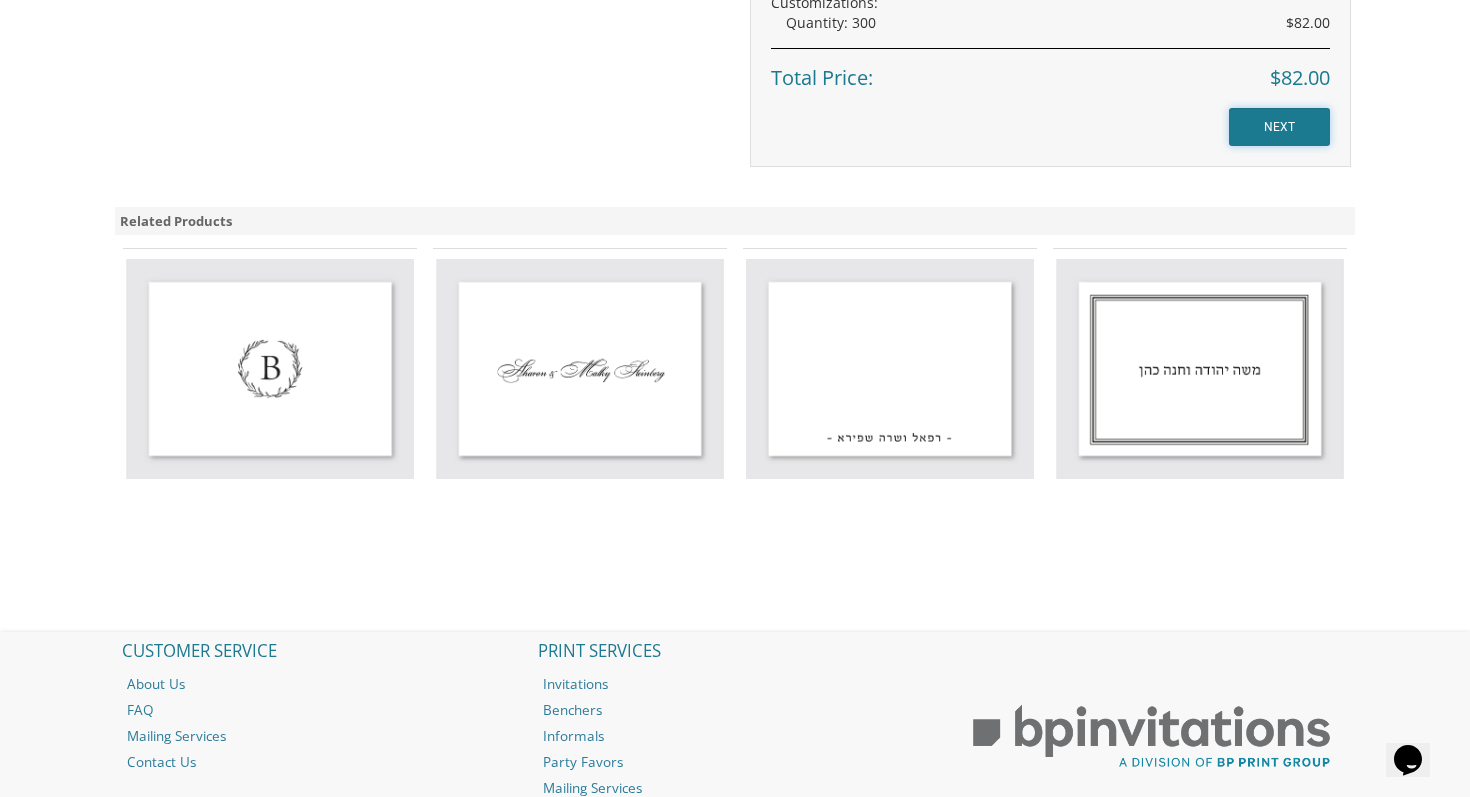 scroll, scrollTop: 1435, scrollLeft: 0, axis: vertical 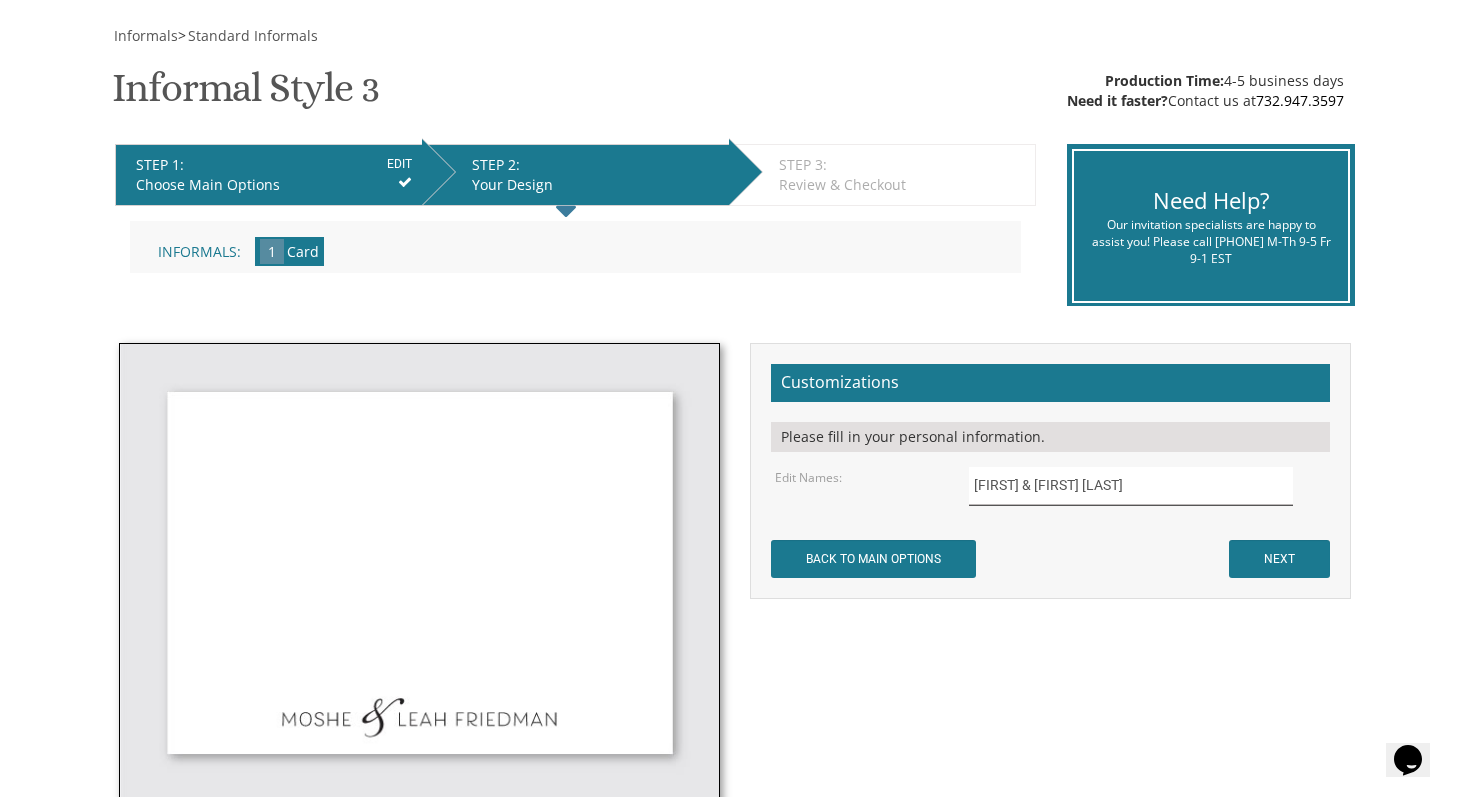 drag, startPoint x: 1164, startPoint y: 488, endPoint x: 592, endPoint y: 484, distance: 572.014 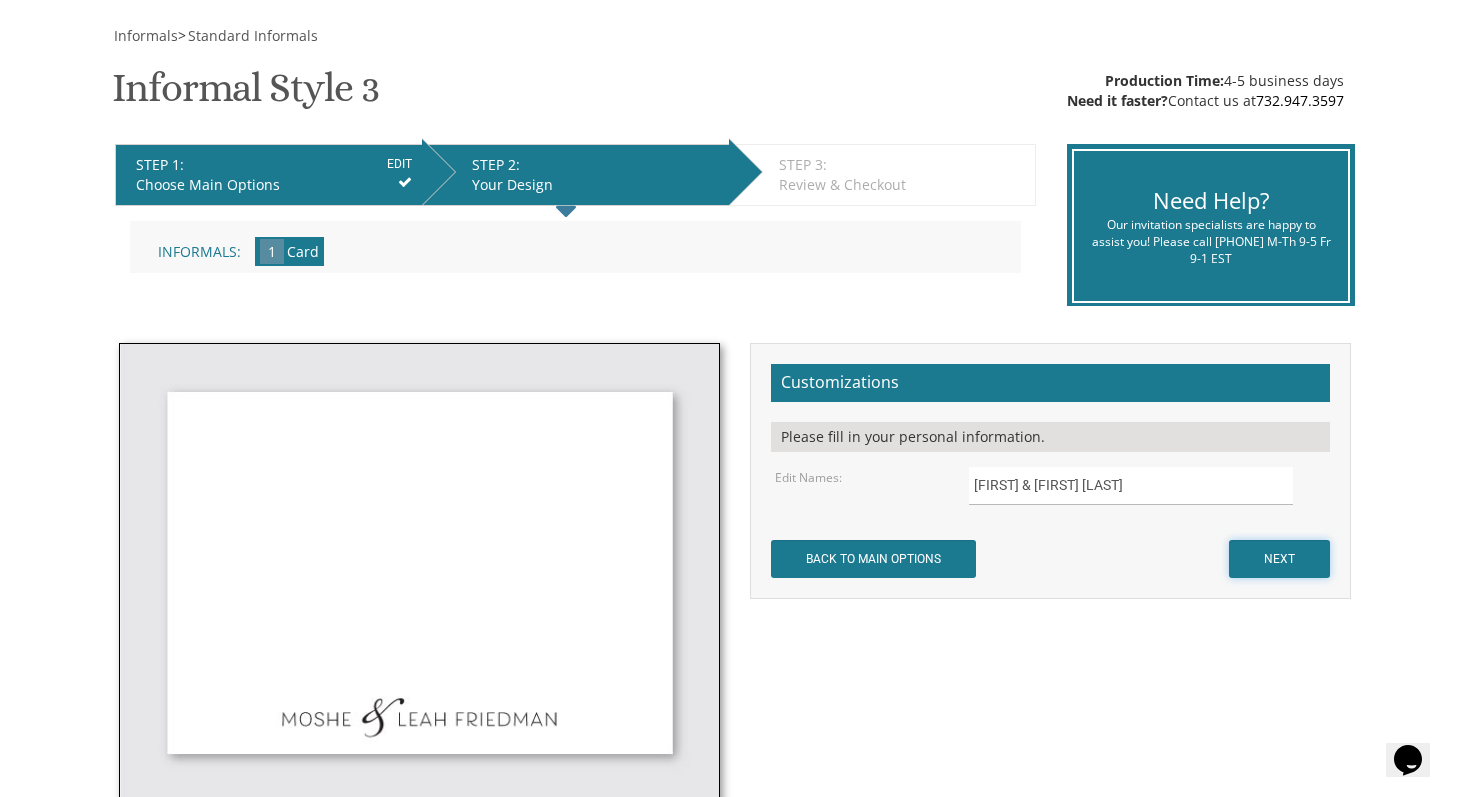 click on "NEXT" at bounding box center (1279, 559) 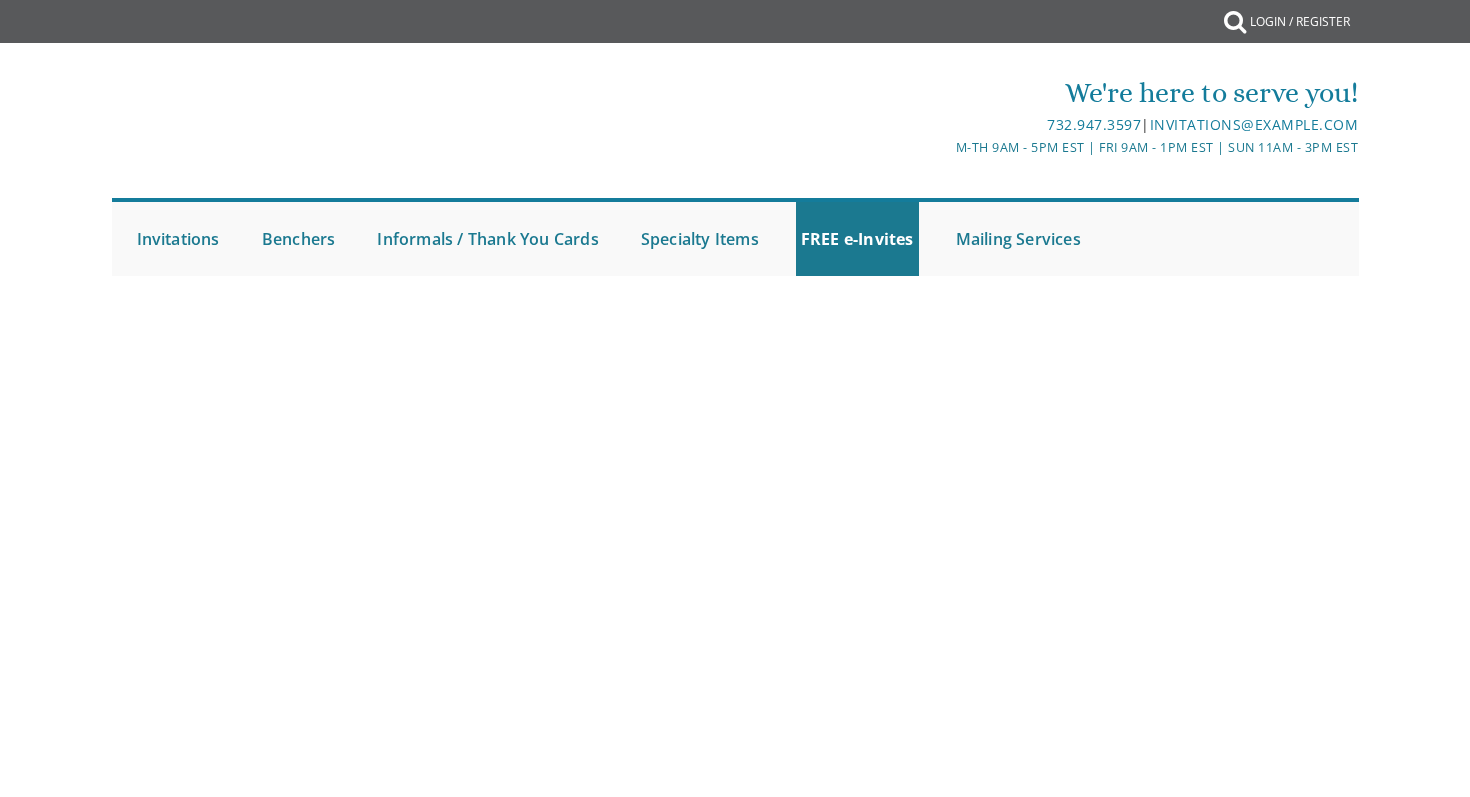 scroll, scrollTop: 0, scrollLeft: 0, axis: both 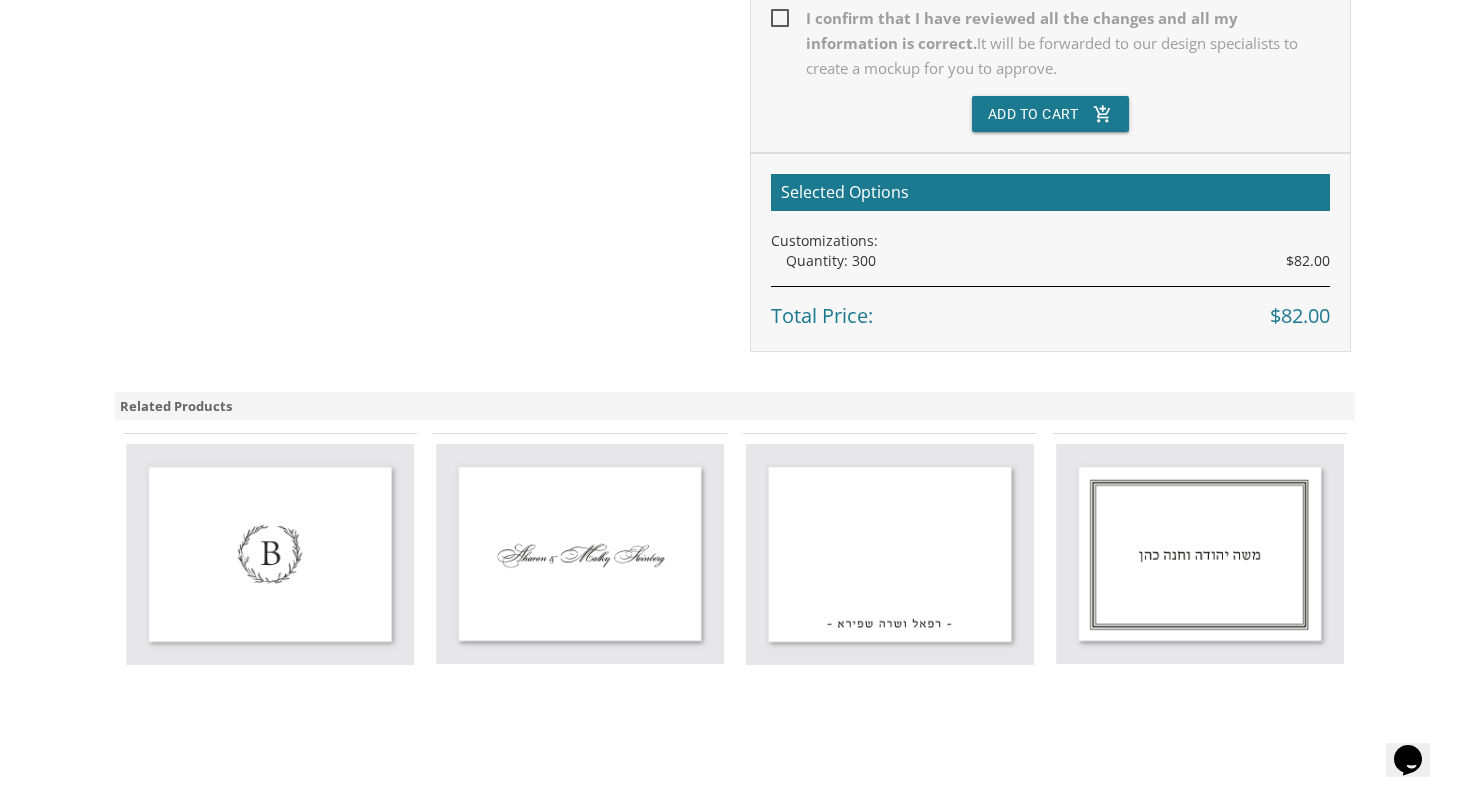 click 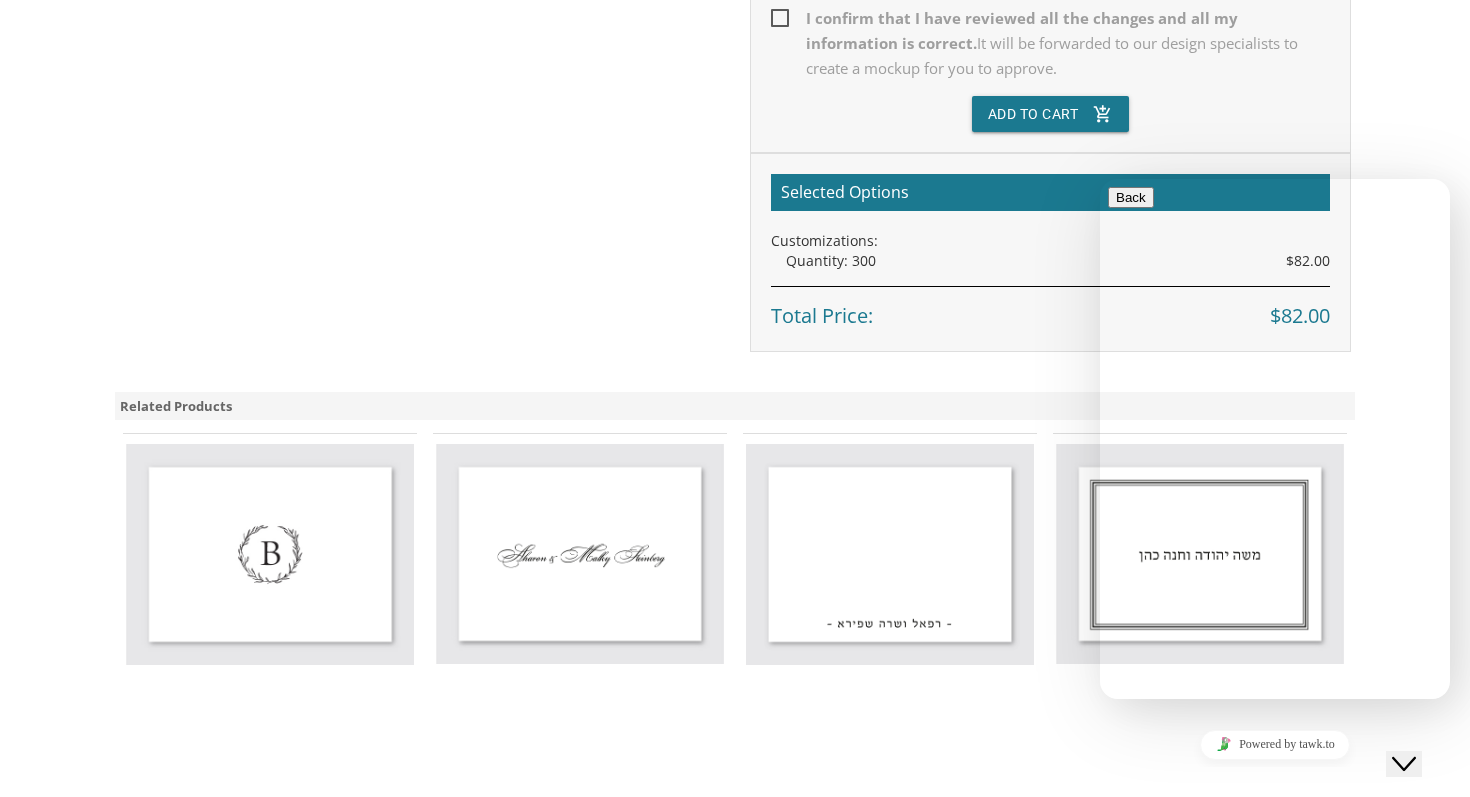 click on "Selected Options Customizations: Quantity: 300 $82.00 Total Price:  $82.00" at bounding box center (1050, 252) 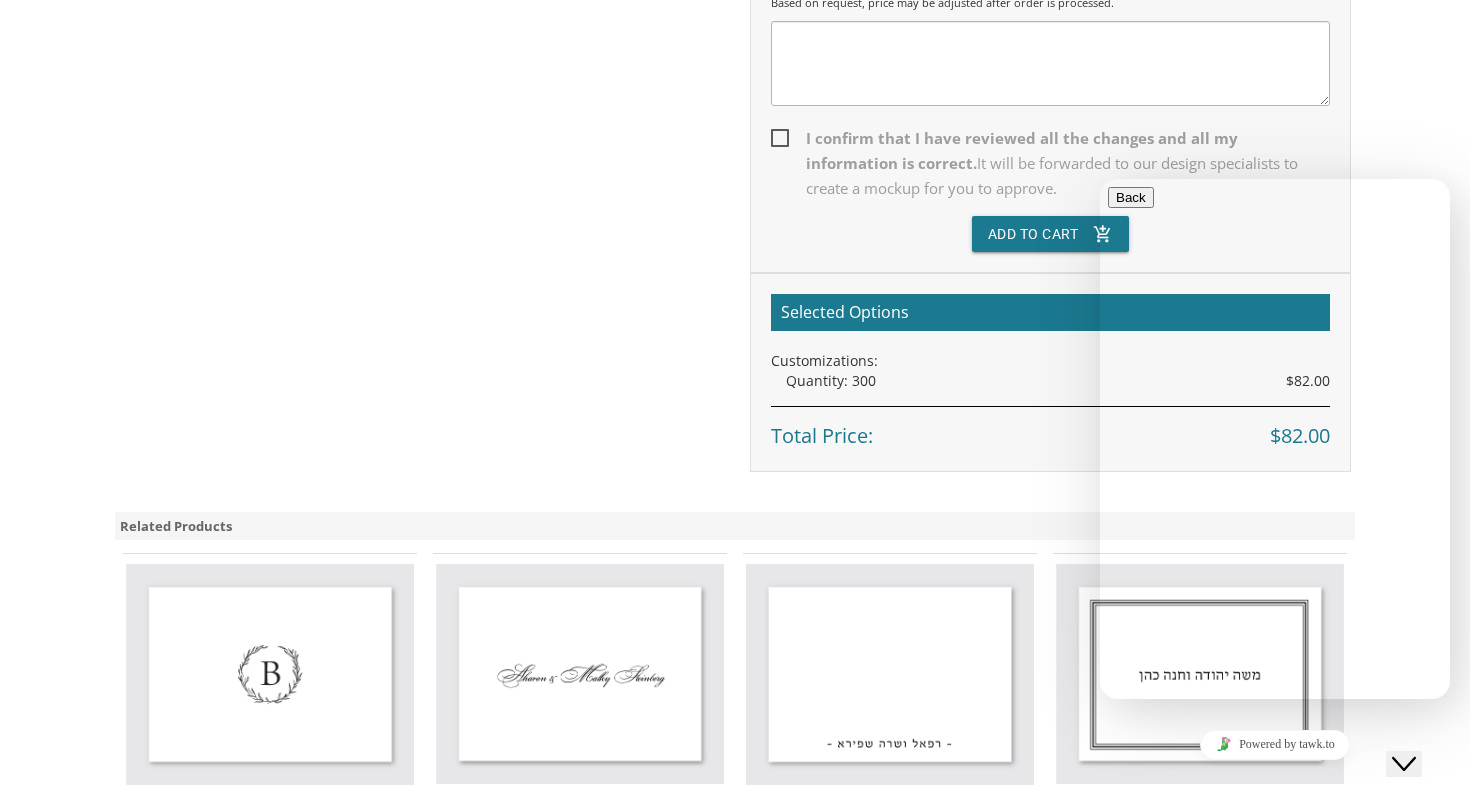 scroll, scrollTop: 708, scrollLeft: 0, axis: vertical 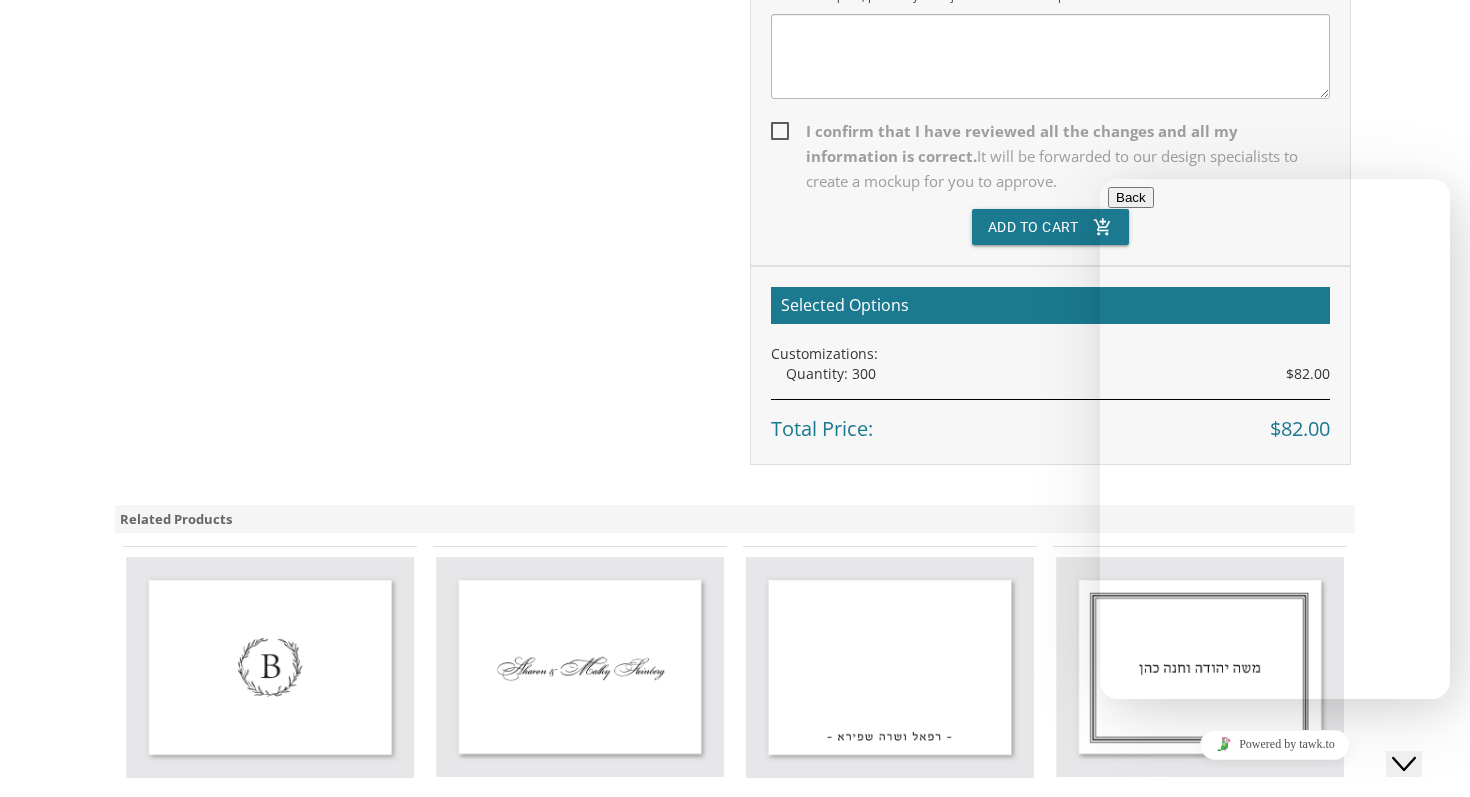 click on "I confirm that I have reviewed all the changes and all my information is correct.   It will be forwarded to our design specialists to create a mockup for you to approve." at bounding box center [1050, 156] 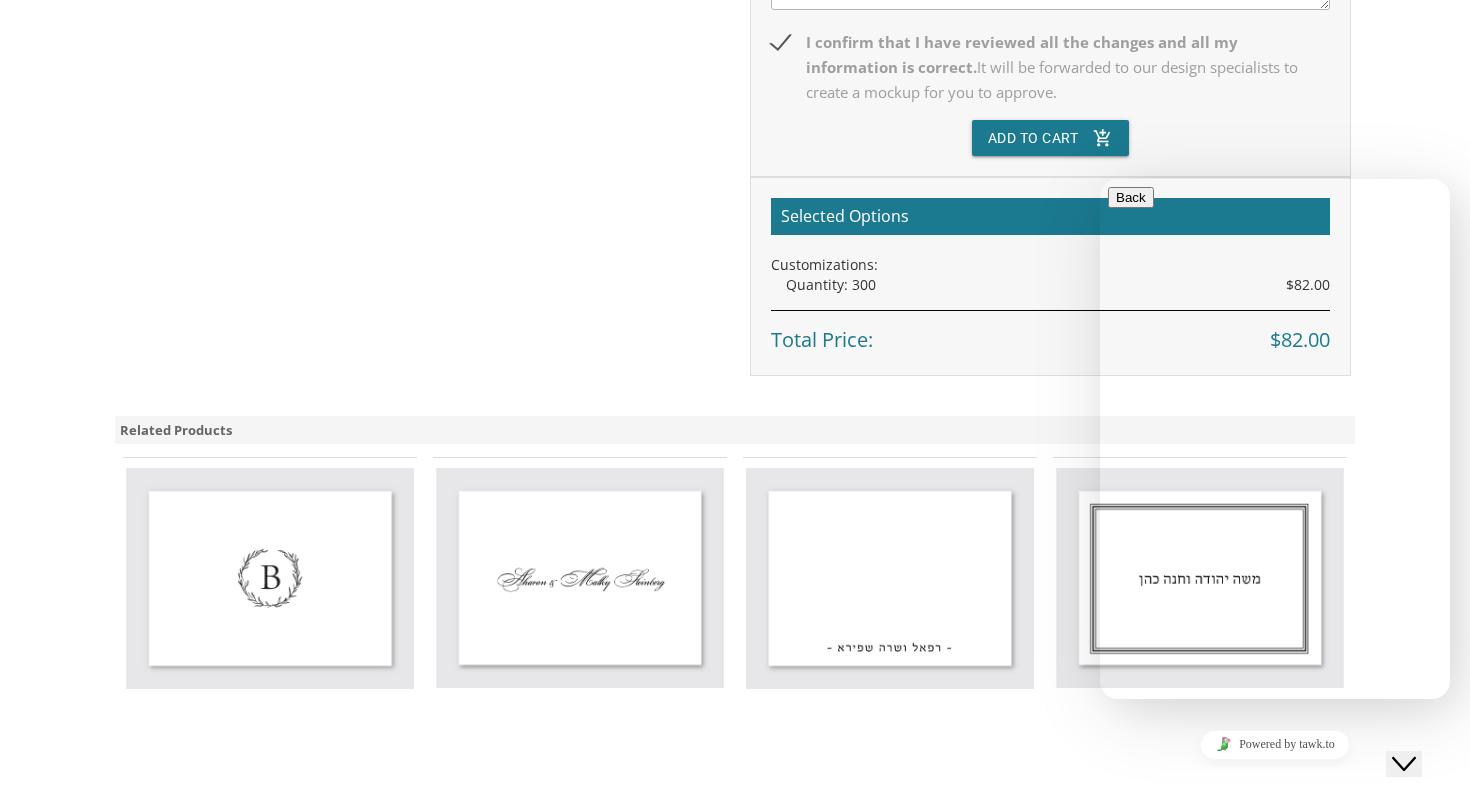 scroll, scrollTop: 801, scrollLeft: 0, axis: vertical 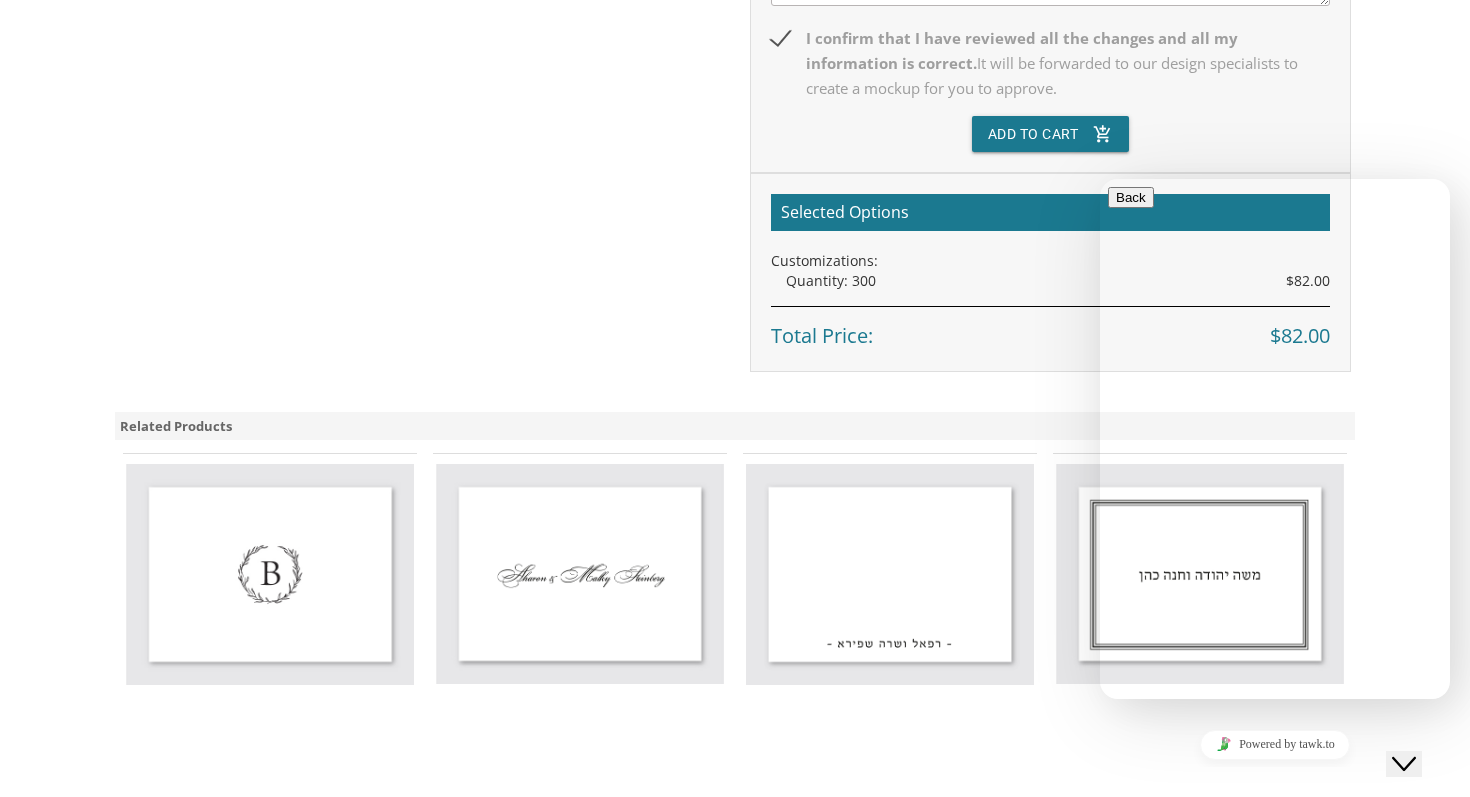 click on "Order Form
Special Requests / Additional Cards Based on request, price may be adjusted after order is processed.
I confirm that I have reviewed all the changes and all my information is correct.   It will be forwarded to our design specialists to create a mockup for you to approve.
Add To Cart
add_shopping_cart" at bounding box center [1050, -16] 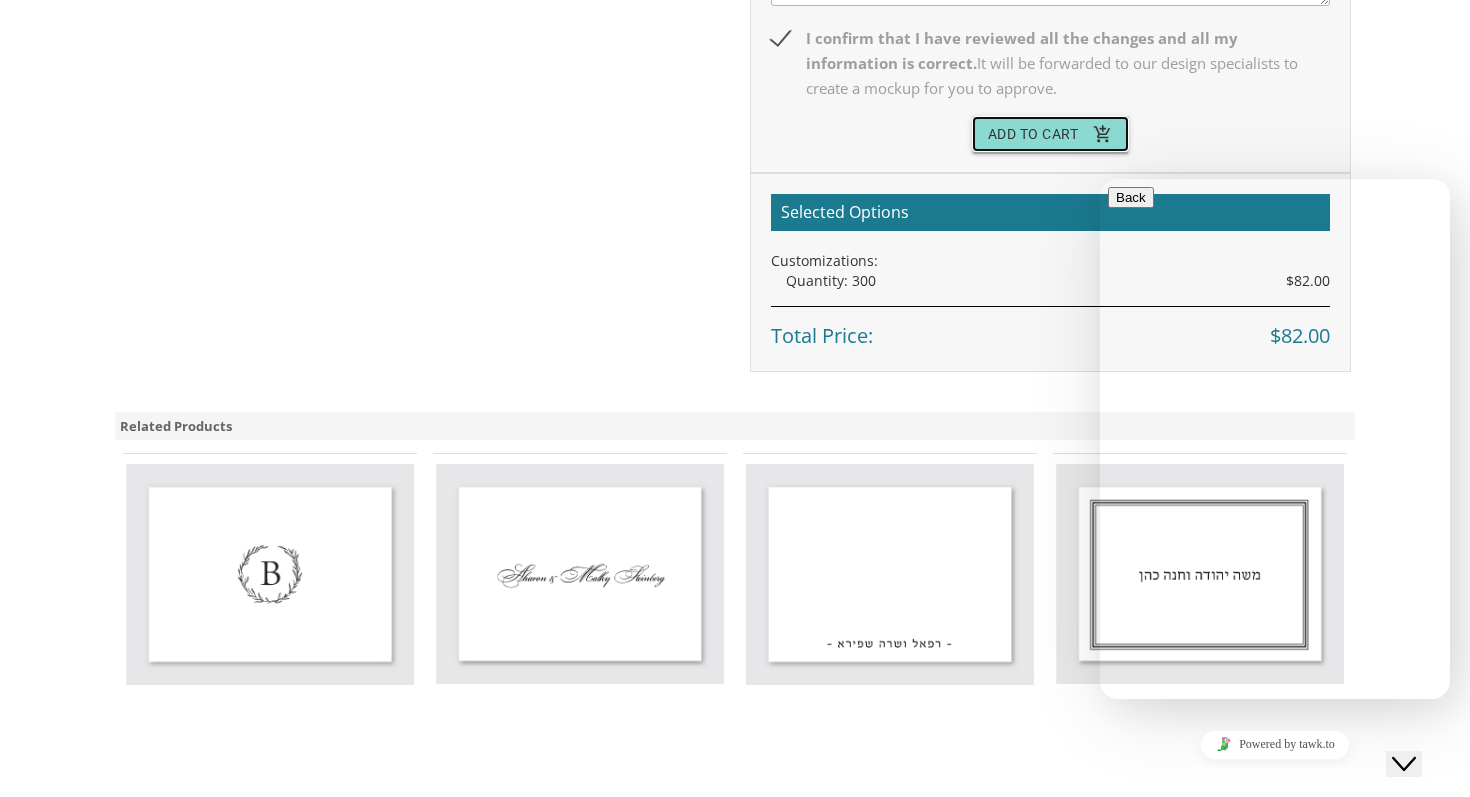 click on "Add To Cart
add_shopping_cart" at bounding box center [1051, 134] 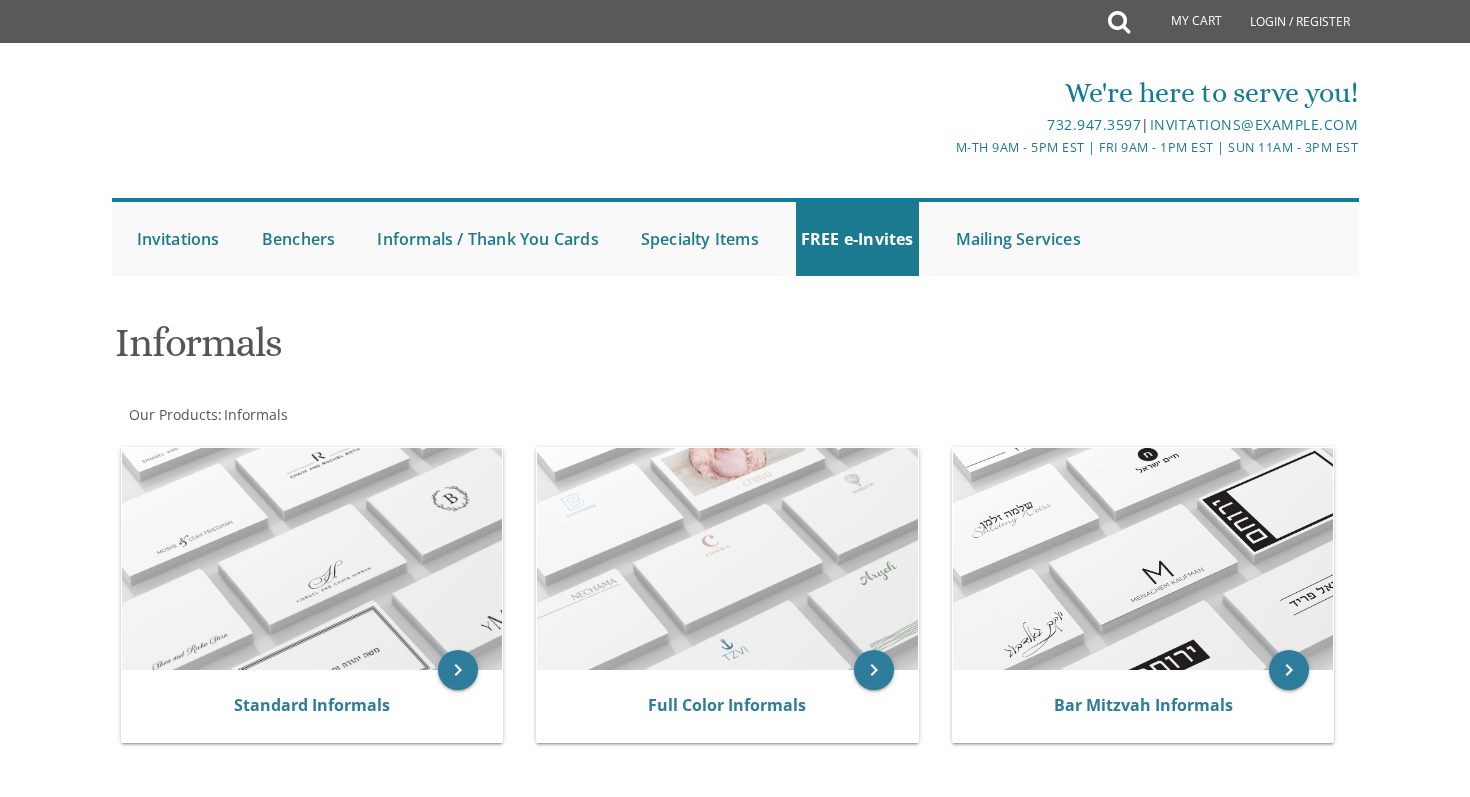 scroll, scrollTop: 0, scrollLeft: 0, axis: both 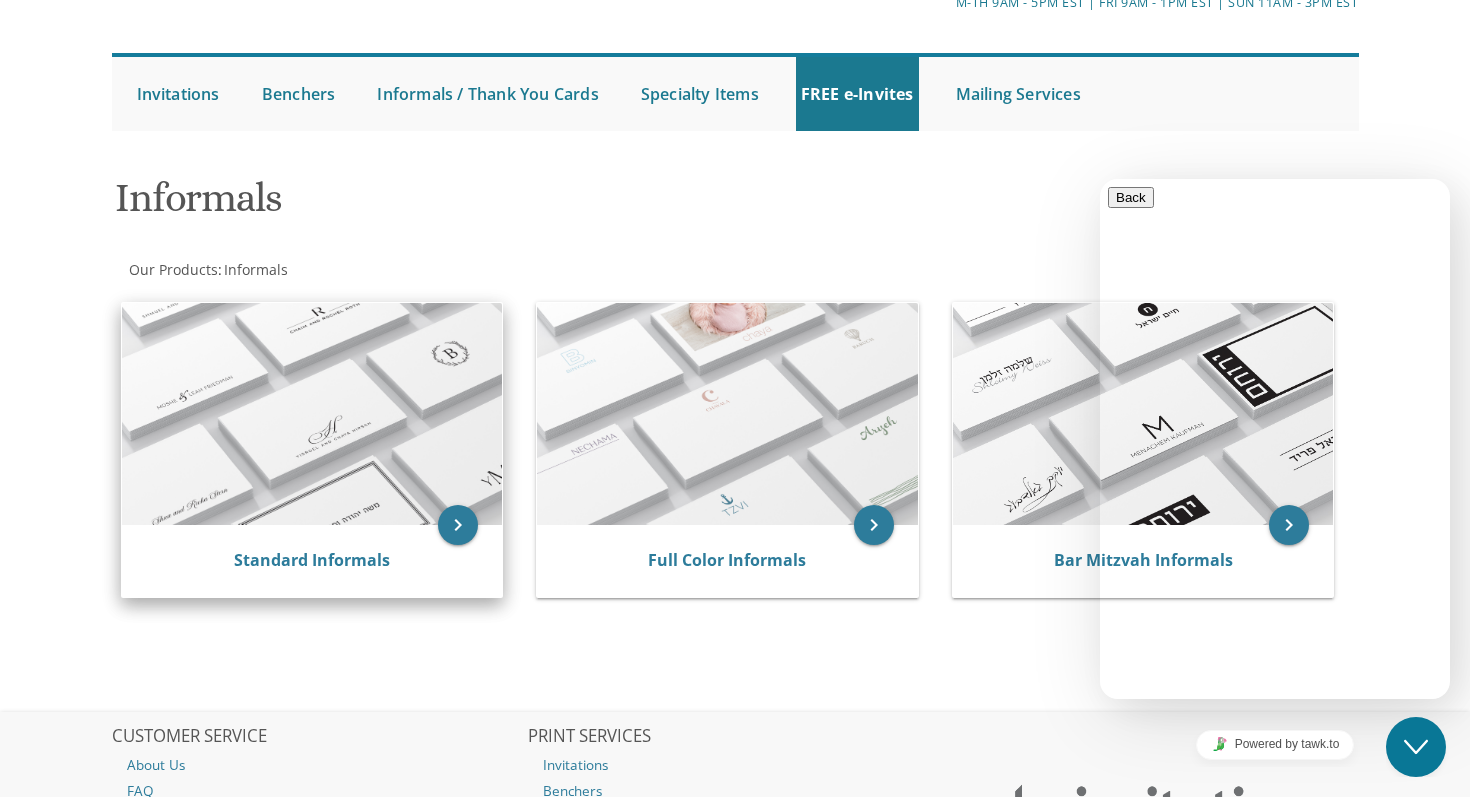 click at bounding box center [312, 414] 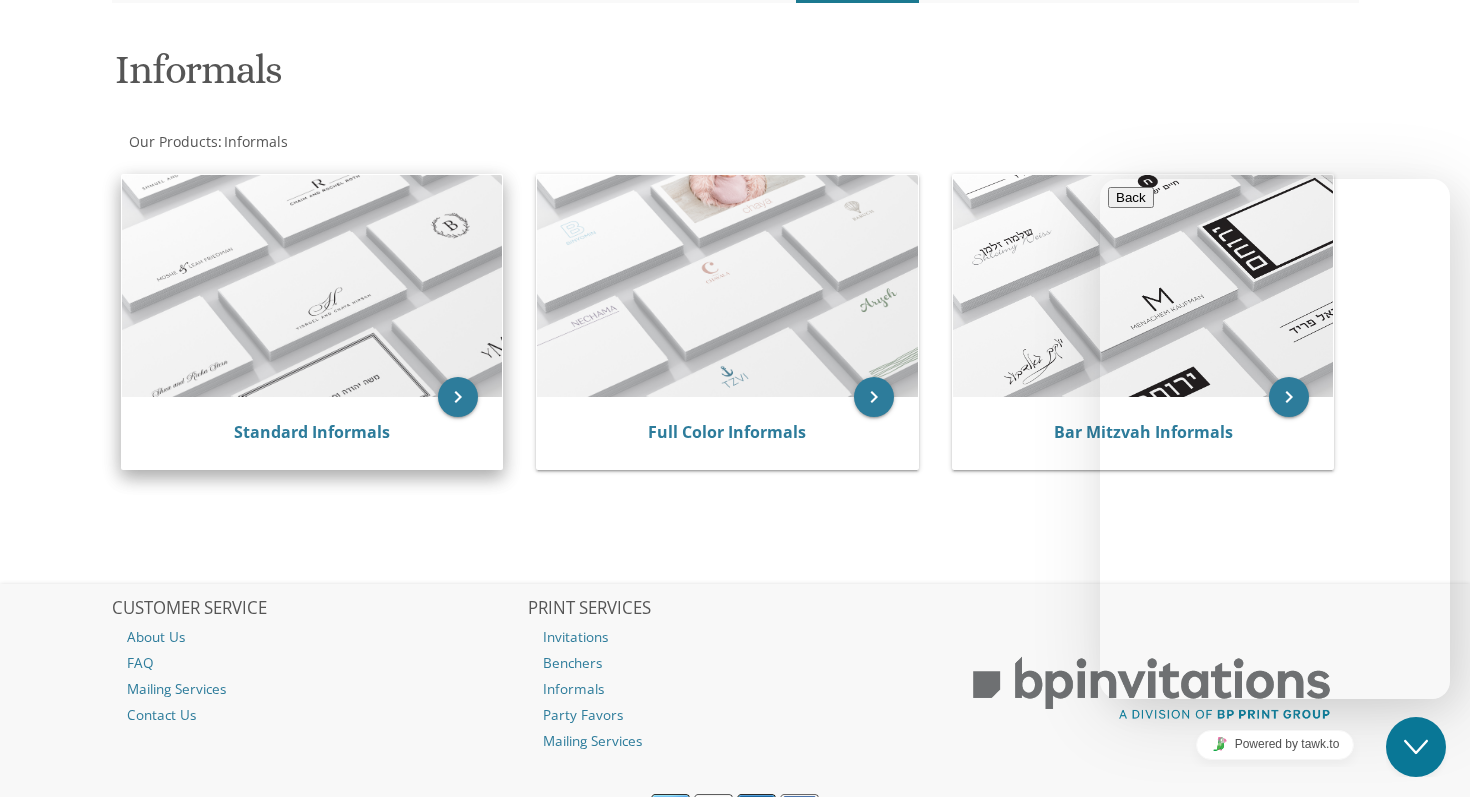 scroll, scrollTop: 369, scrollLeft: 0, axis: vertical 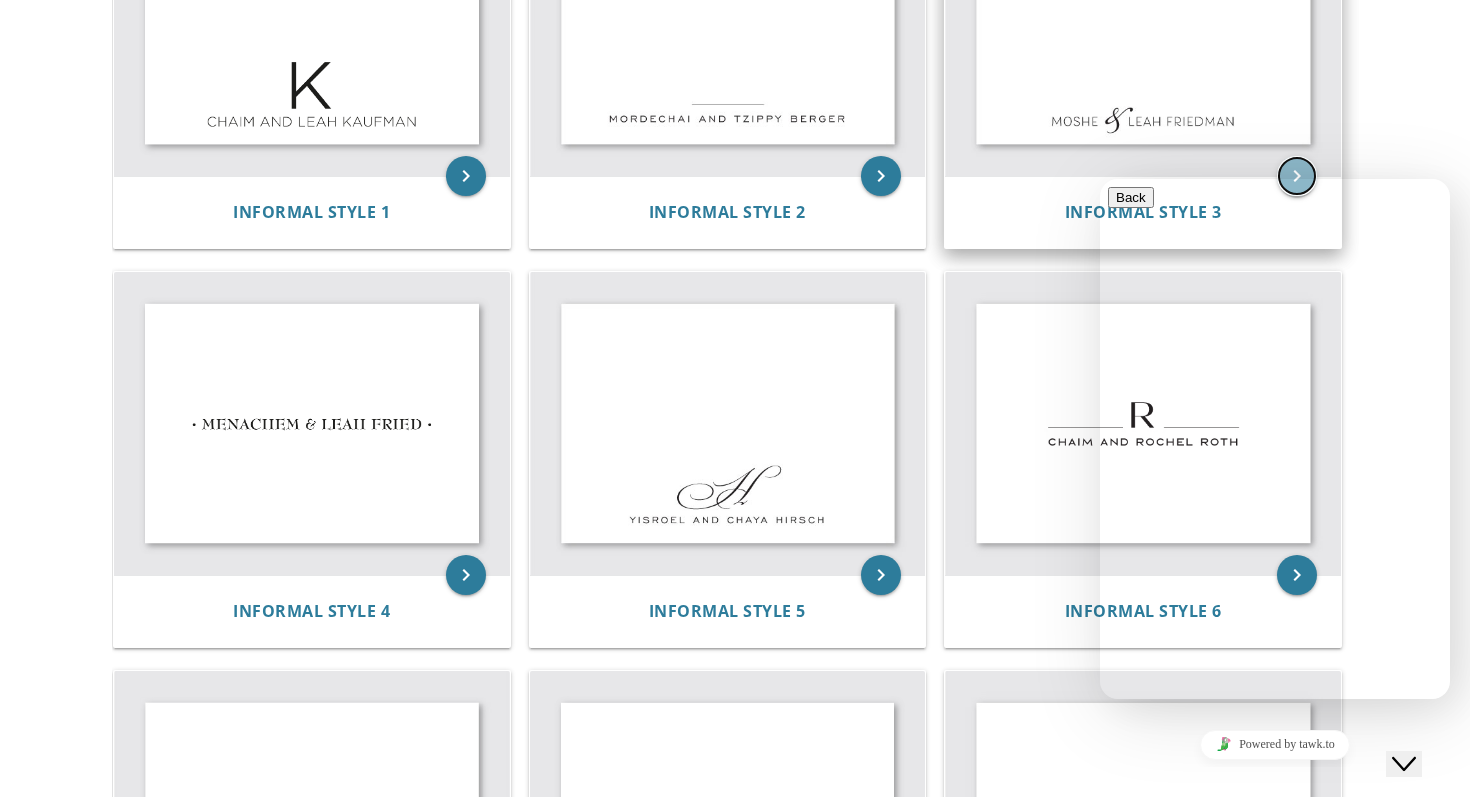 click on "keyboard_arrow_right" at bounding box center [1297, 176] 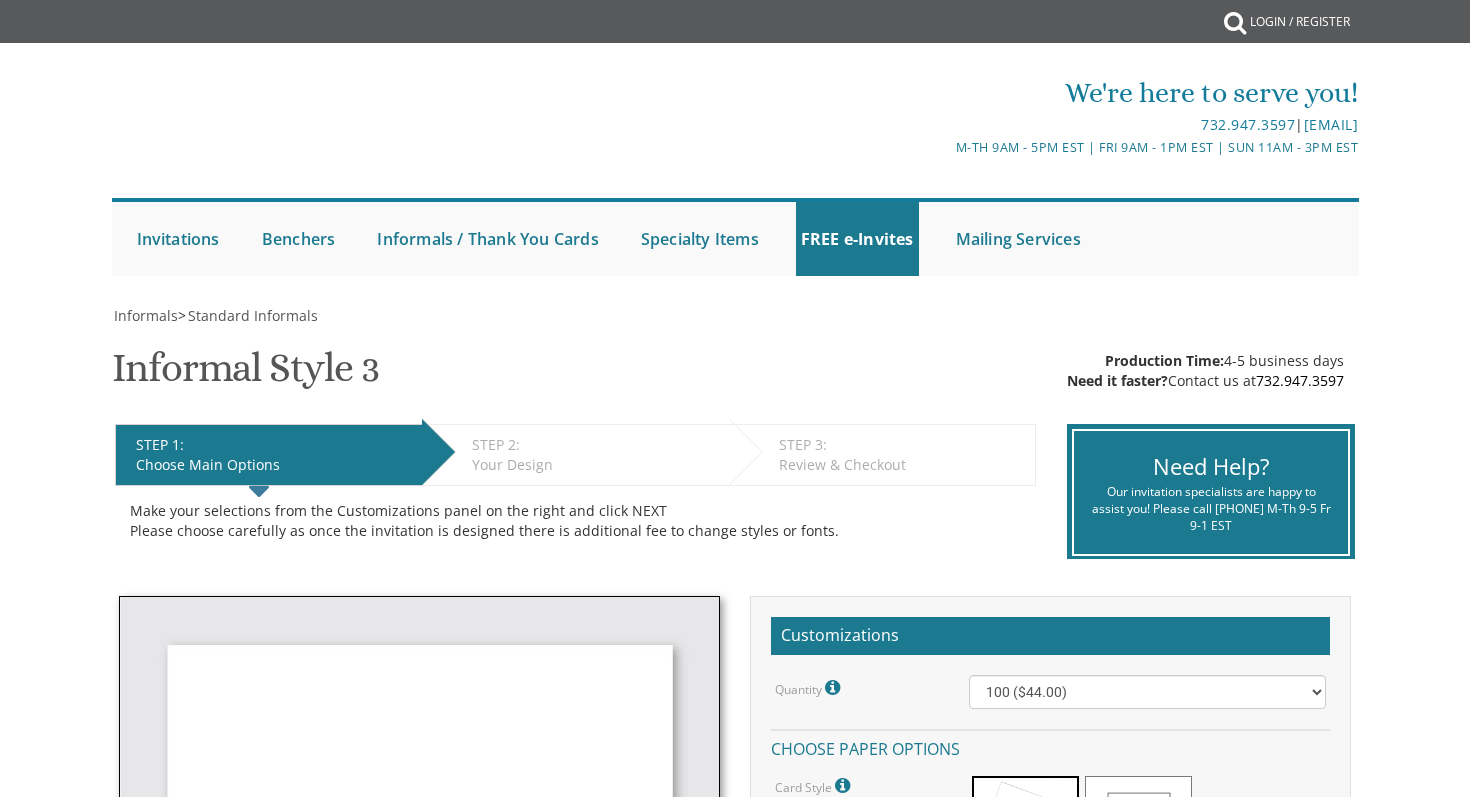 scroll, scrollTop: 0, scrollLeft: 0, axis: both 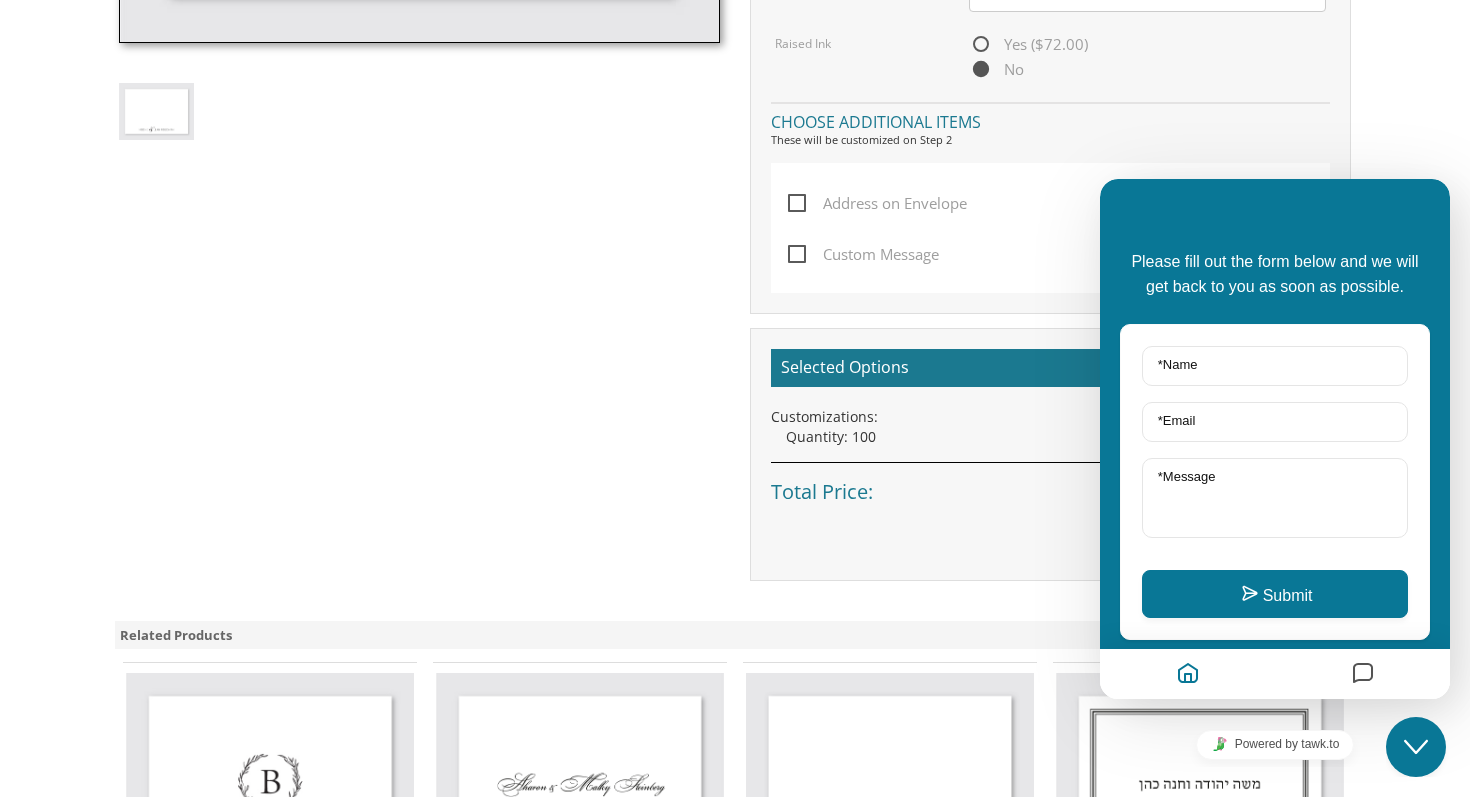 click on "Address on Envelope" at bounding box center (877, 203) 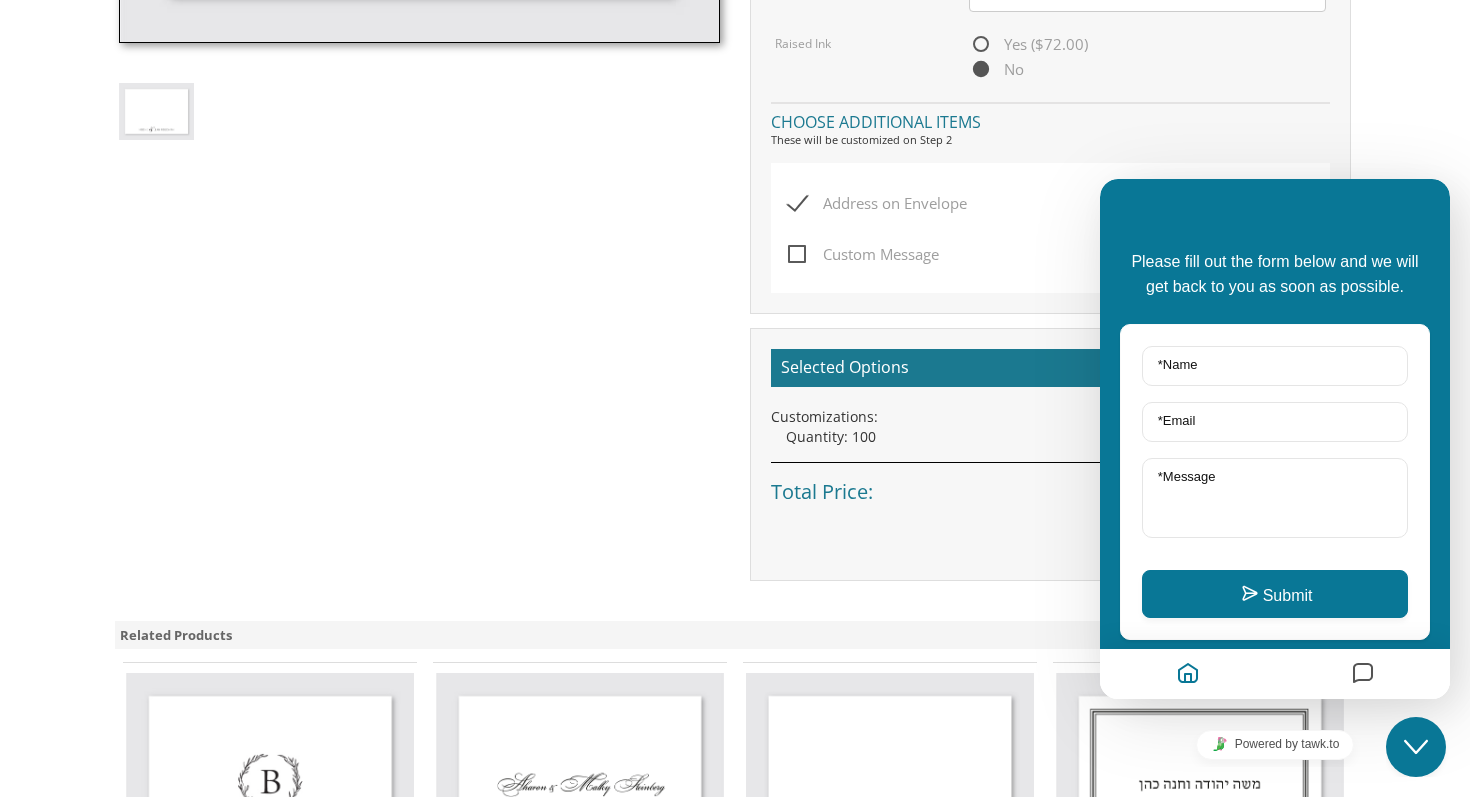 click on "Address on Envelope" at bounding box center (877, 203) 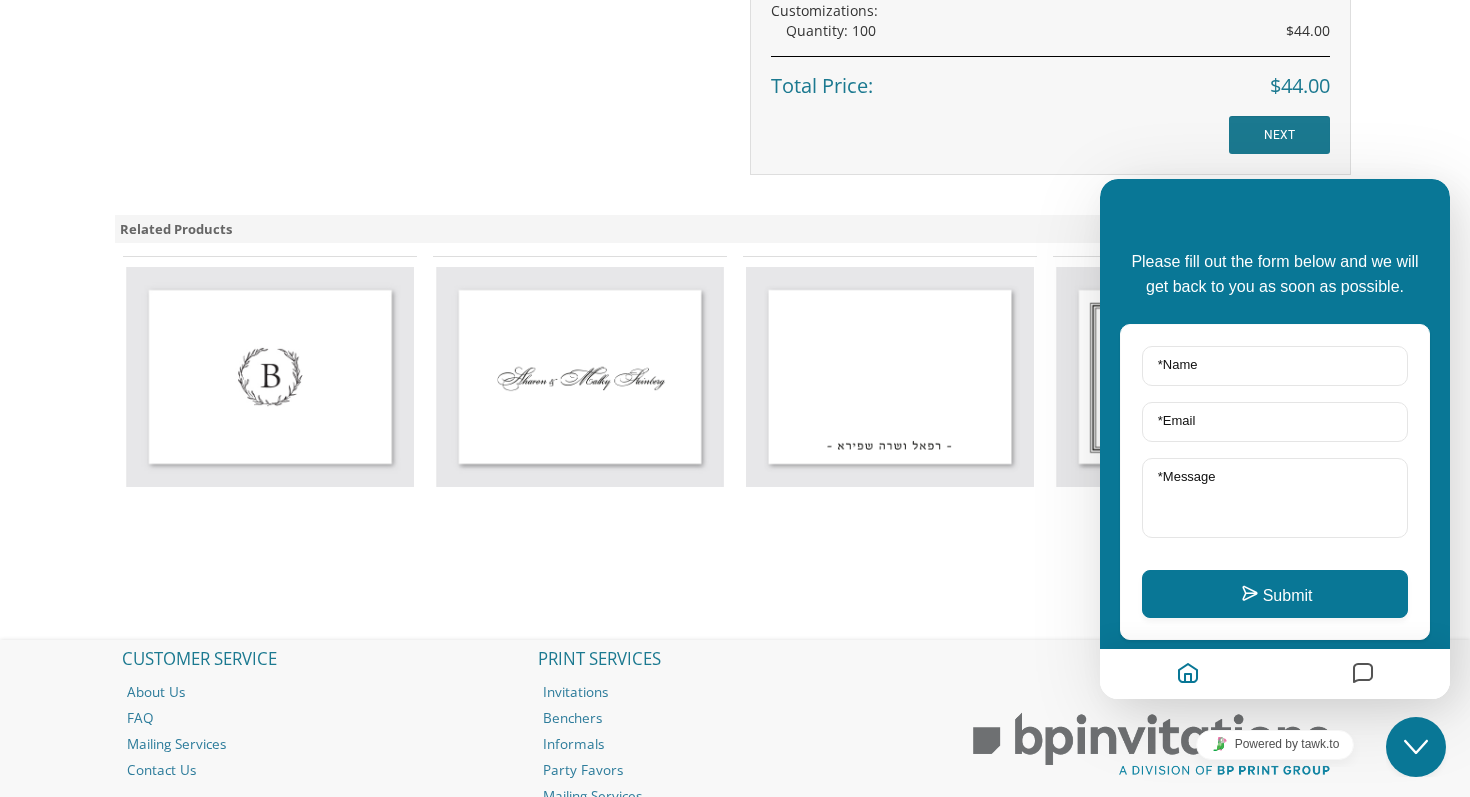 scroll, scrollTop: 1570, scrollLeft: 0, axis: vertical 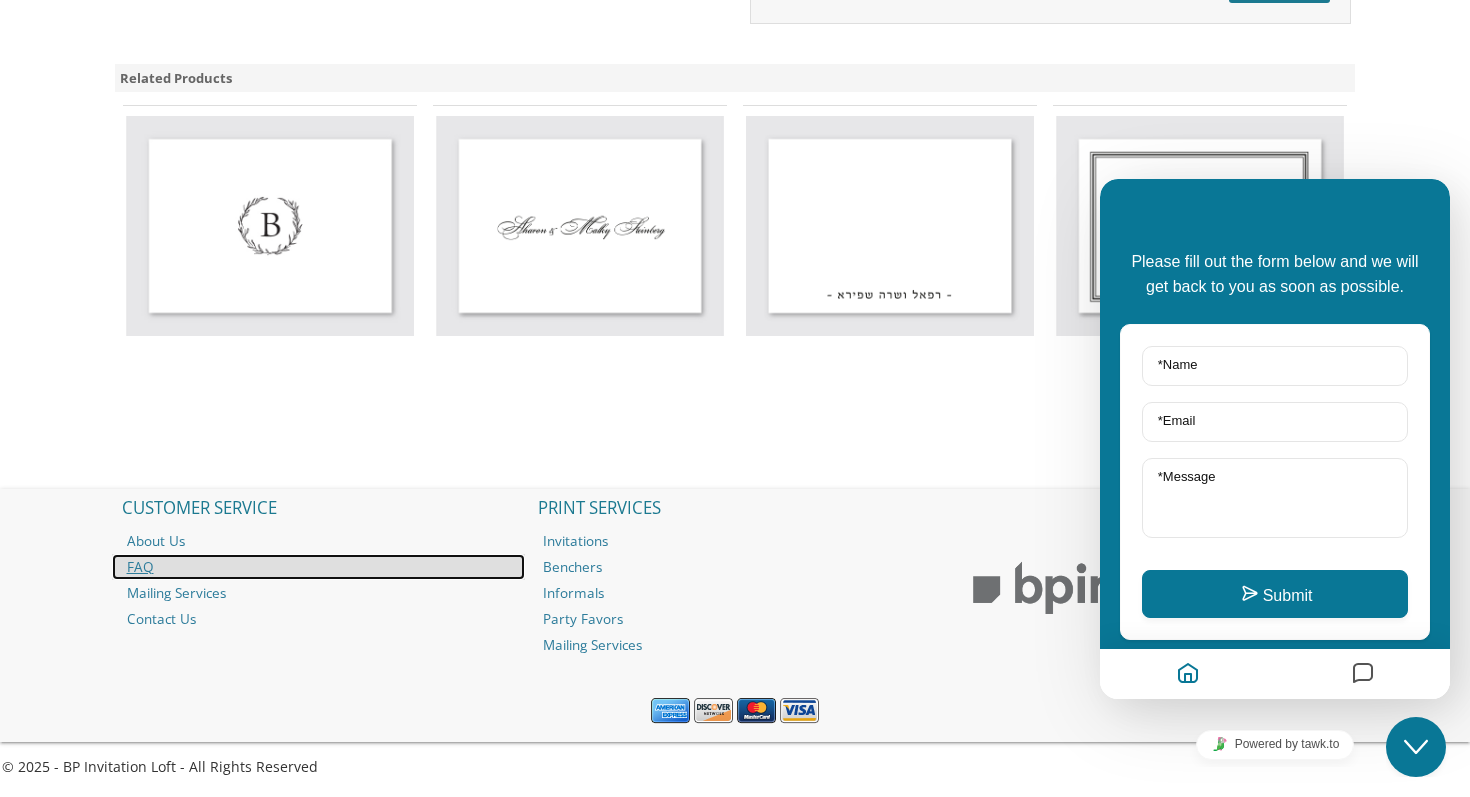 click on "FAQ" at bounding box center (319, 567) 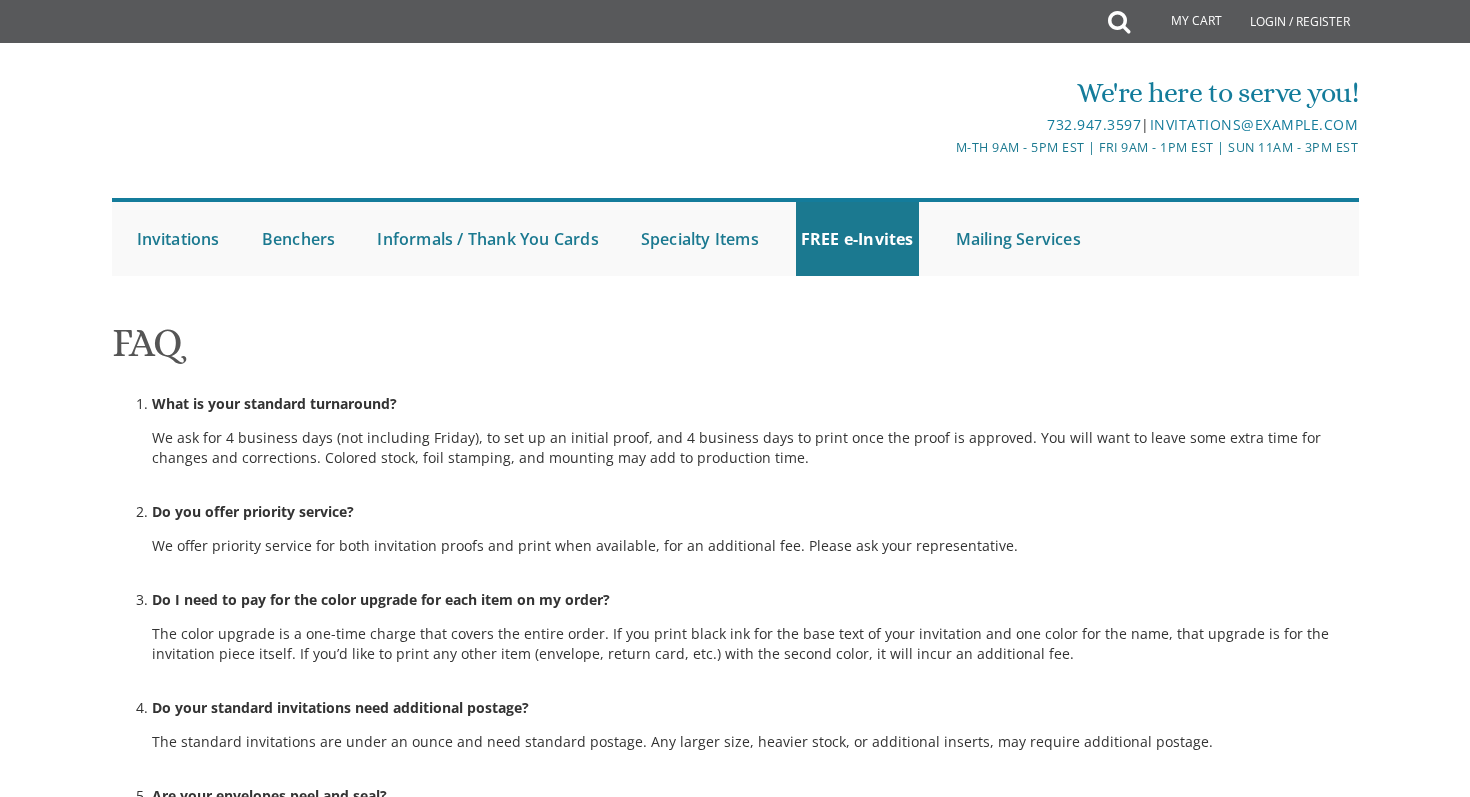 scroll, scrollTop: 0, scrollLeft: 0, axis: both 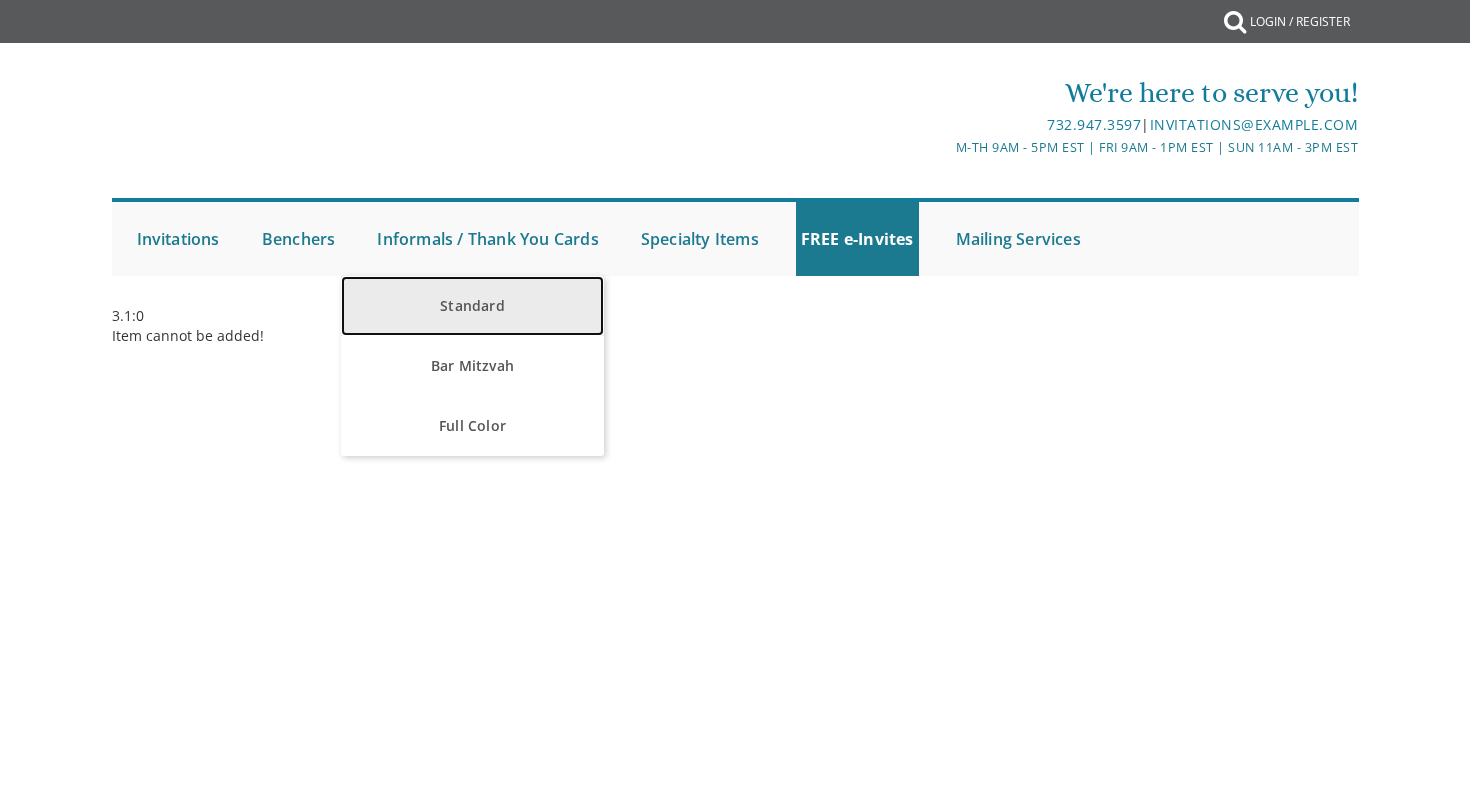 click on "Standard" at bounding box center [472, 306] 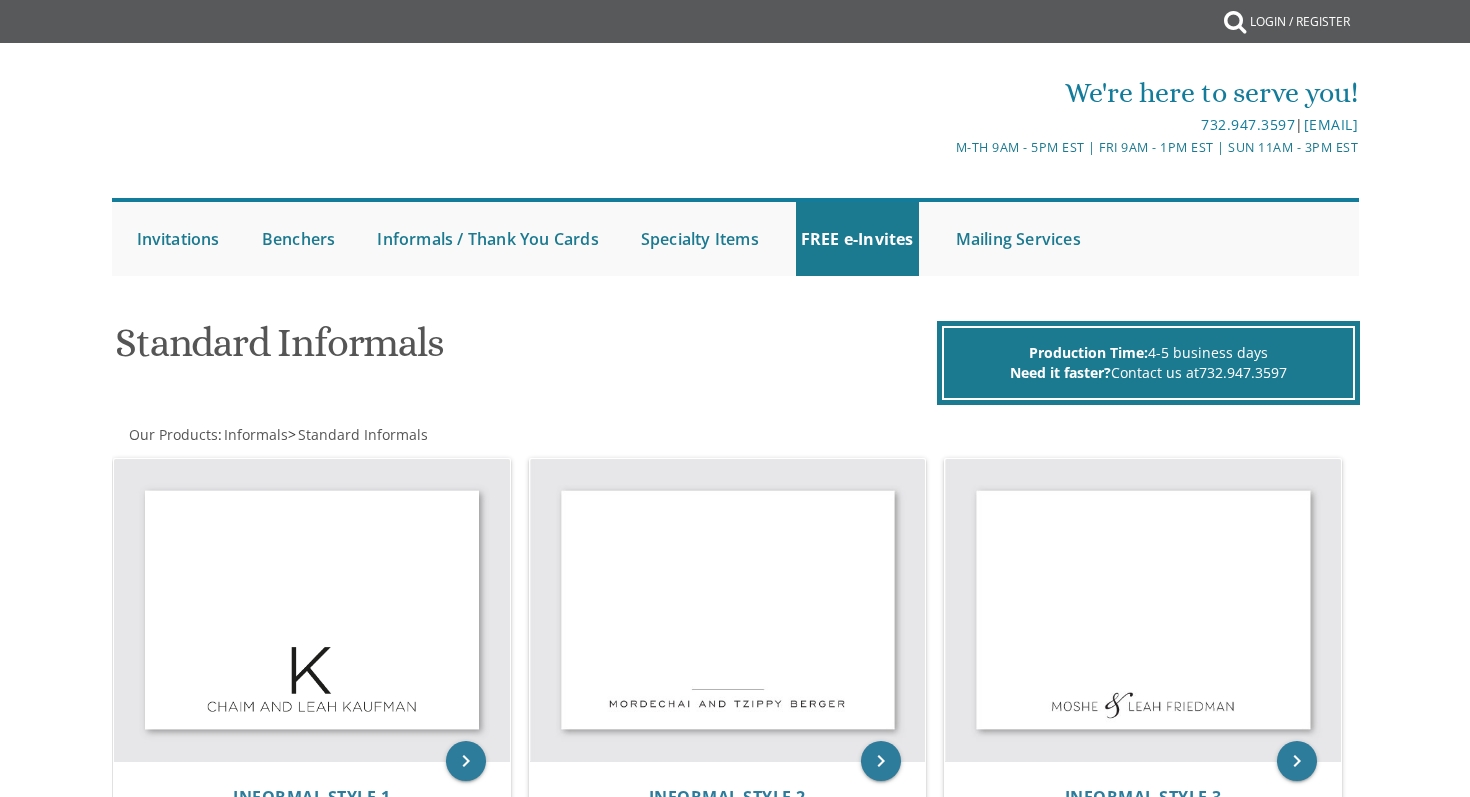 scroll, scrollTop: 0, scrollLeft: 0, axis: both 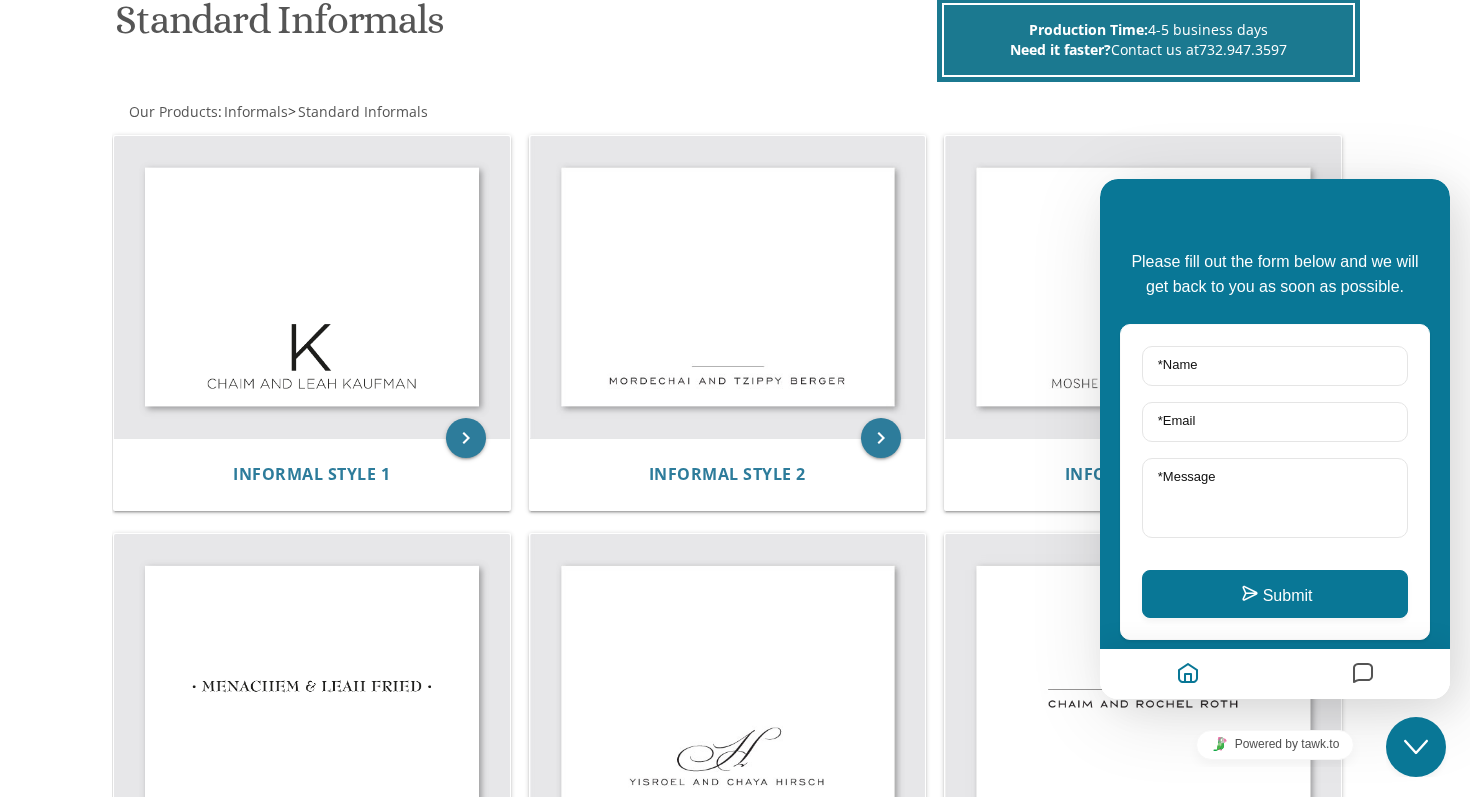 click on "My Cart
0
Total:
$ 0.00
$ 0.00
View Cart 0  Item(s)
Submit
My Cart
0
Total:
$ 0.00
$ 0.00
View Cart 0  Item(s)
Login / Register" at bounding box center [735, 1303] 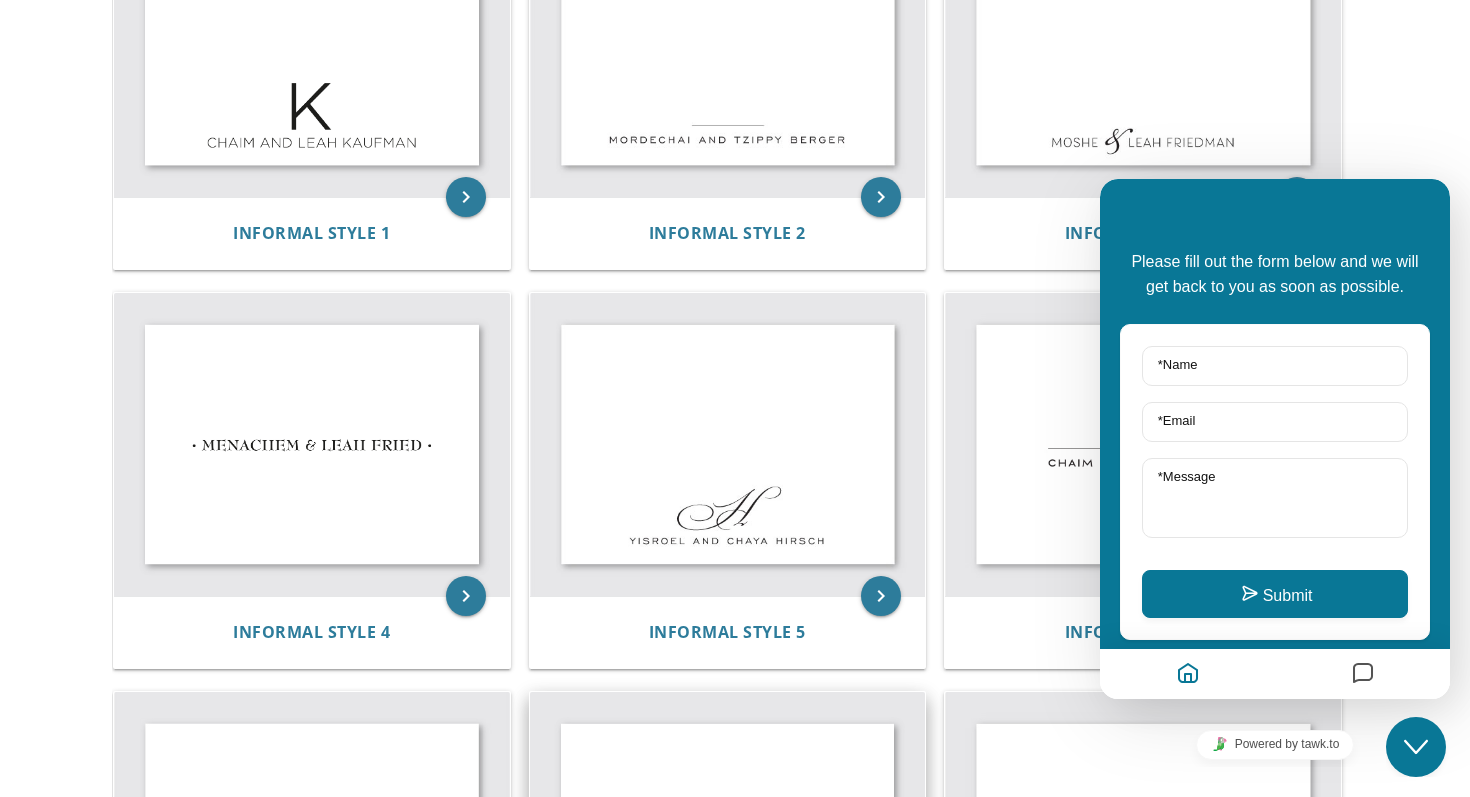 scroll, scrollTop: 566, scrollLeft: 0, axis: vertical 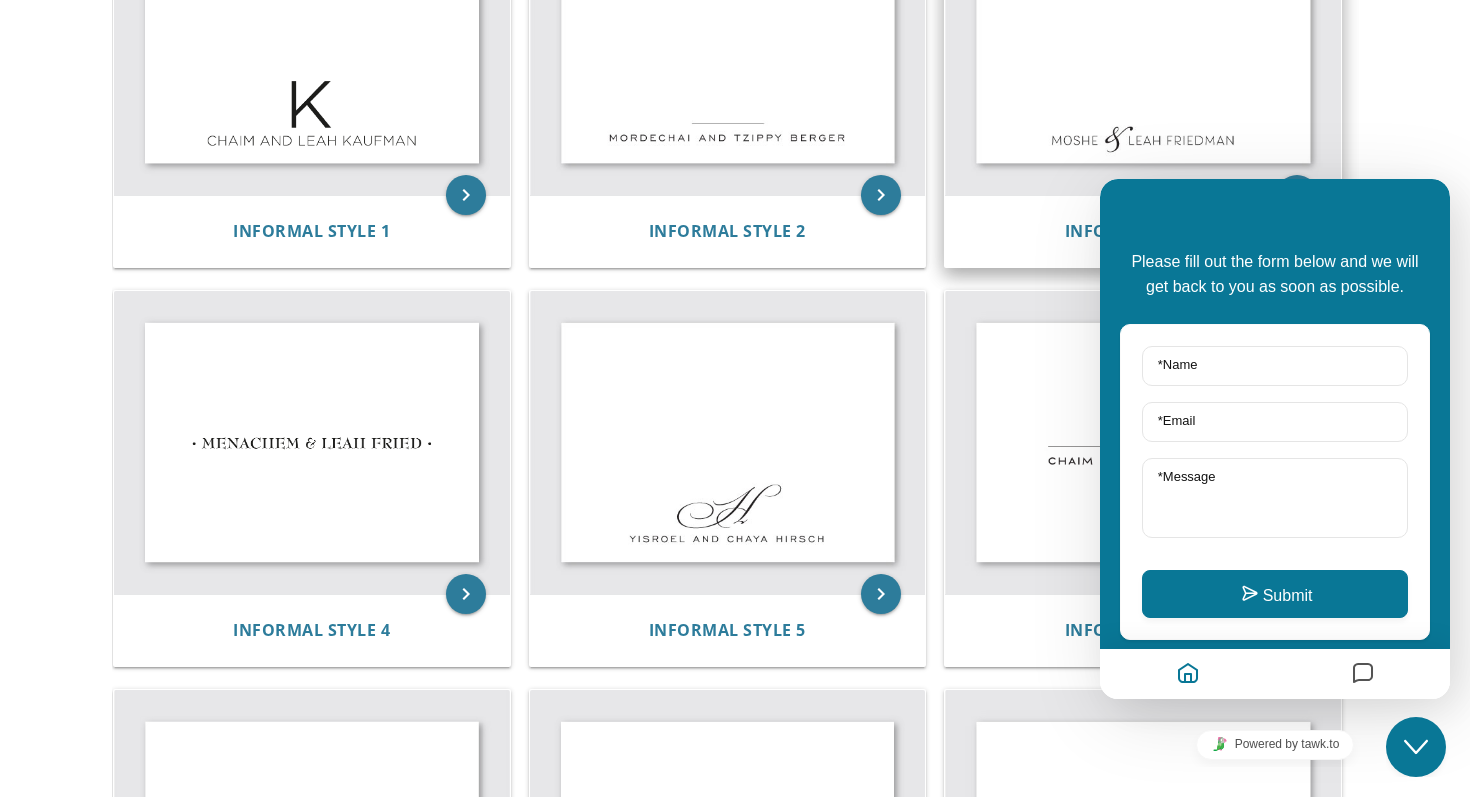 click at bounding box center [1143, 44] 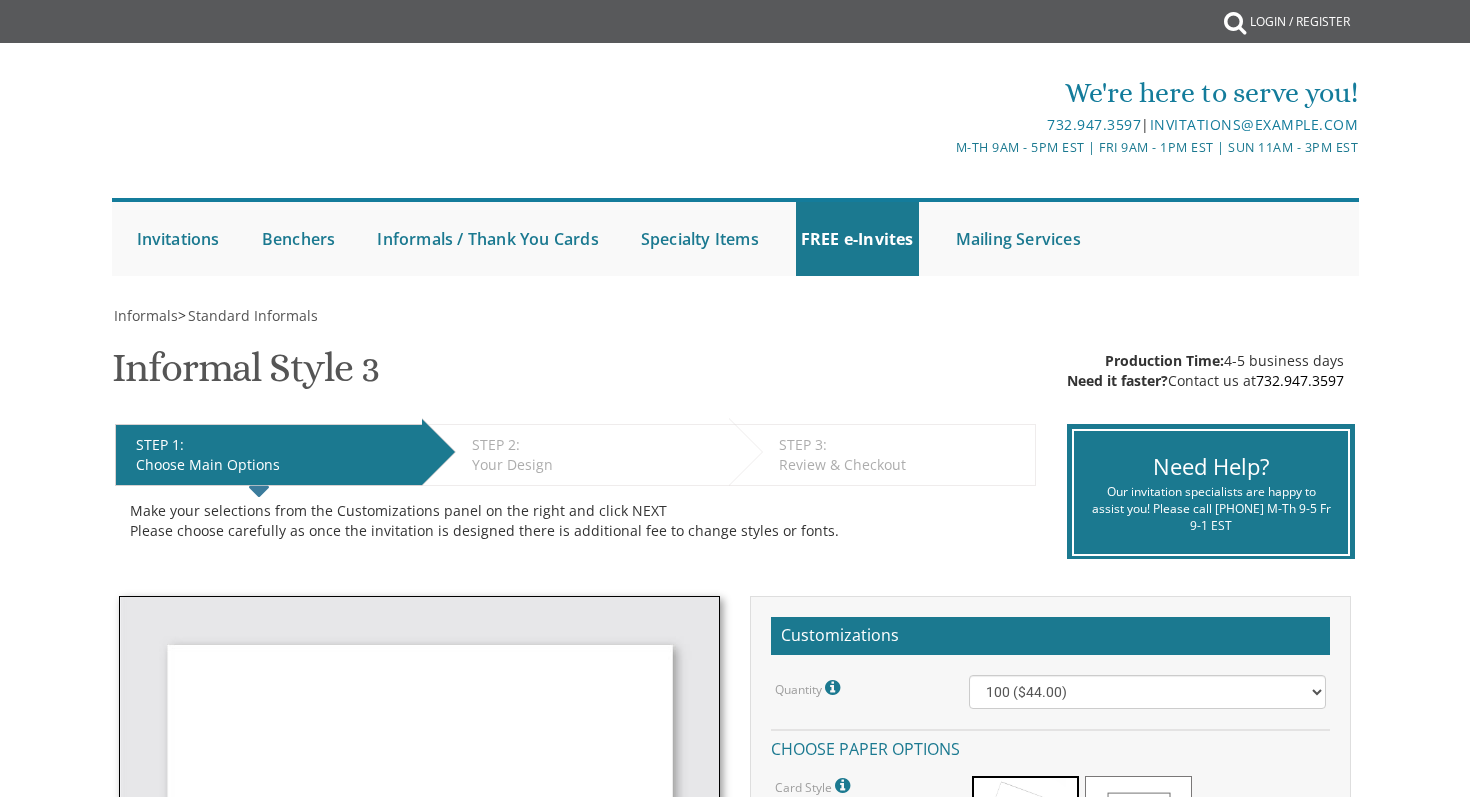 scroll, scrollTop: 0, scrollLeft: 0, axis: both 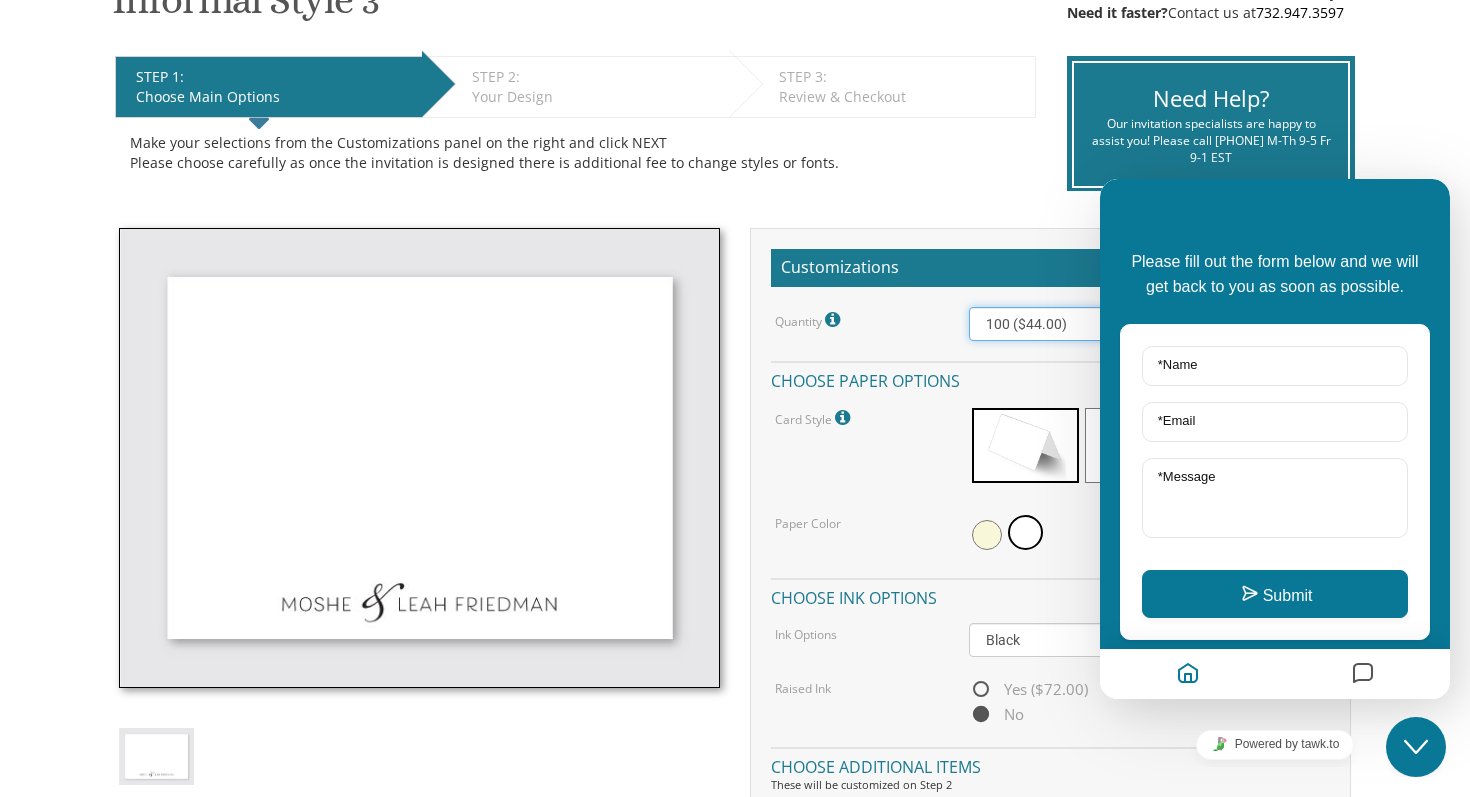 click on "100 ($44.00) 200 ($63.00) 300 ($82.00) 400 ($101.00) 500 ($120.00) 600 ($139.00) 700 ($158.00) 800 ($177.00) 900 ($196.00) 1000 ($215.00)" at bounding box center [1148, 324] 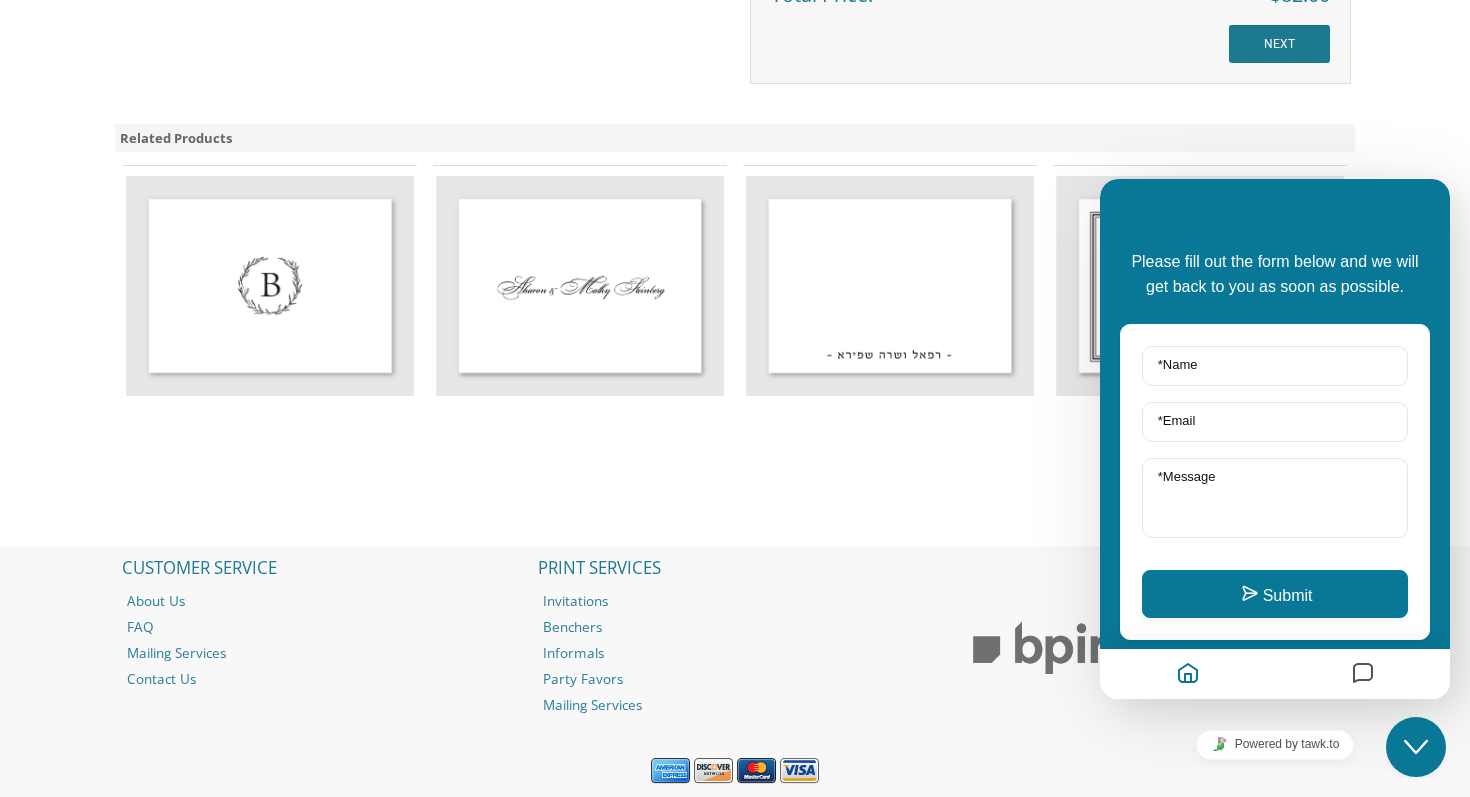 scroll, scrollTop: 1501, scrollLeft: 0, axis: vertical 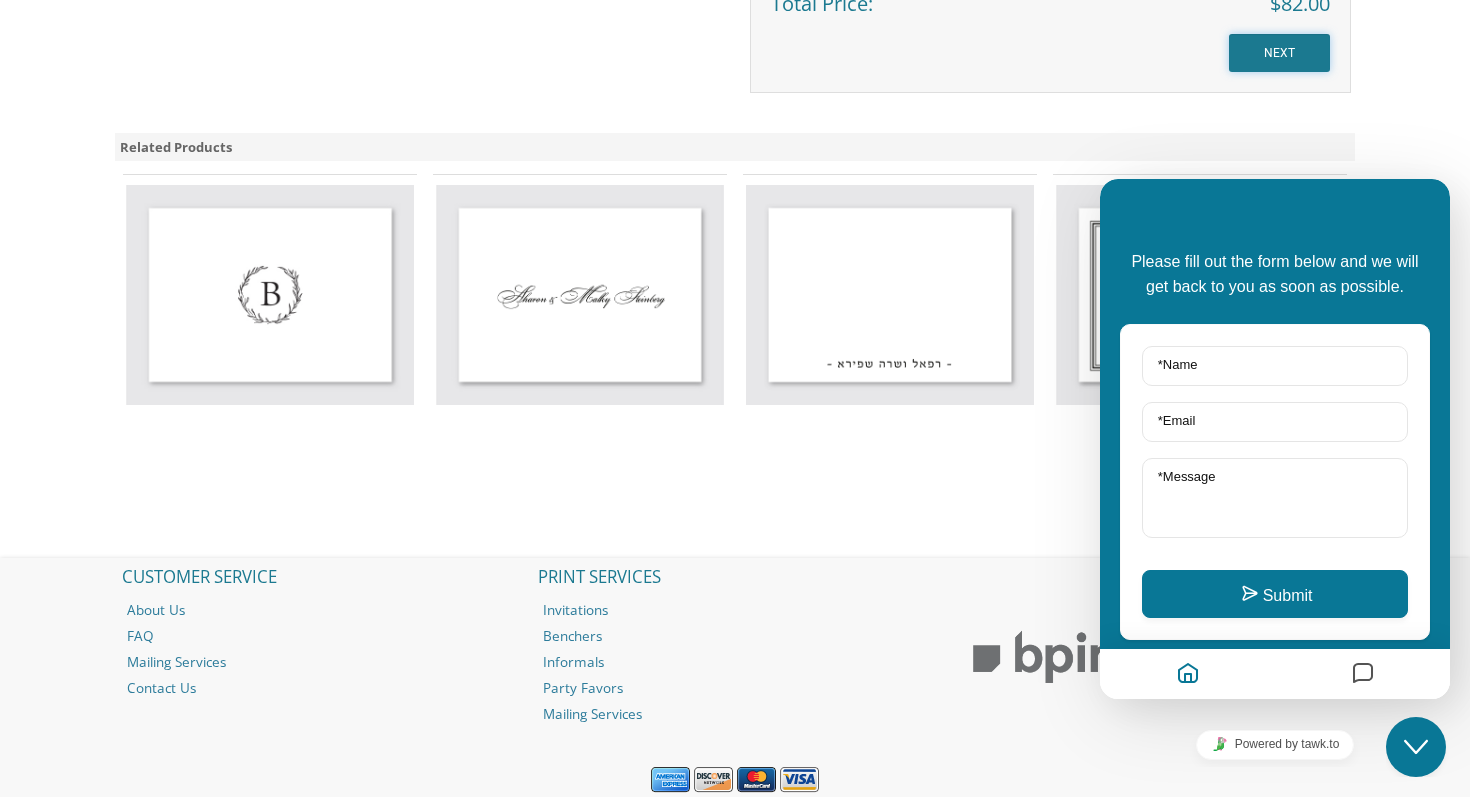 click on "NEXT" at bounding box center (1279, 53) 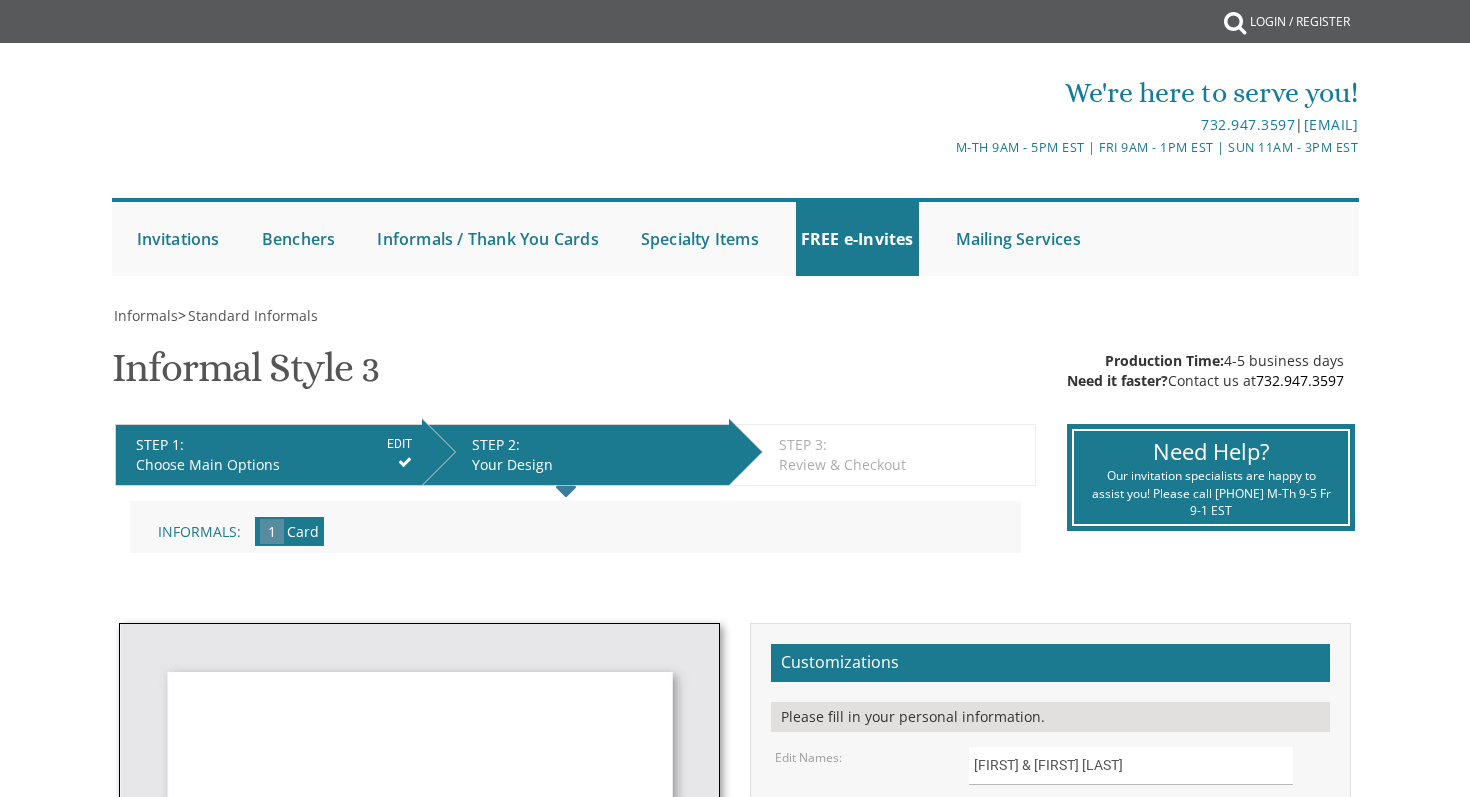 scroll, scrollTop: 0, scrollLeft: 0, axis: both 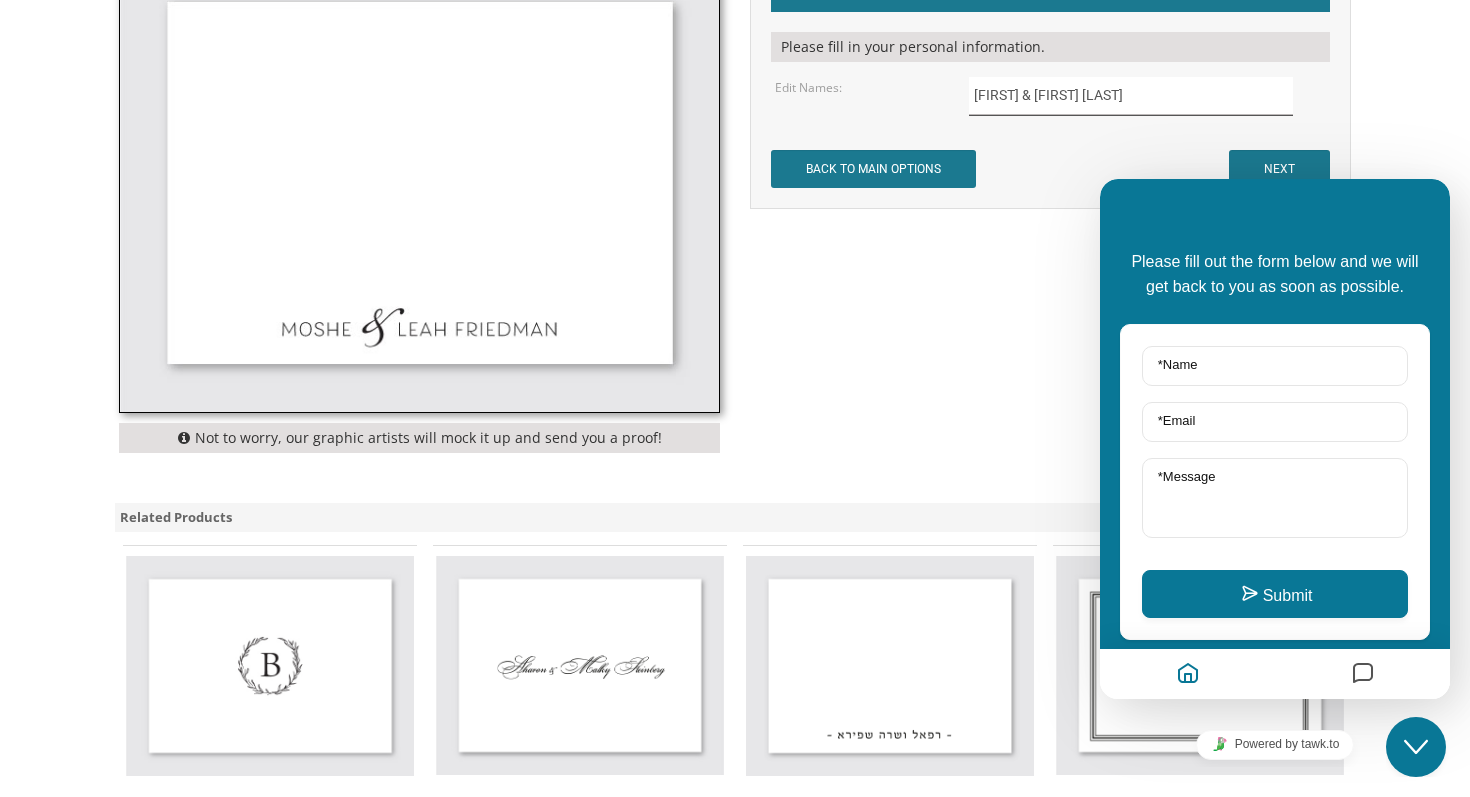 drag, startPoint x: 1137, startPoint y: 96, endPoint x: 970, endPoint y: 88, distance: 167.19151 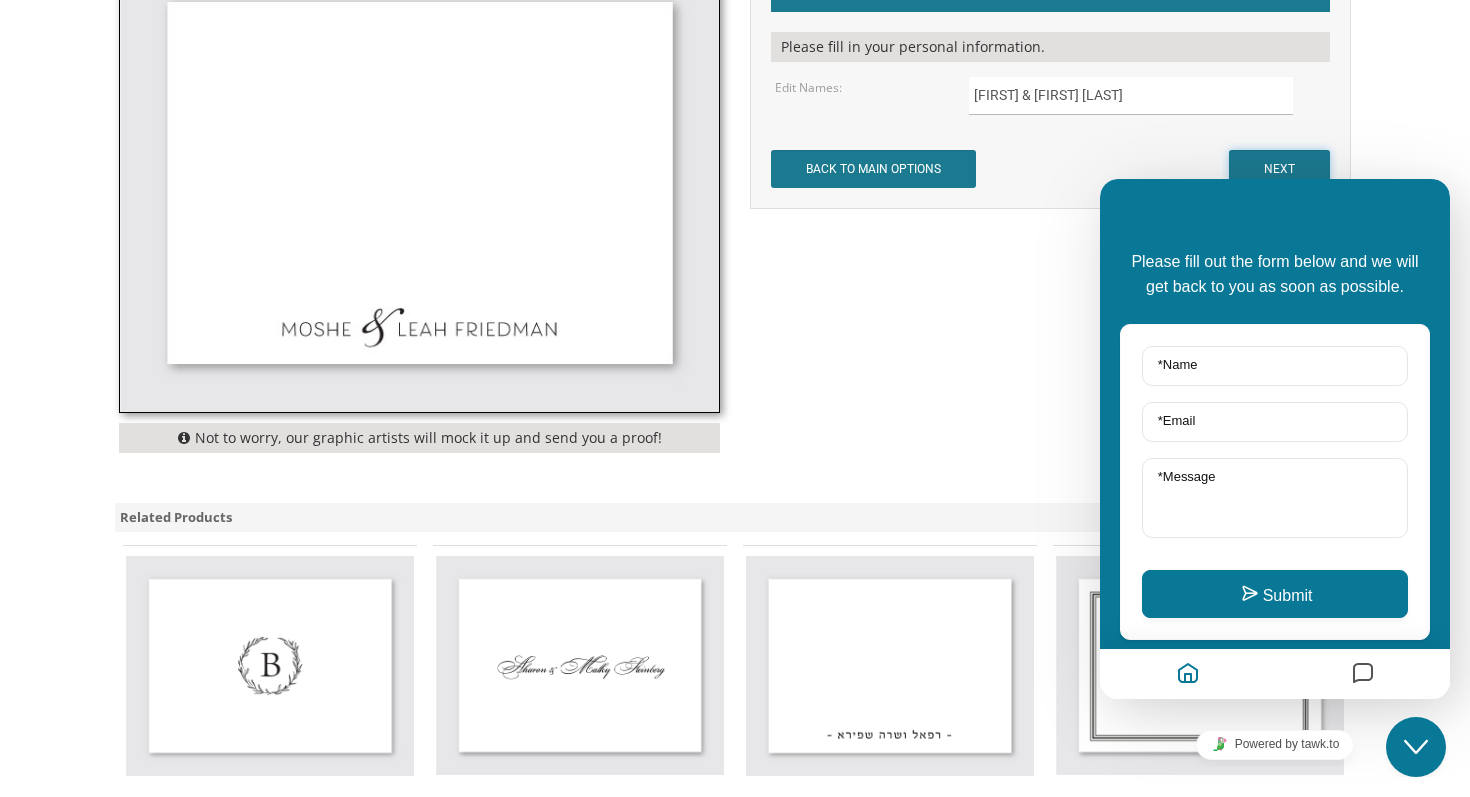 click on "NEXT" at bounding box center (1279, 169) 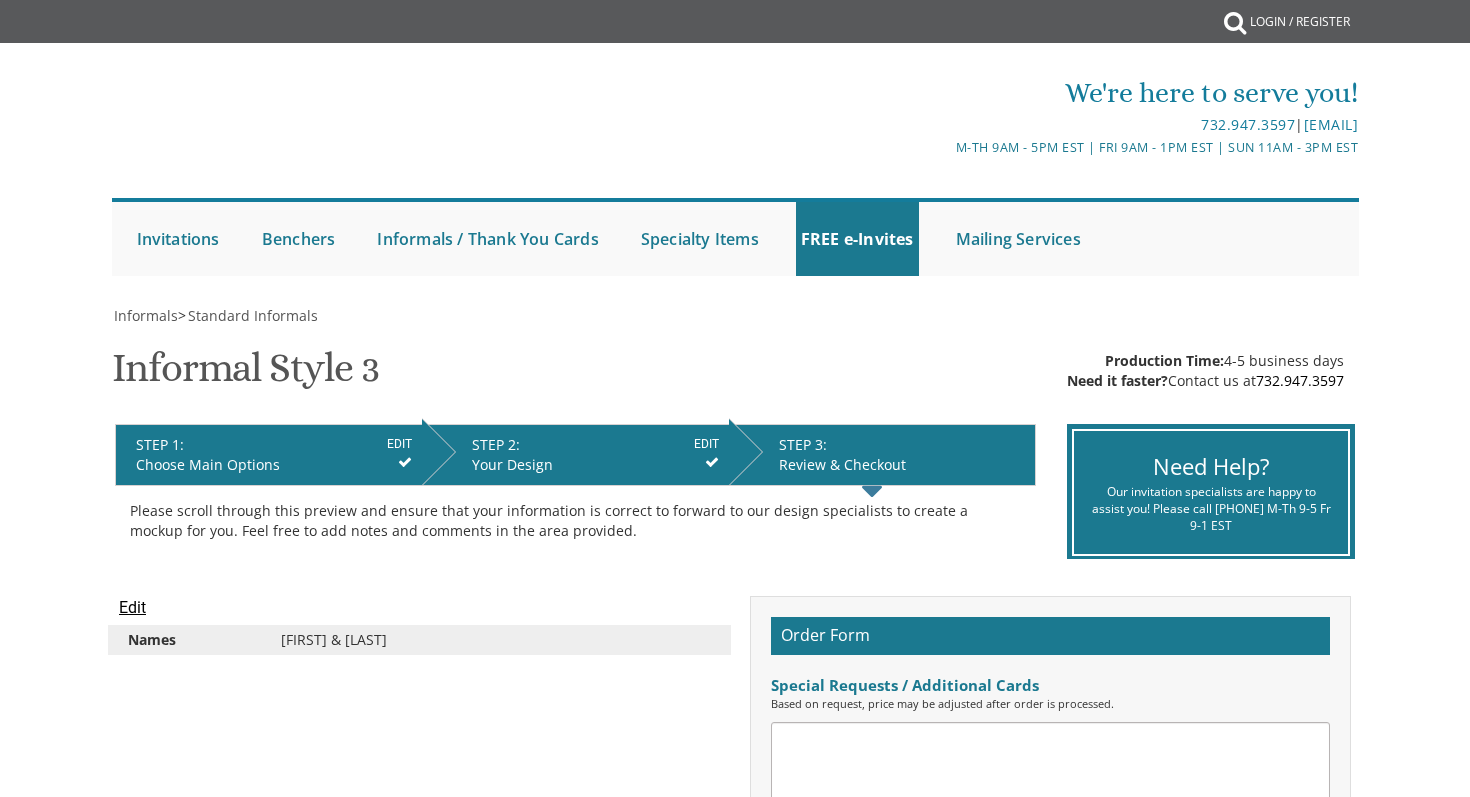 scroll, scrollTop: 0, scrollLeft: 0, axis: both 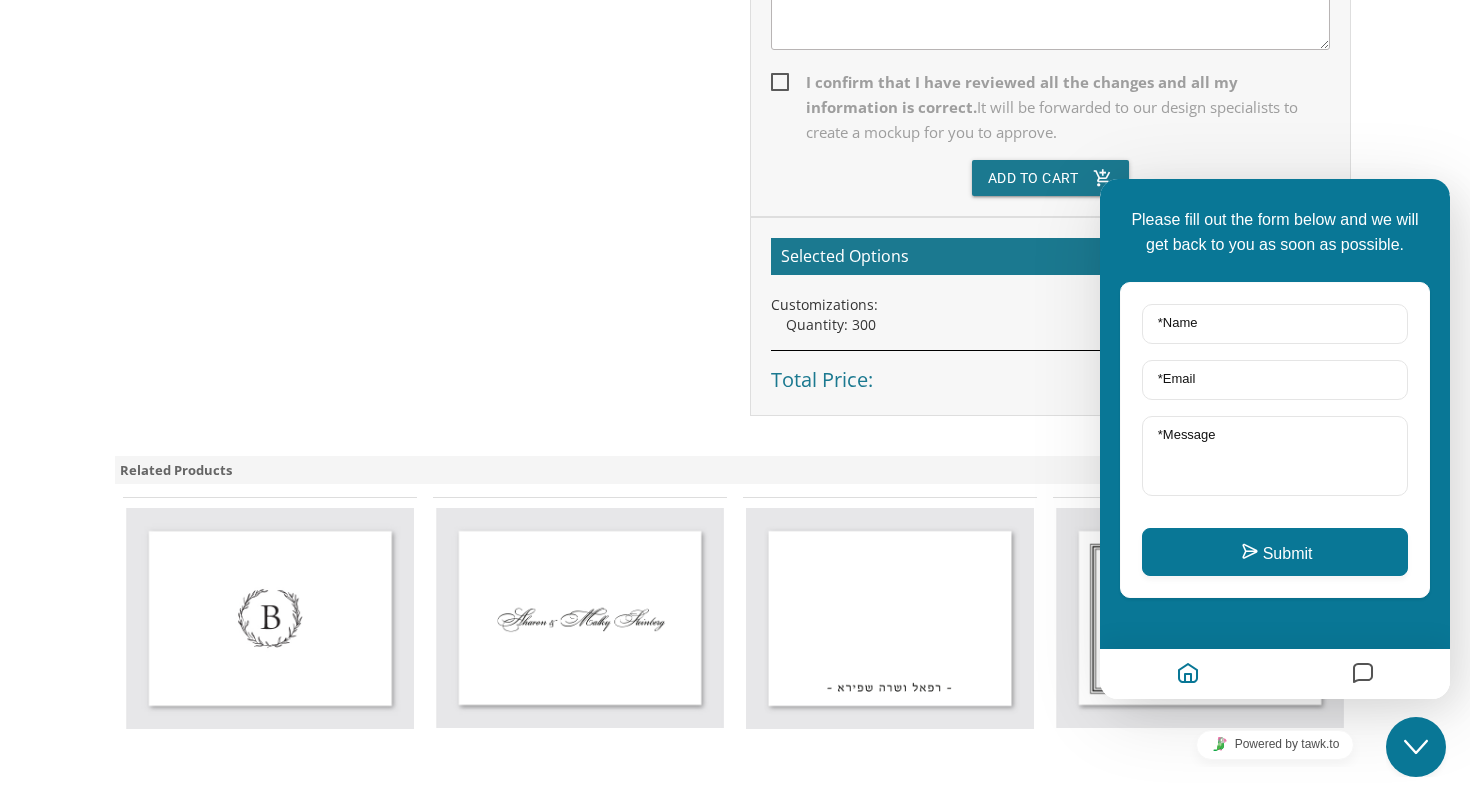 click on "I confirm that I have reviewed all the changes and all my information is correct.   It will be forwarded to our design specialists to create a mockup for you to approve." at bounding box center [1050, 107] 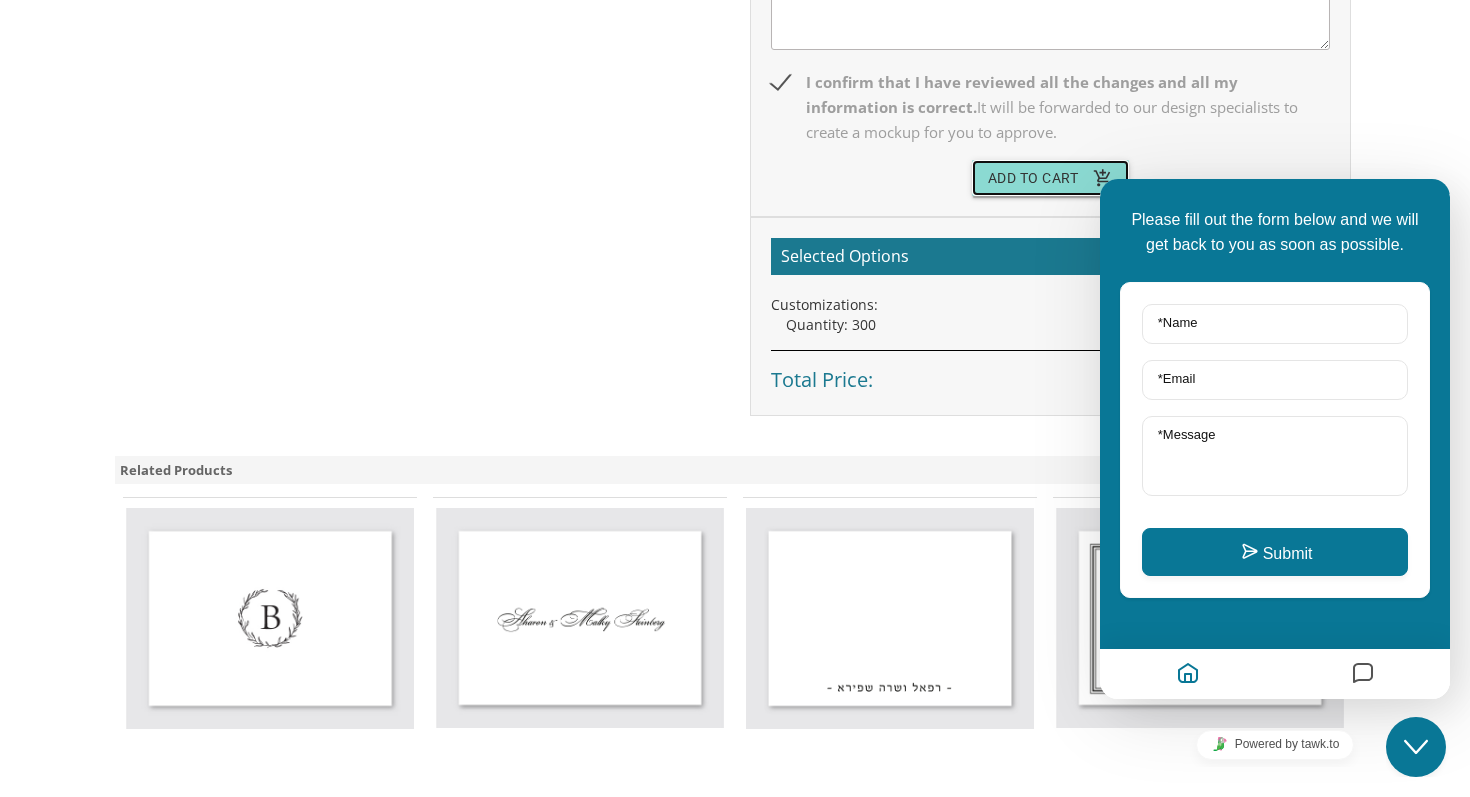 click on "Add To Cart
add_shopping_cart" at bounding box center (1051, 178) 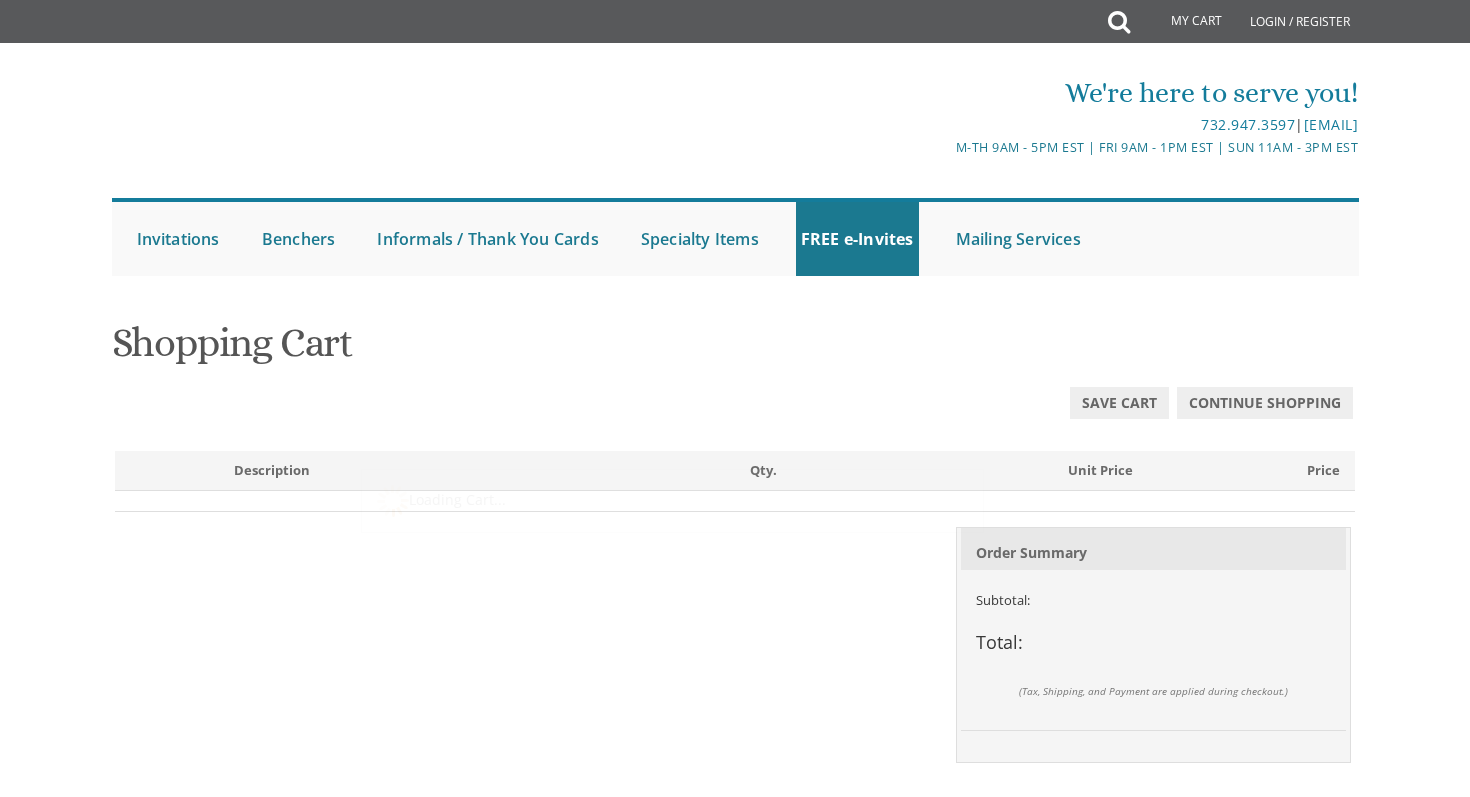 scroll, scrollTop: 0, scrollLeft: 0, axis: both 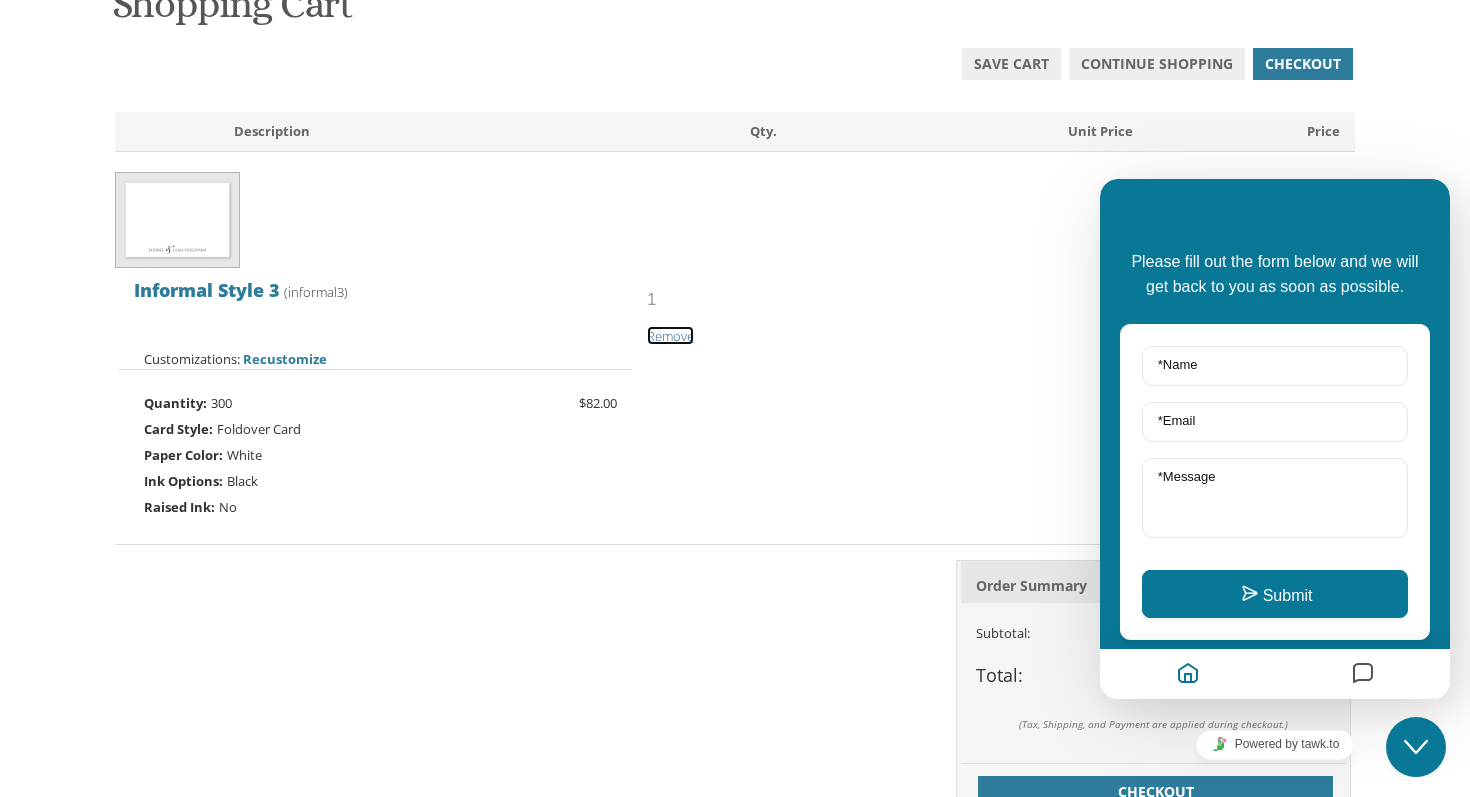 click on "Remove" at bounding box center [670, 336] 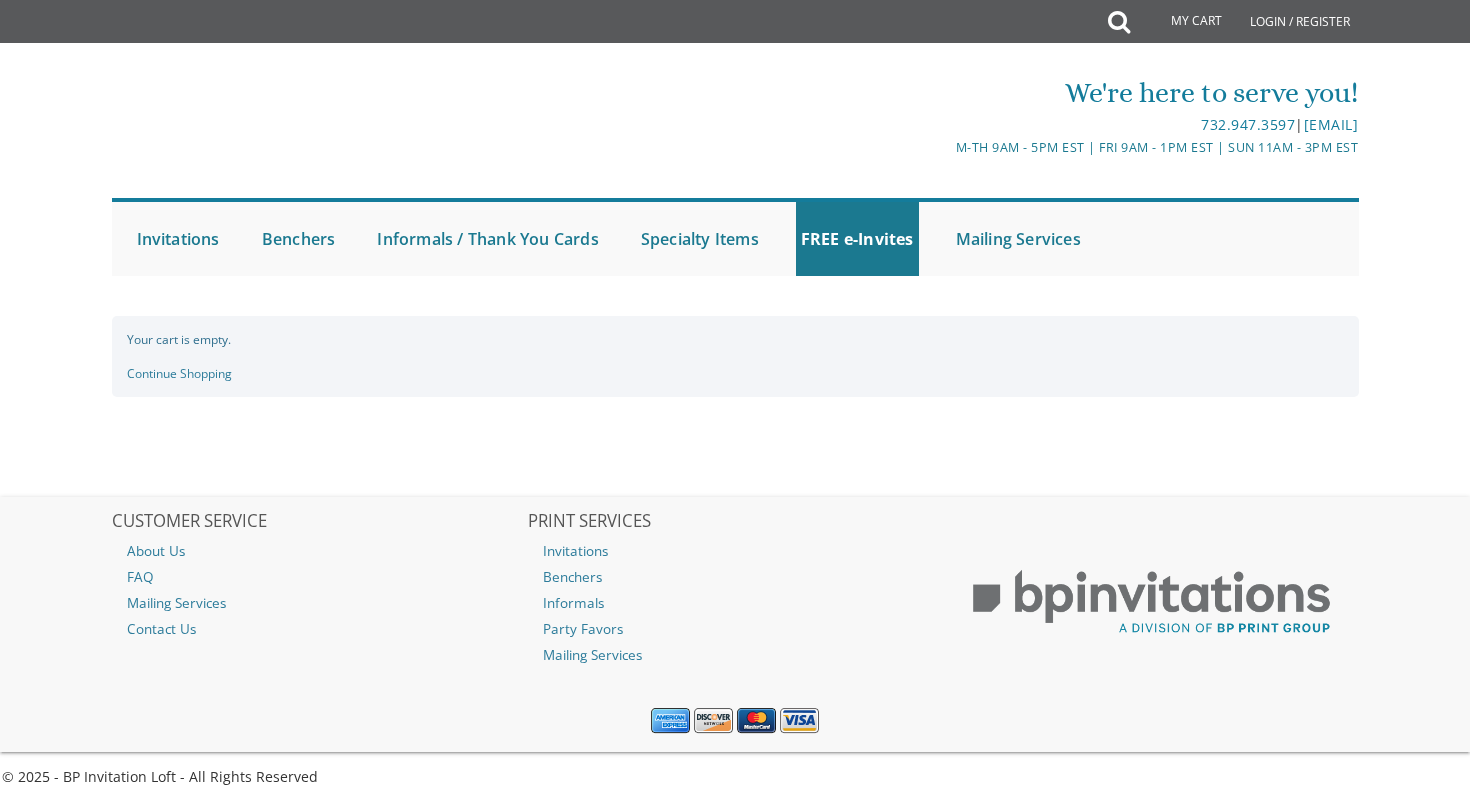 scroll, scrollTop: 0, scrollLeft: 0, axis: both 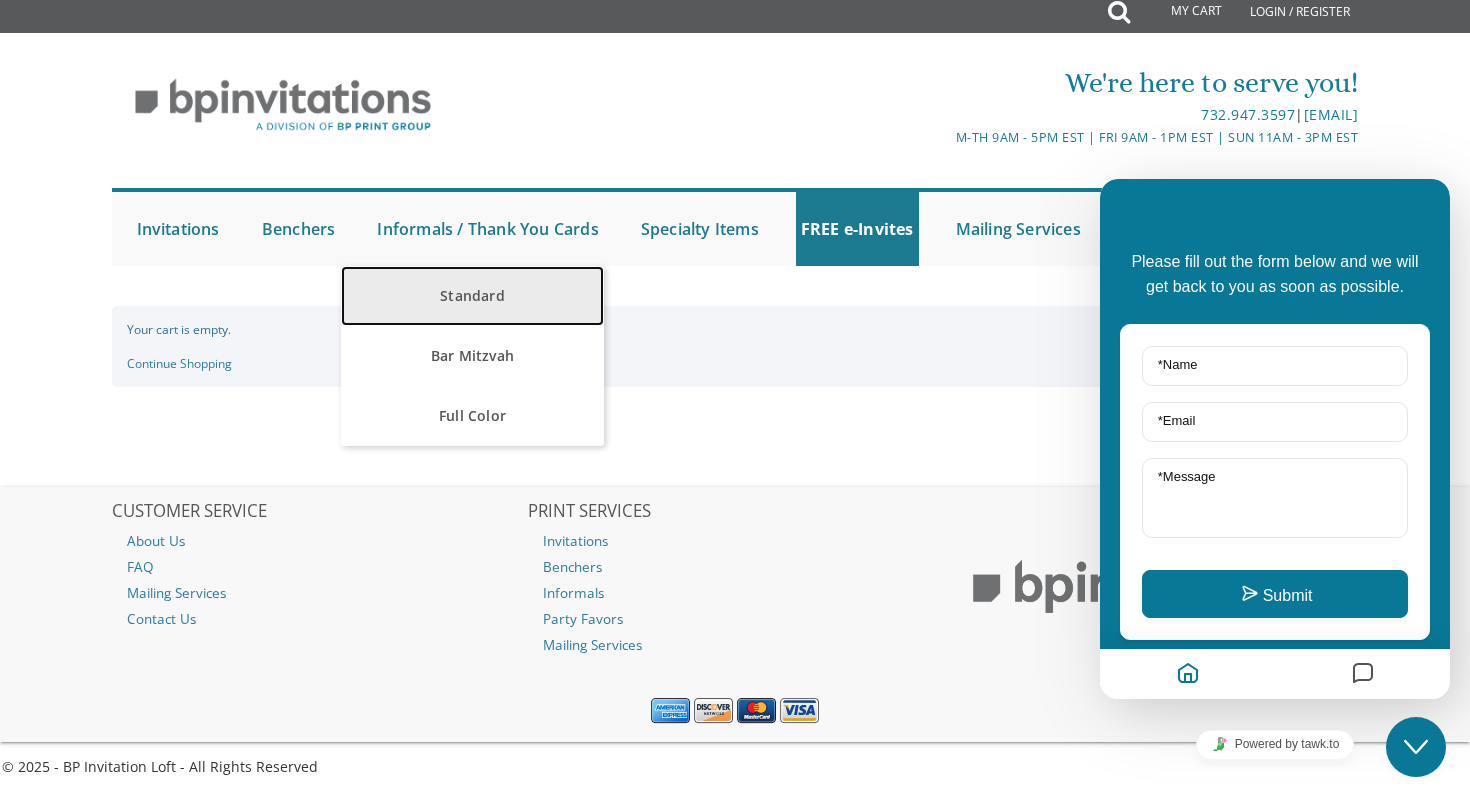 click on "Standard" at bounding box center (472, 296) 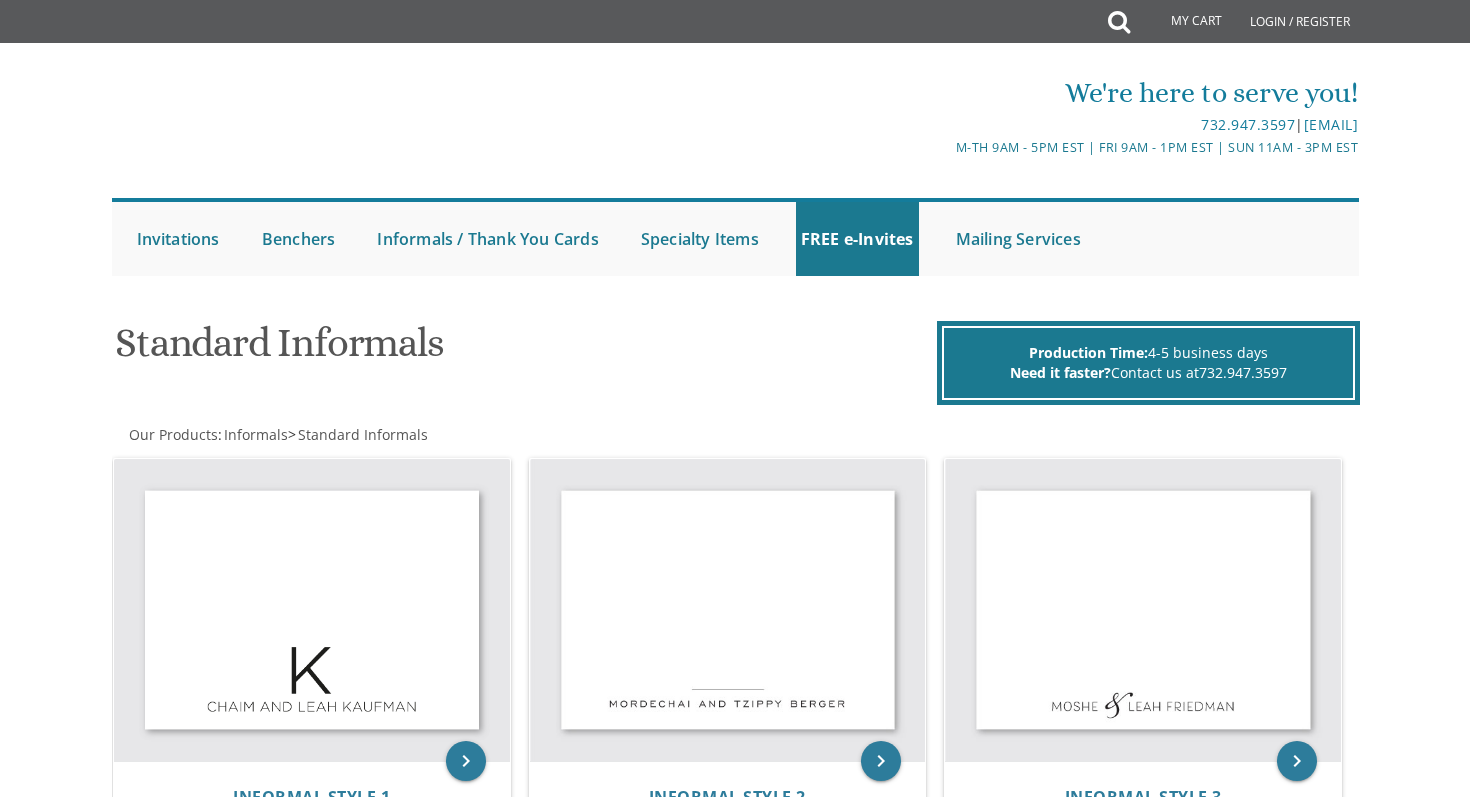 scroll, scrollTop: 0, scrollLeft: 0, axis: both 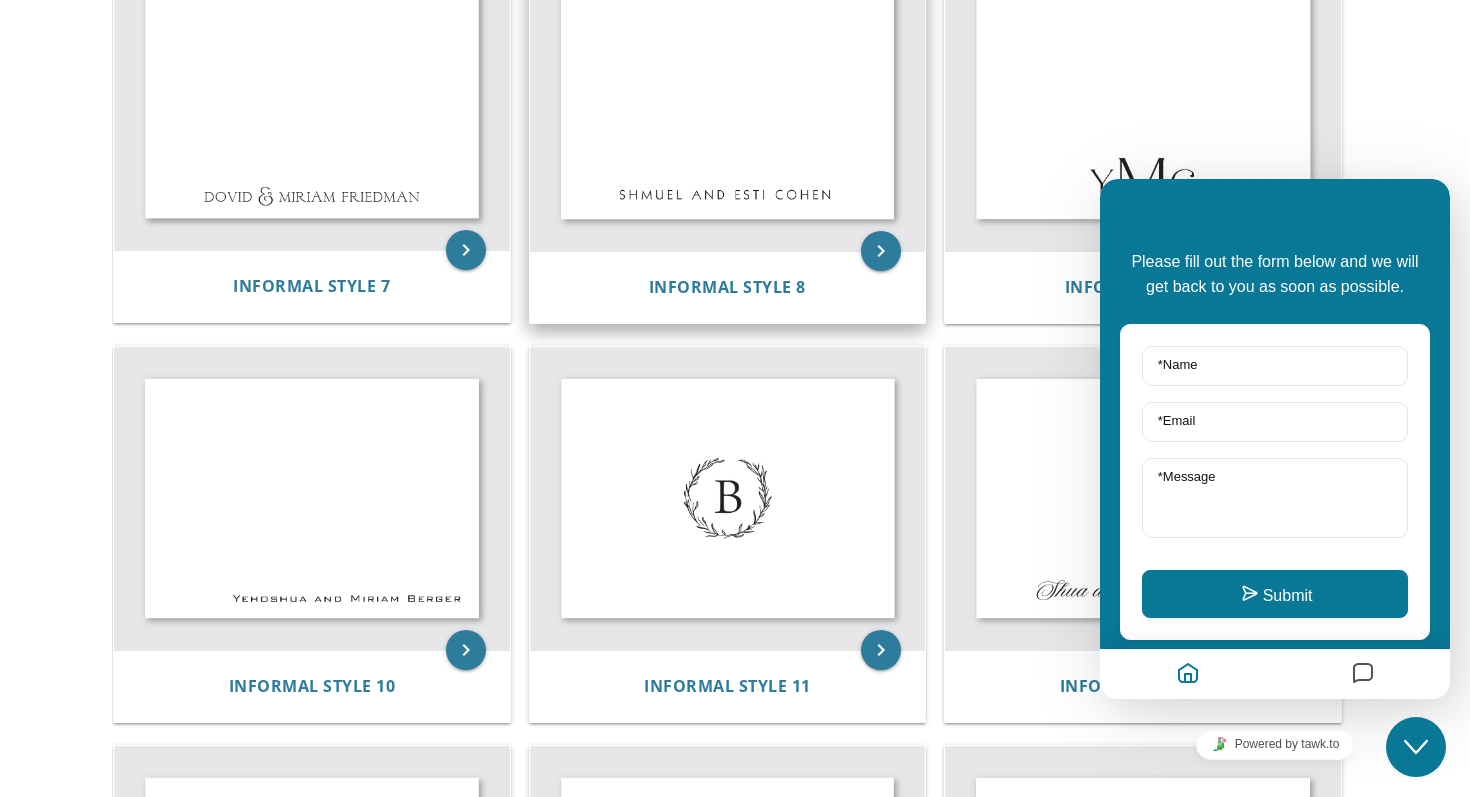 click at bounding box center (728, 99) 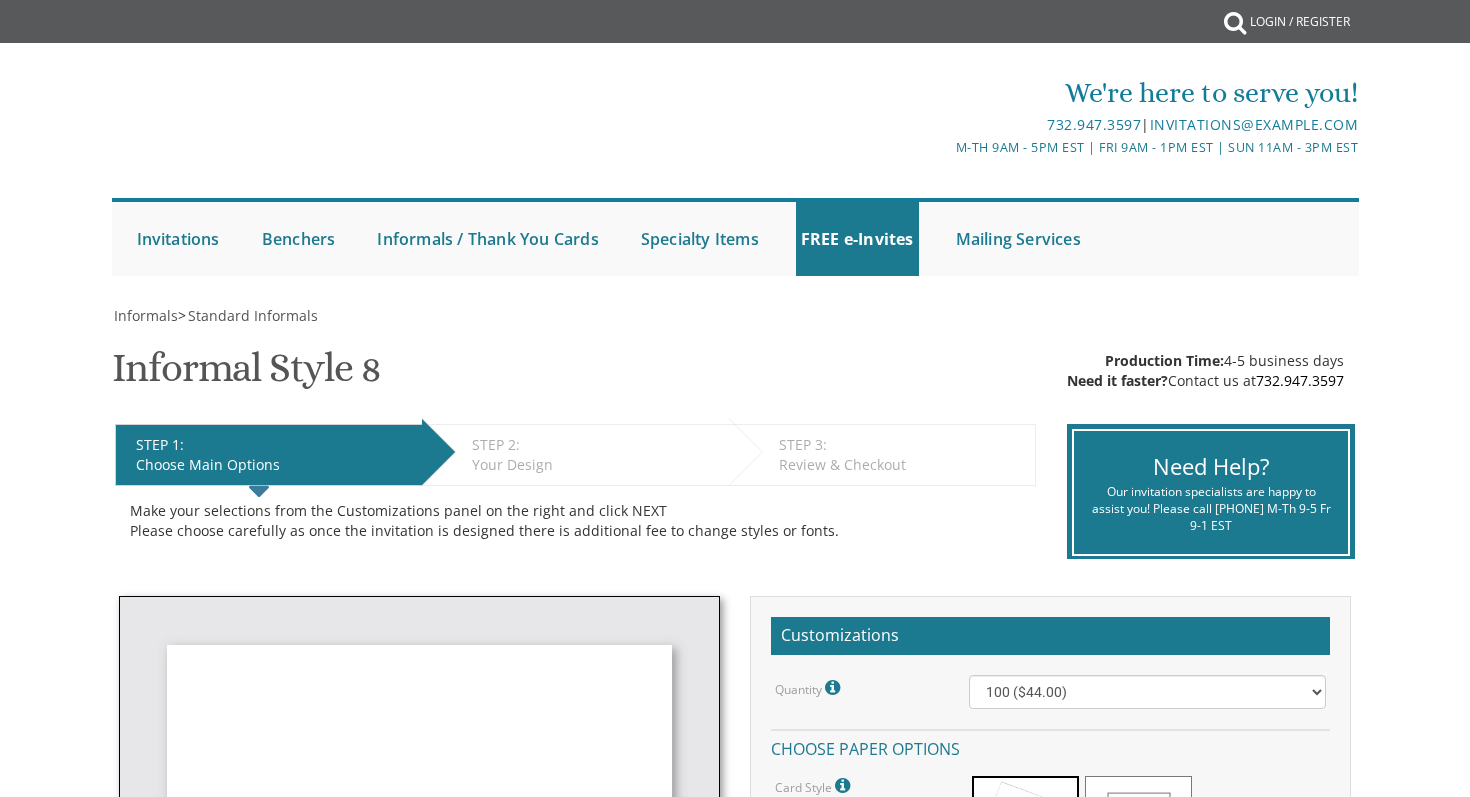 scroll, scrollTop: 0, scrollLeft: 0, axis: both 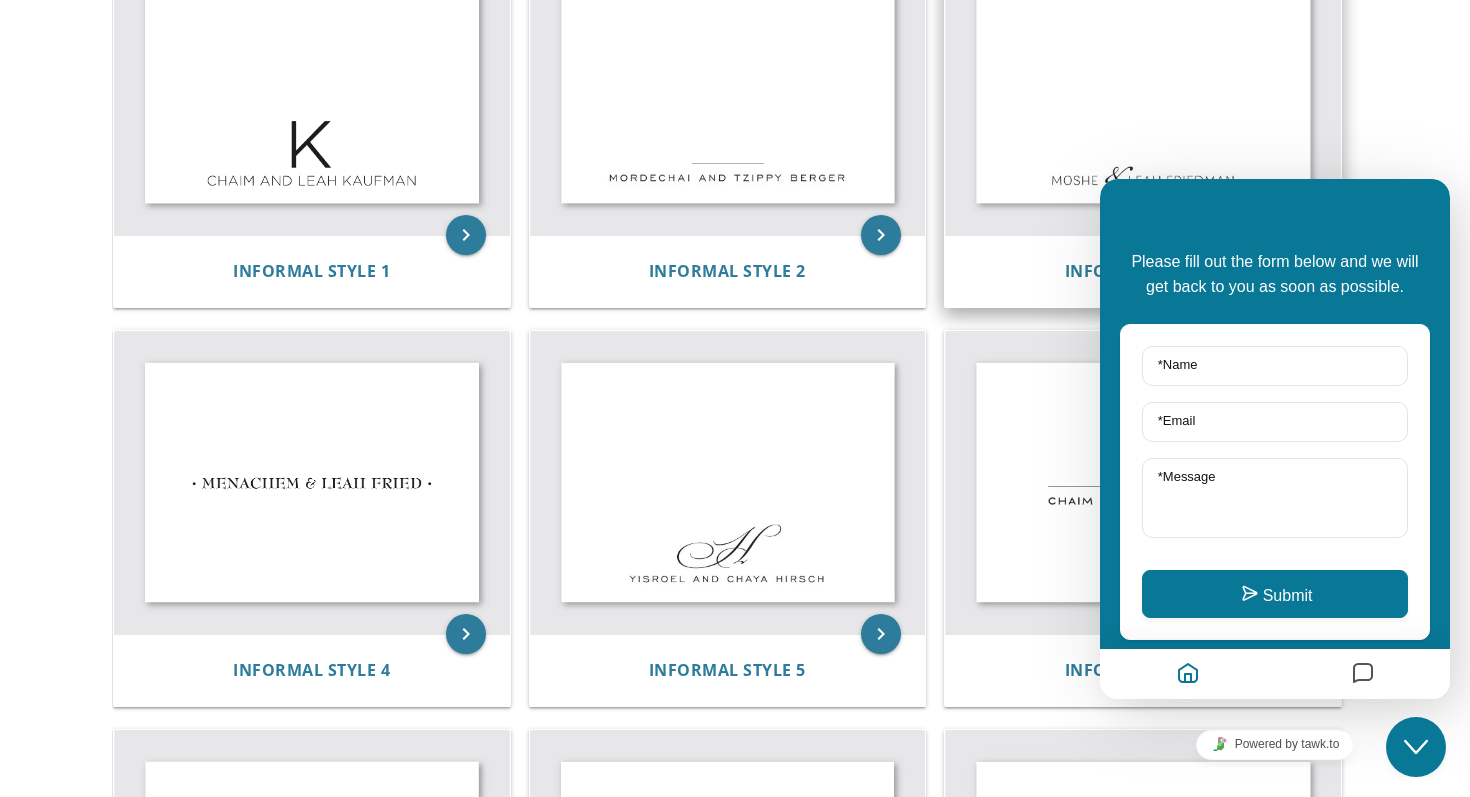 click at bounding box center (1143, 84) 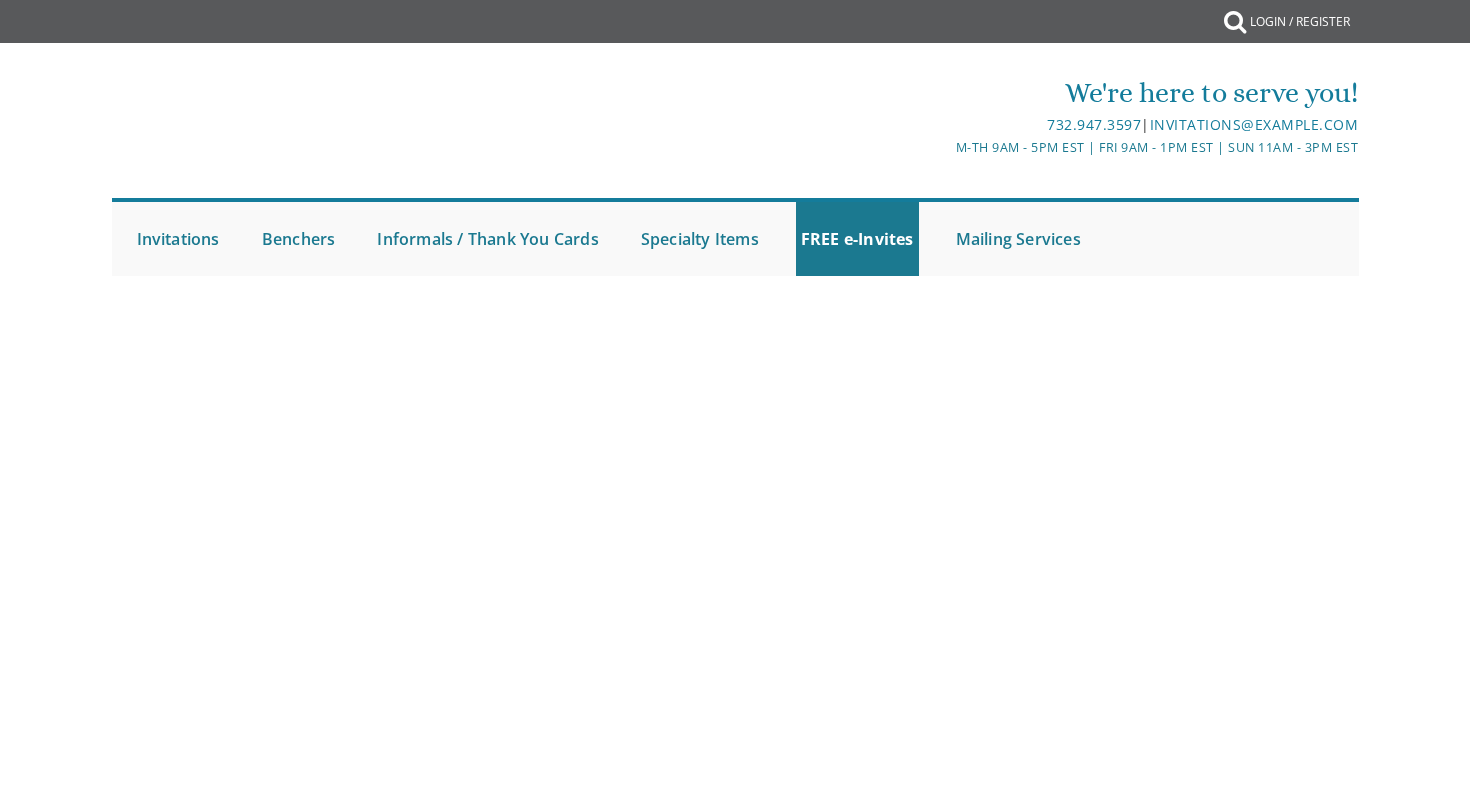 scroll, scrollTop: 0, scrollLeft: 0, axis: both 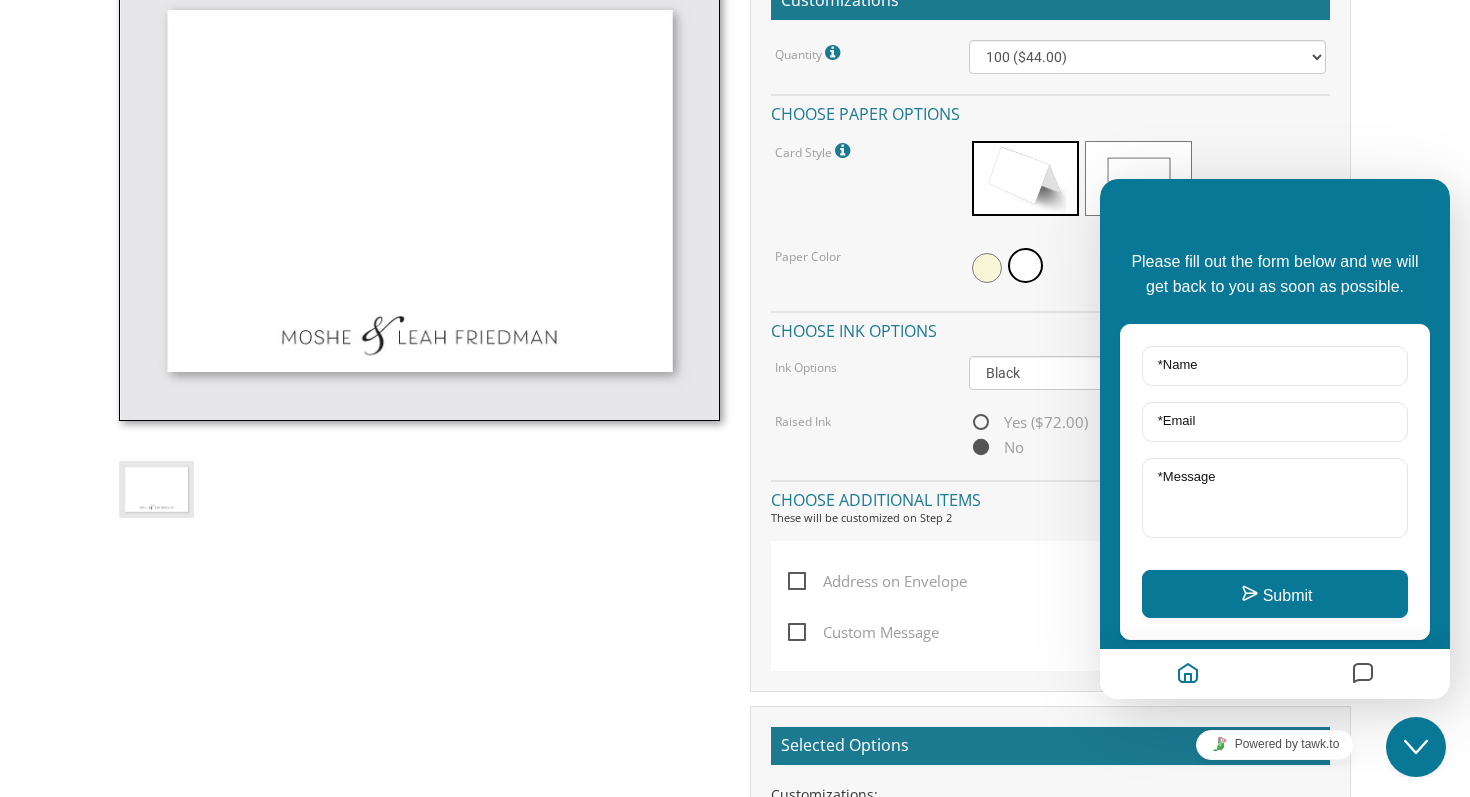 click at bounding box center [845, 151] 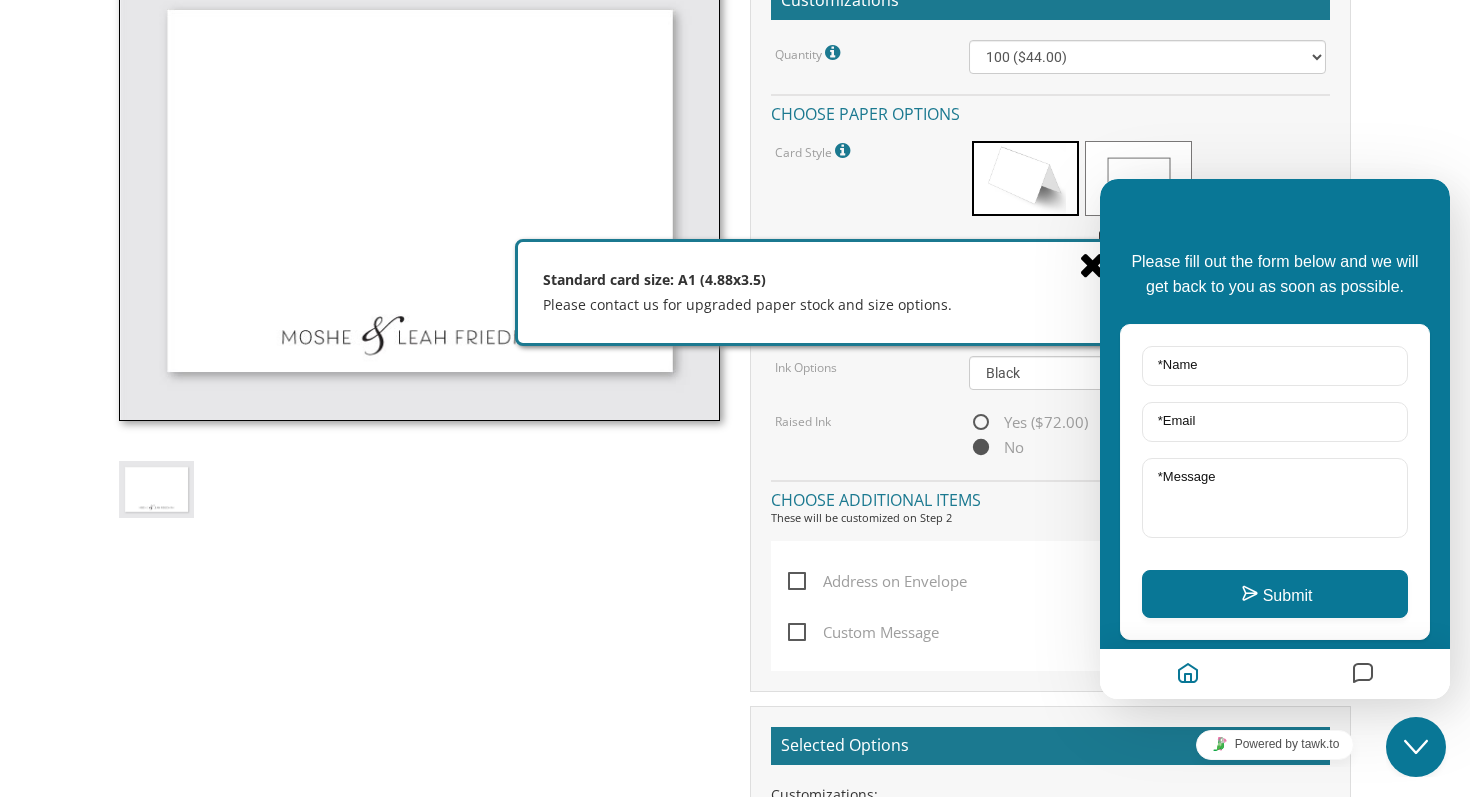 click at bounding box center [1138, 178] 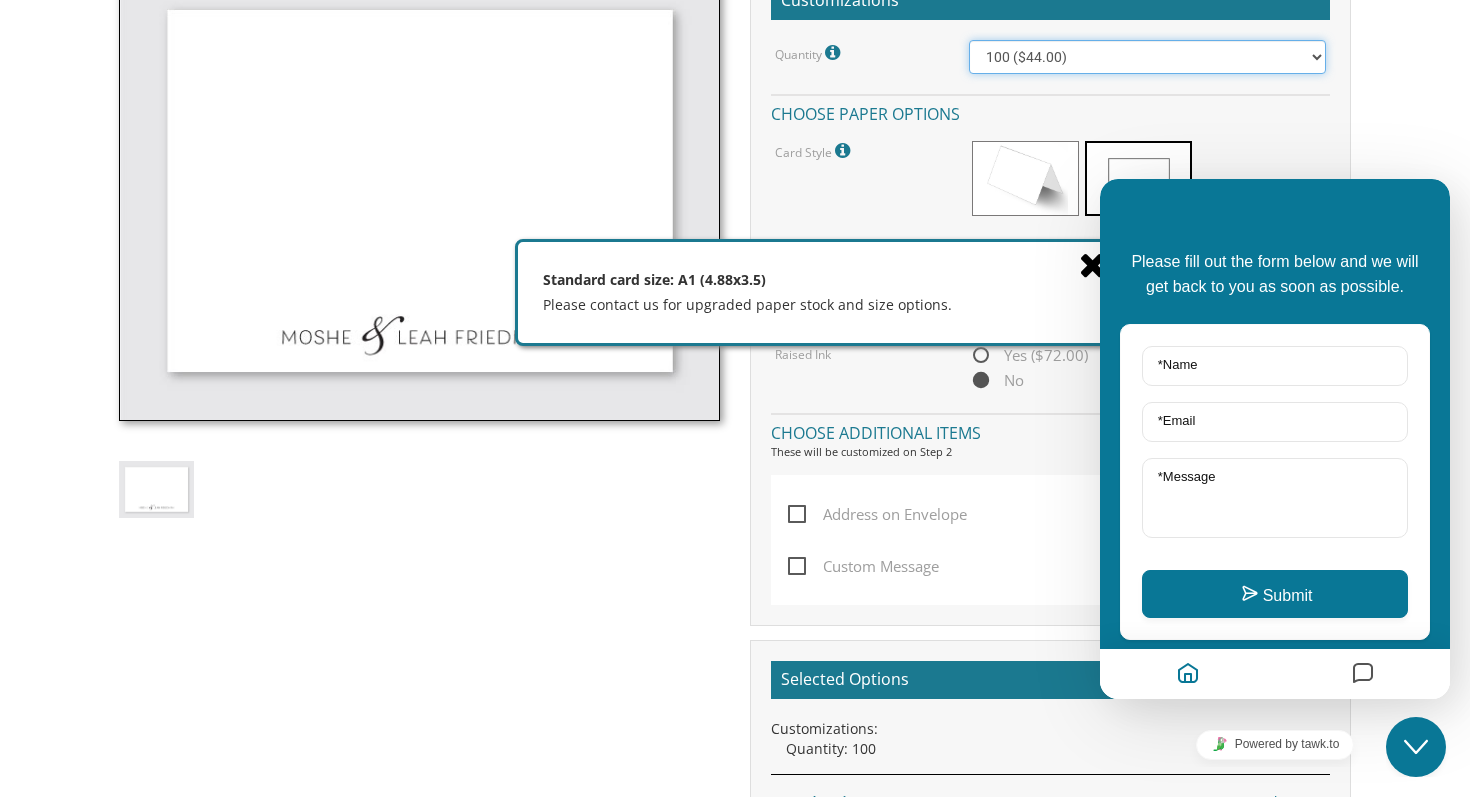 click on "100 ($44.00) 200 ($63.00) 300 ($82.00) 400 ($101.00) 500 ($120.00) 600 ($139.00) 700 ($158.00) 800 ($177.00) 900 ($196.00) 1000 ($215.00)" at bounding box center [1148, 57] 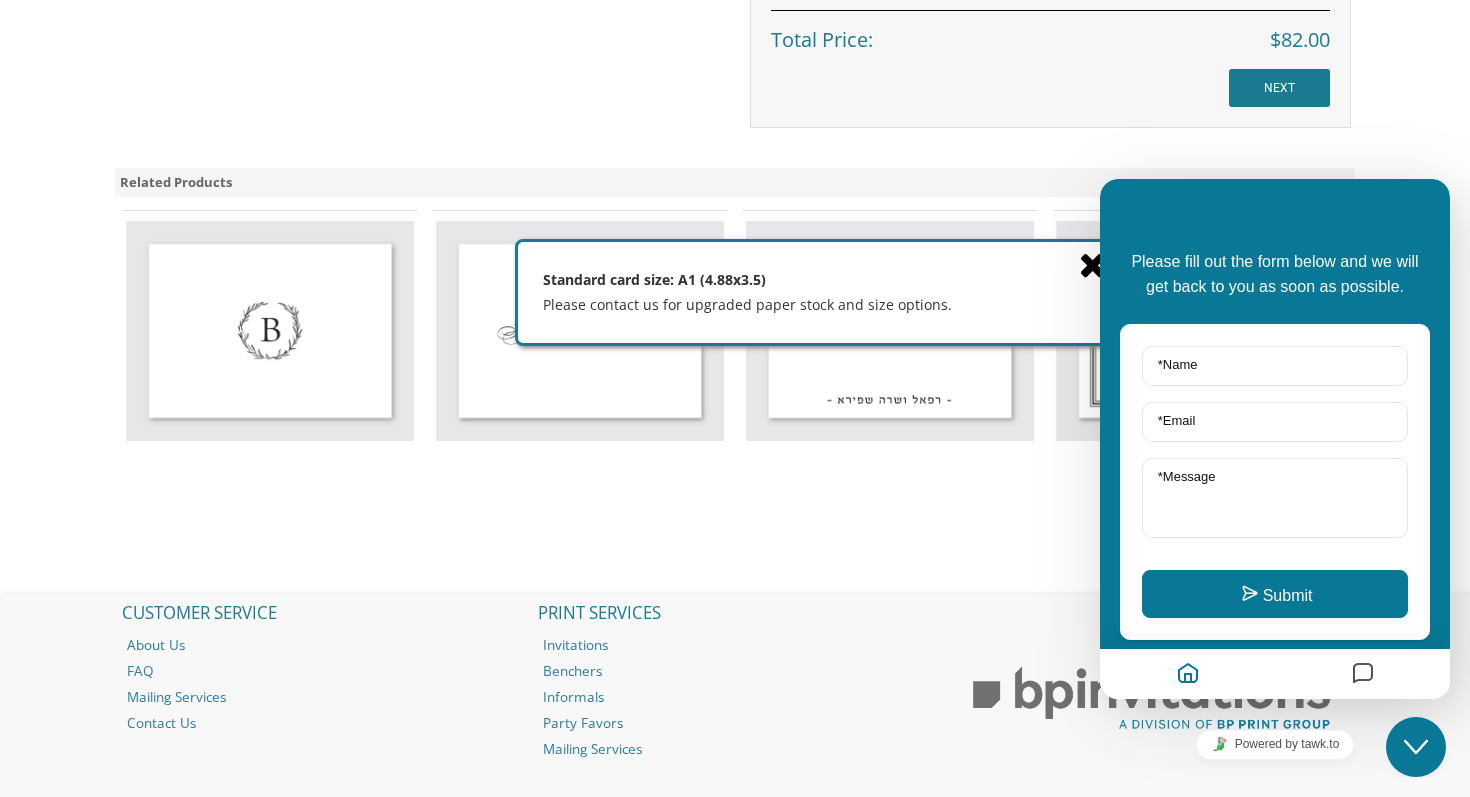 scroll, scrollTop: 1374, scrollLeft: 0, axis: vertical 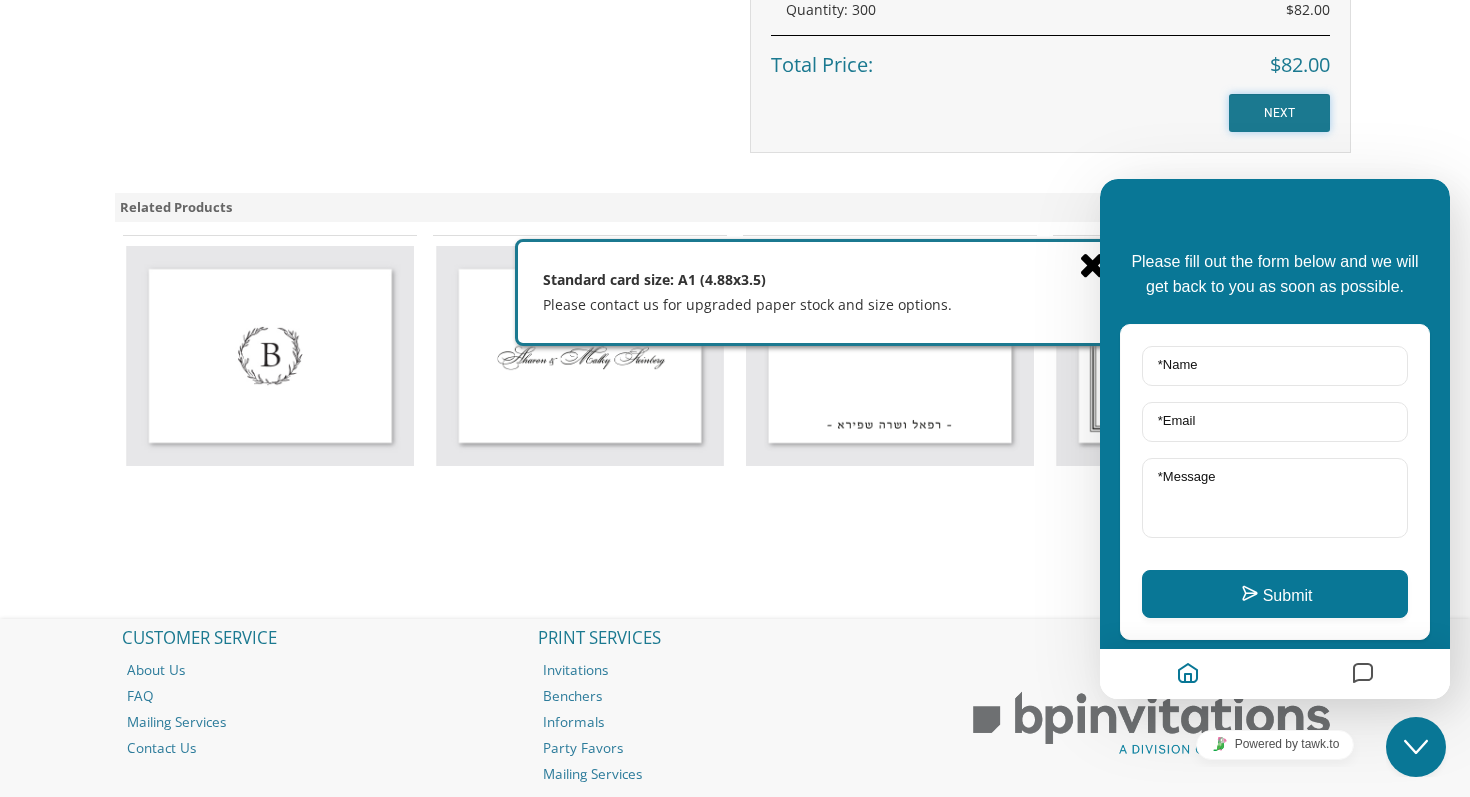 click on "NEXT" at bounding box center (1279, 113) 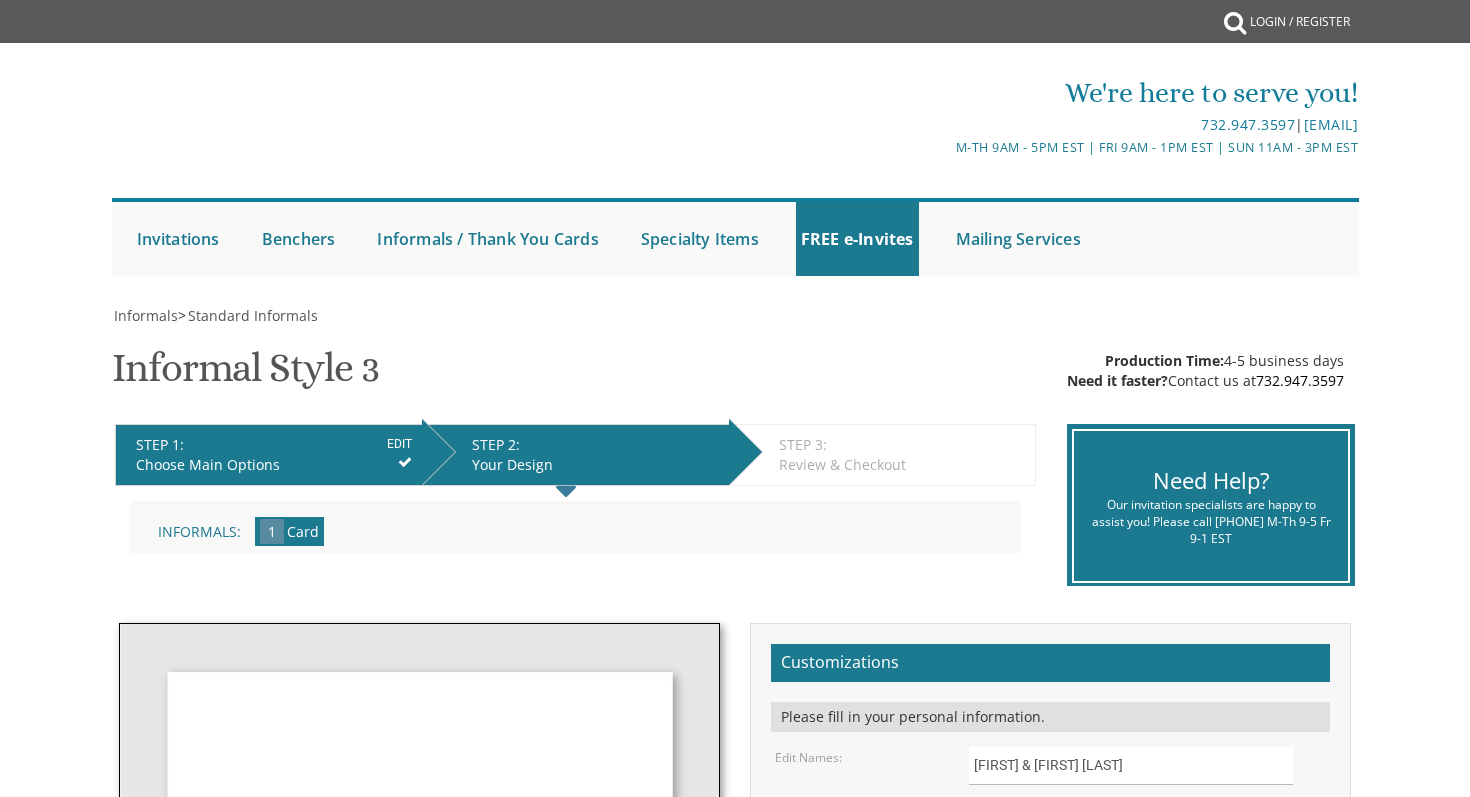 scroll, scrollTop: 0, scrollLeft: 0, axis: both 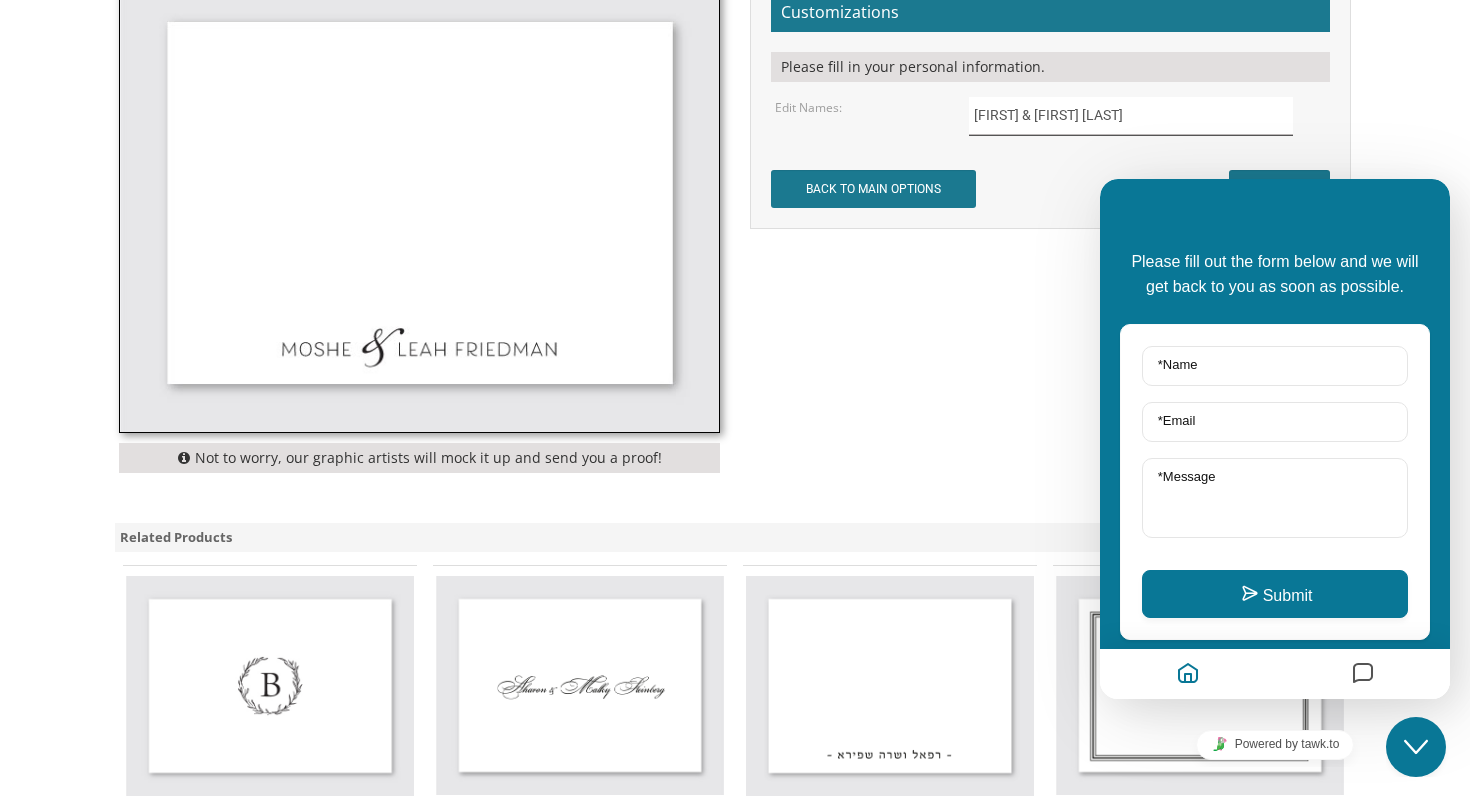 drag, startPoint x: 1136, startPoint y: 125, endPoint x: 940, endPoint y: 120, distance: 196.06377 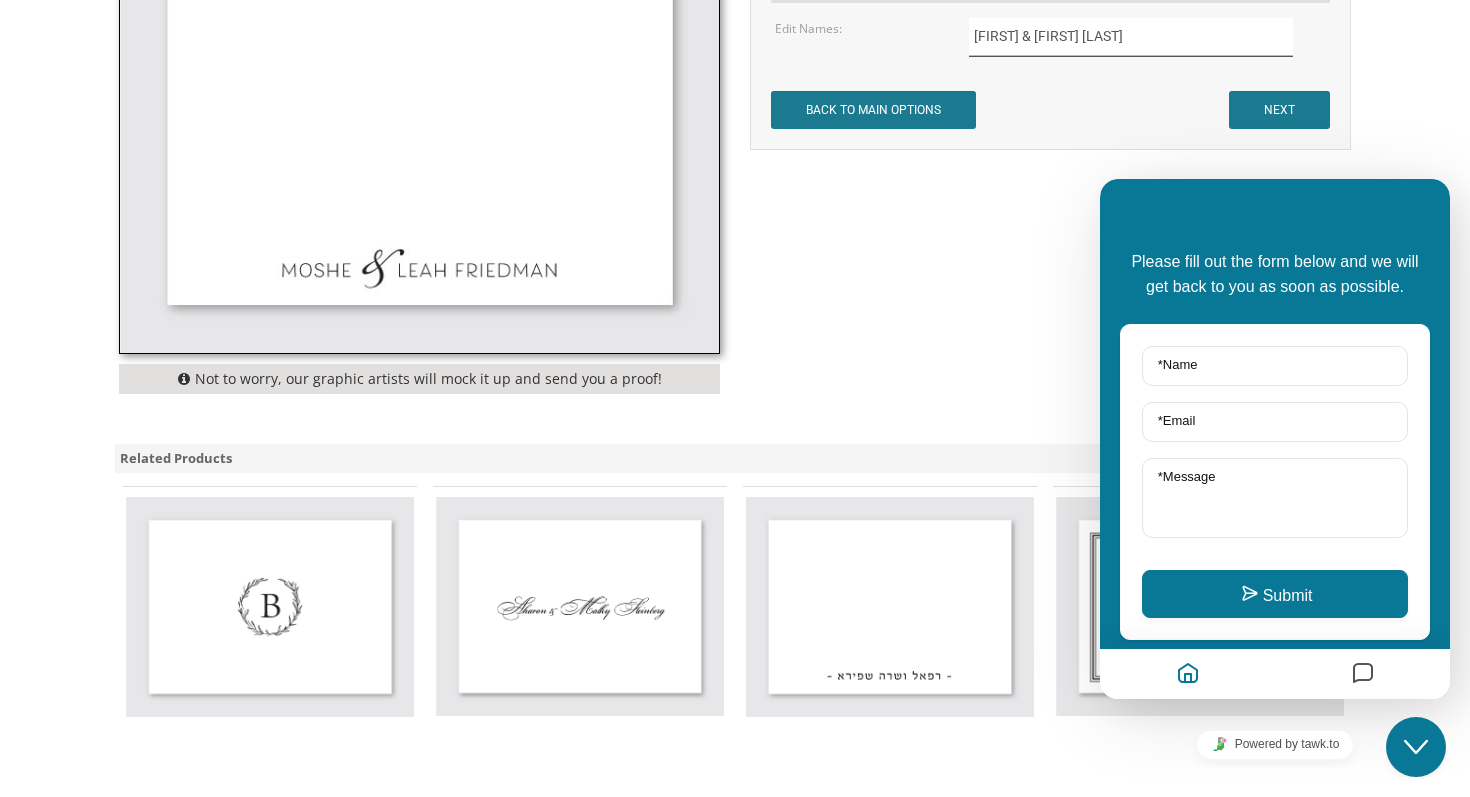type on "[FIRST] & [FIRST] [LAST]" 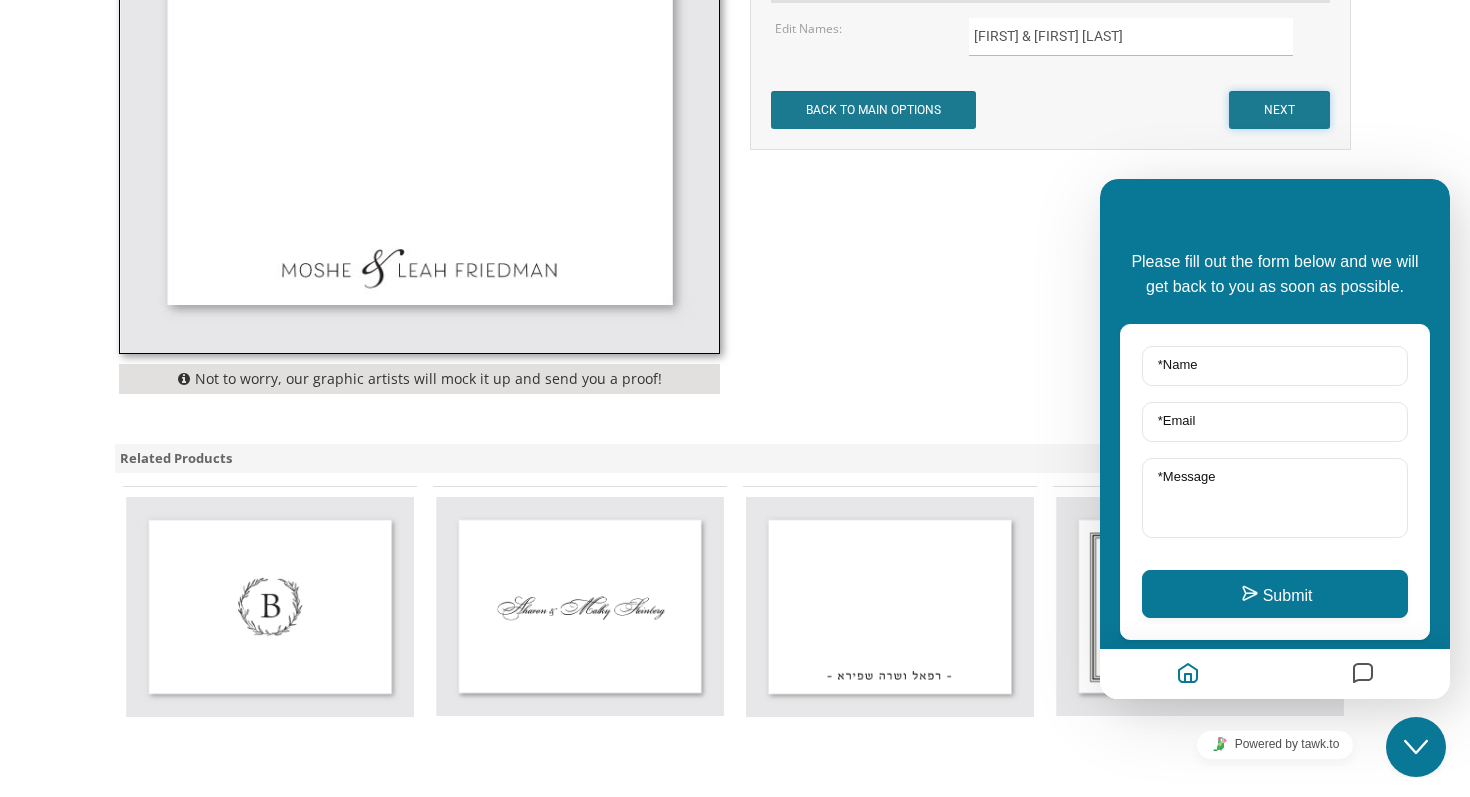 click on "NEXT" at bounding box center (1279, 110) 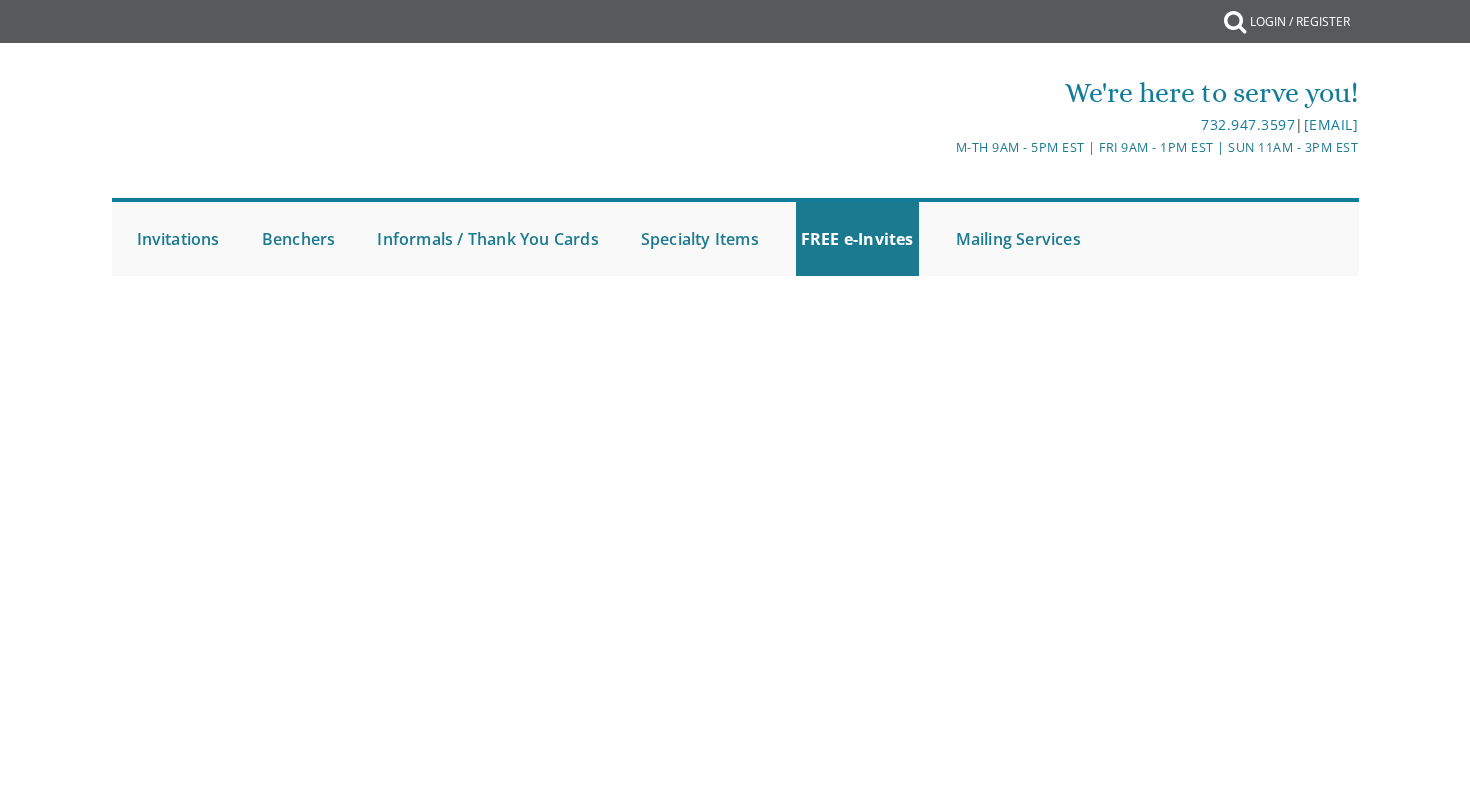 scroll, scrollTop: 0, scrollLeft: 0, axis: both 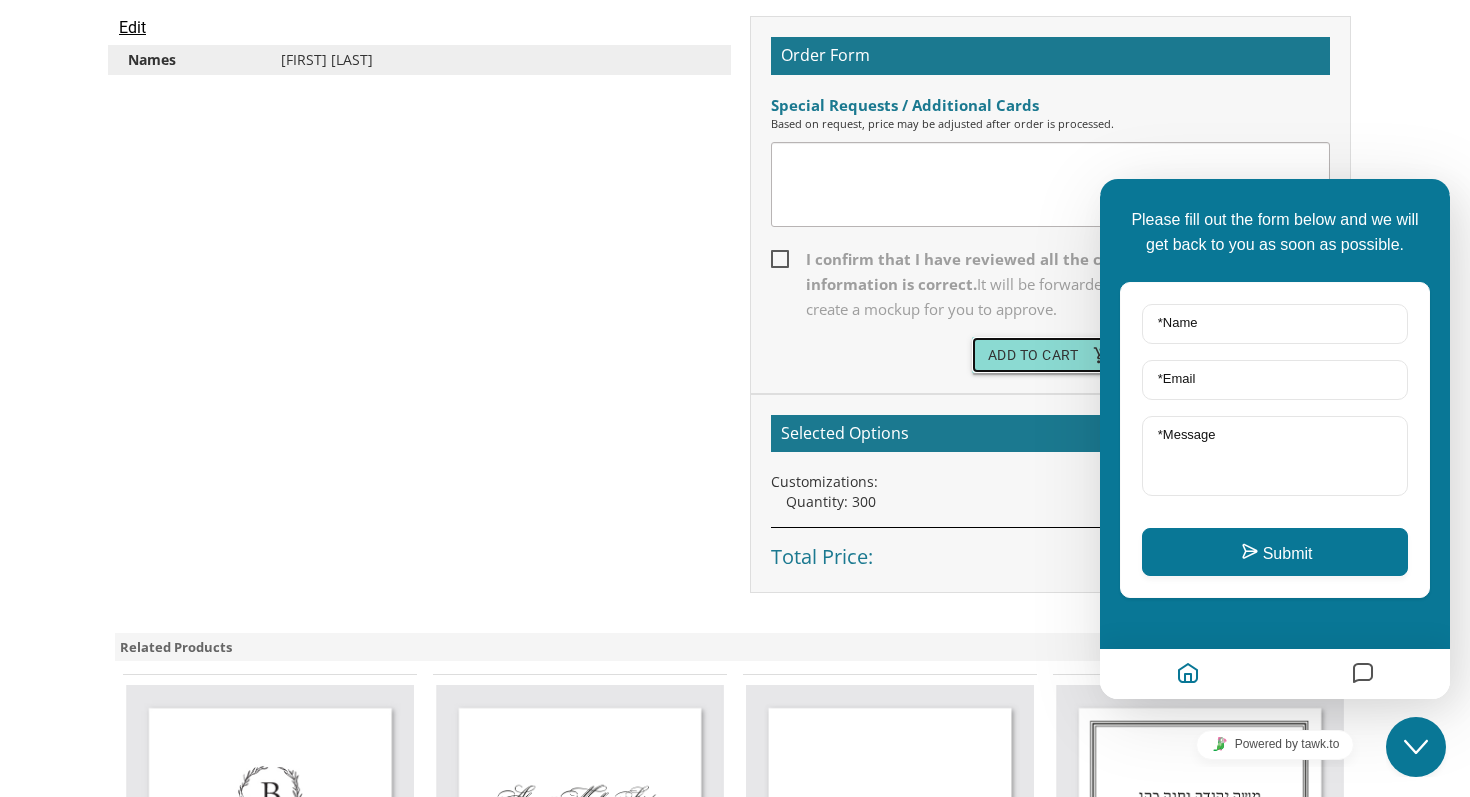click on "Add To Cart
add_shopping_cart" at bounding box center [1051, 355] 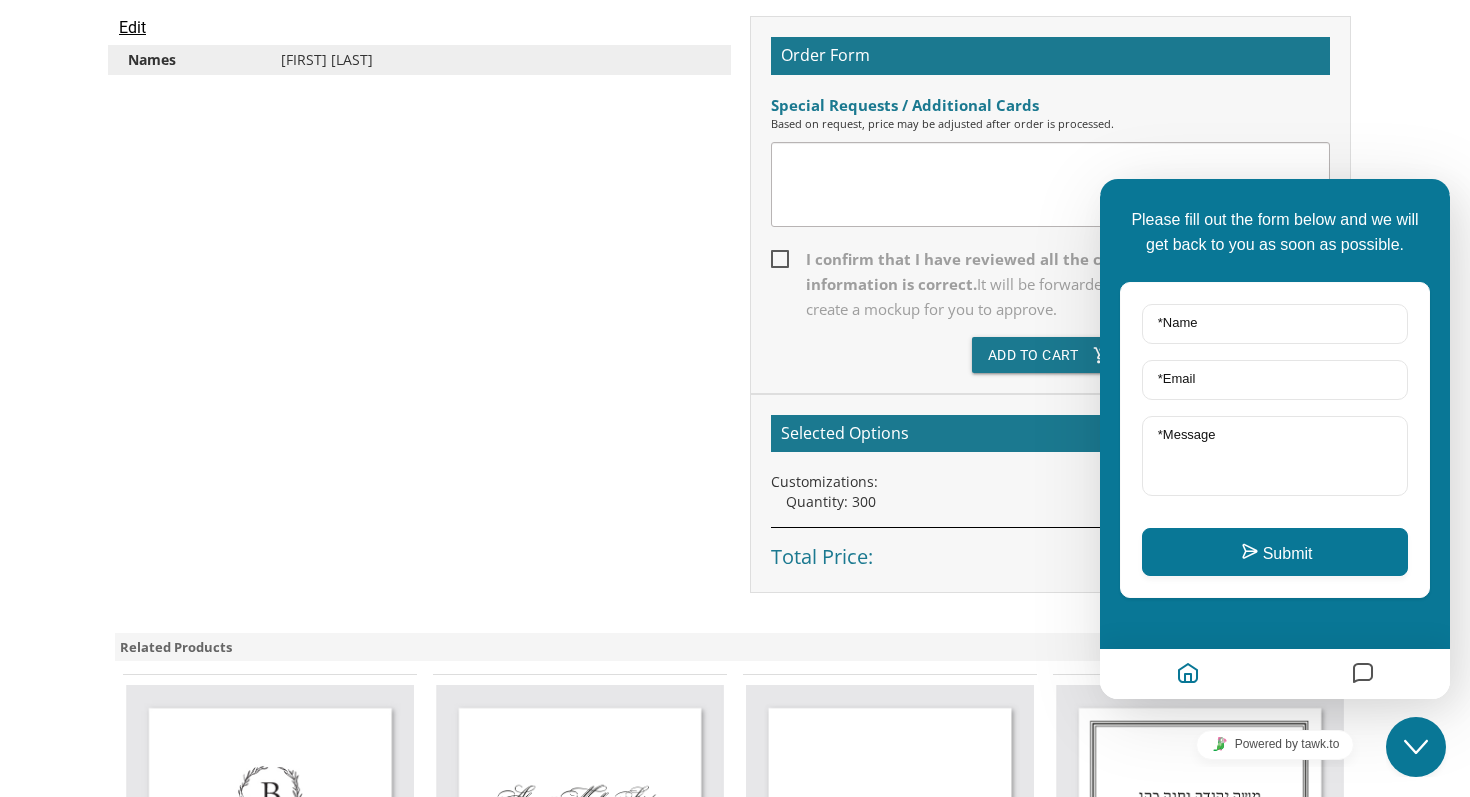 click on "I confirm that I have reviewed all the changes and all my information is correct.   It will be forwarded to our design specialists to create a mockup for you to approve." at bounding box center (1050, 284) 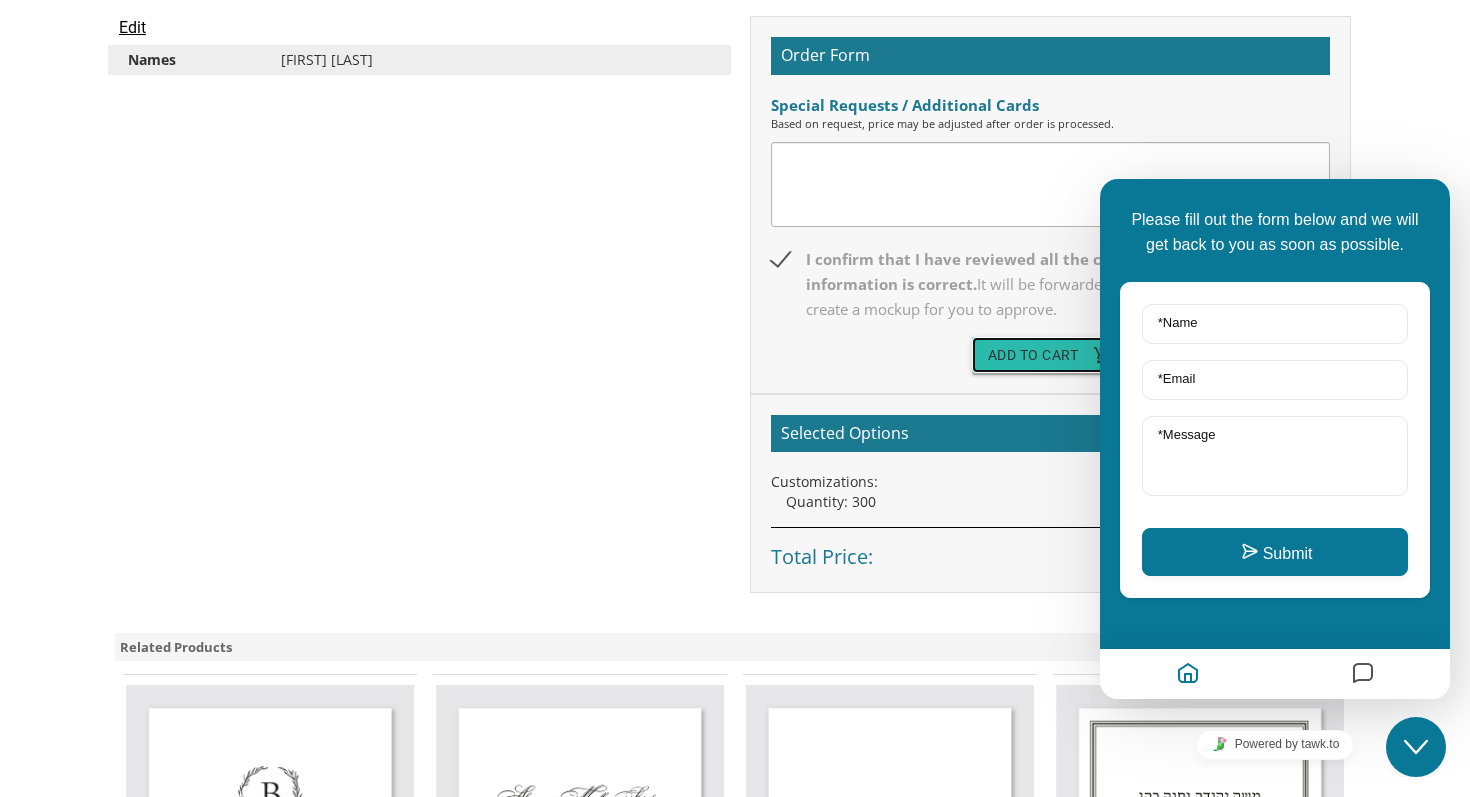 click on "Add To Cart
add_shopping_cart" at bounding box center (1051, 355) 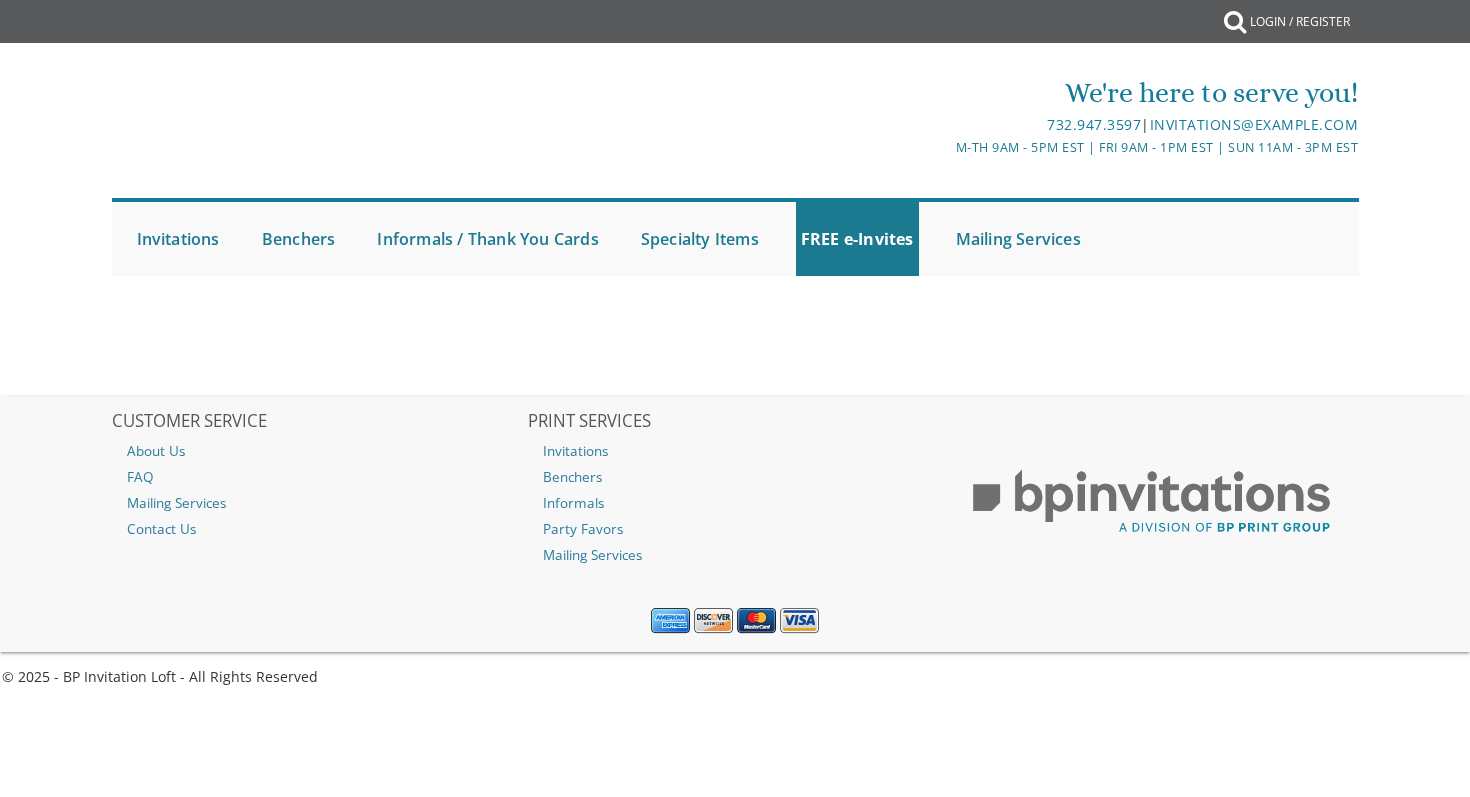 scroll, scrollTop: 0, scrollLeft: 0, axis: both 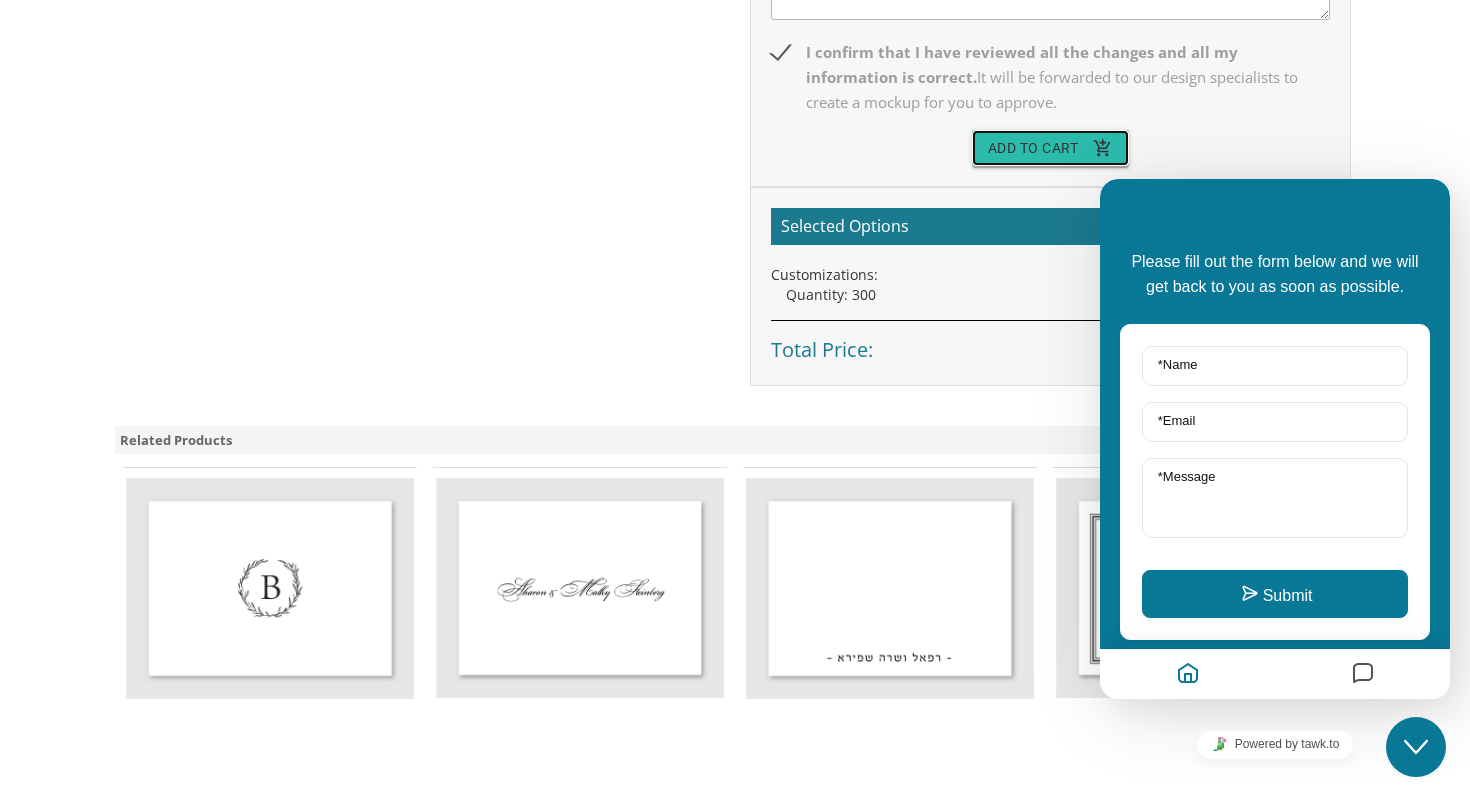 click on "Add To Cart
add_shopping_cart" at bounding box center [1051, 148] 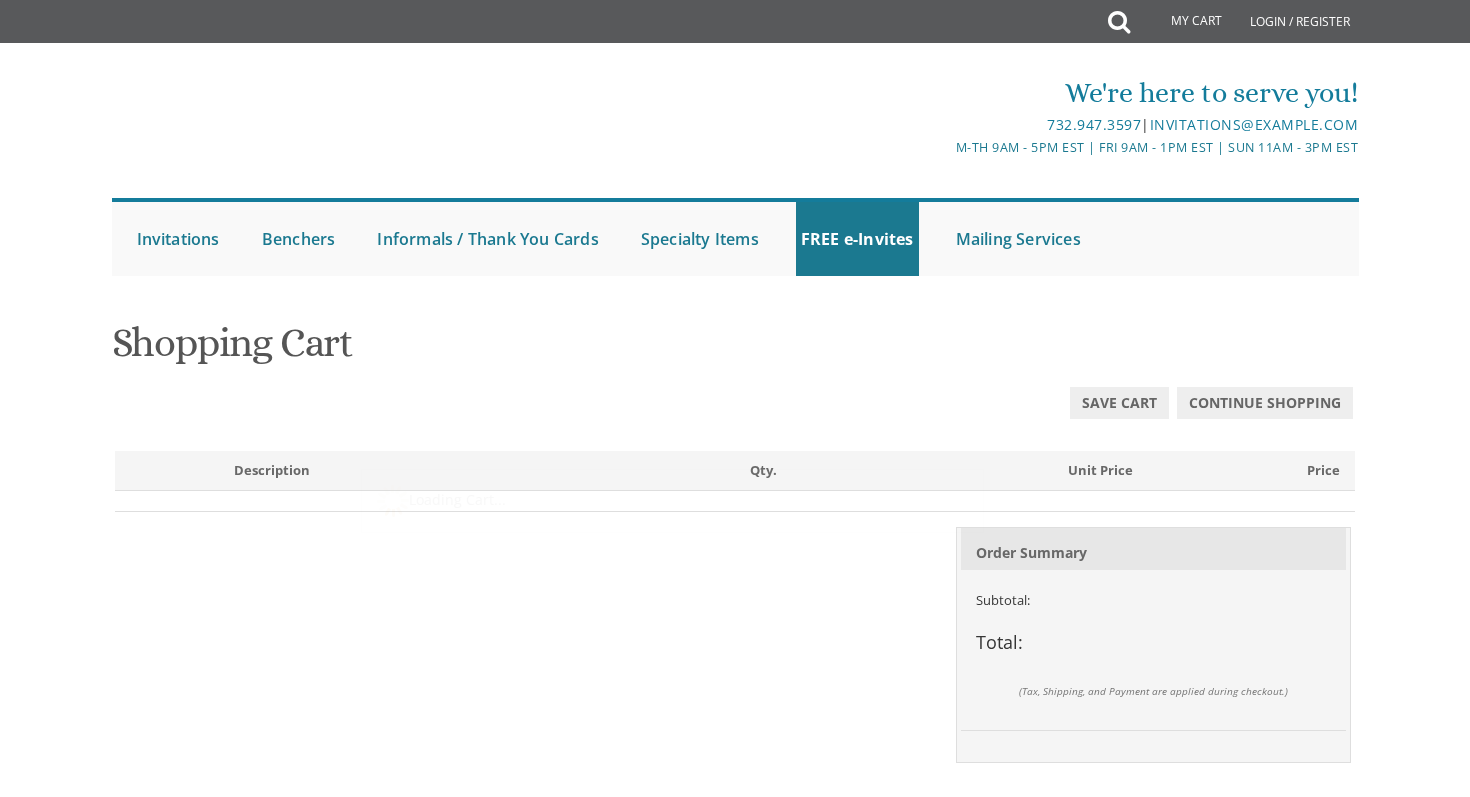 scroll, scrollTop: 0, scrollLeft: 0, axis: both 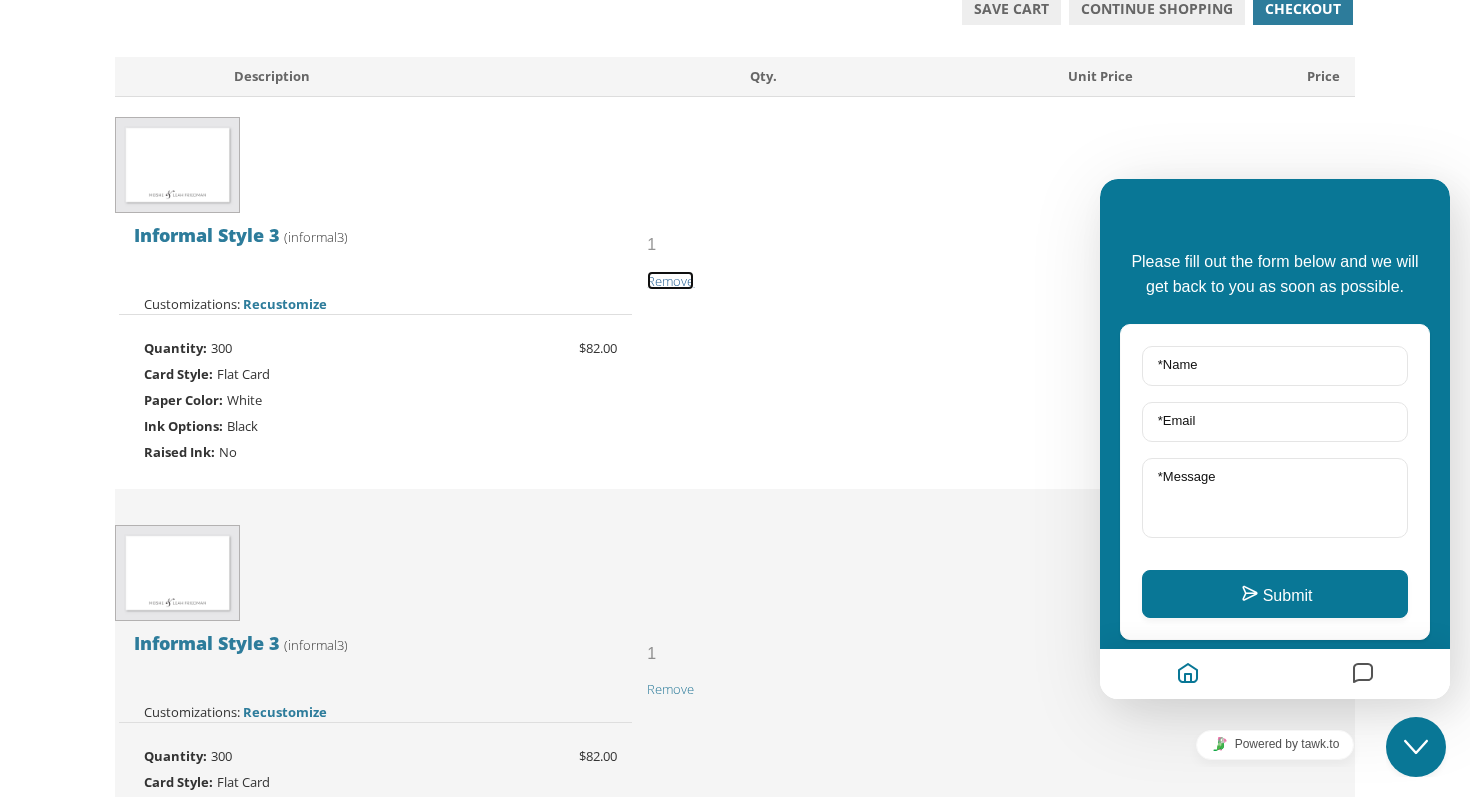 click on "Remove" at bounding box center [670, 281] 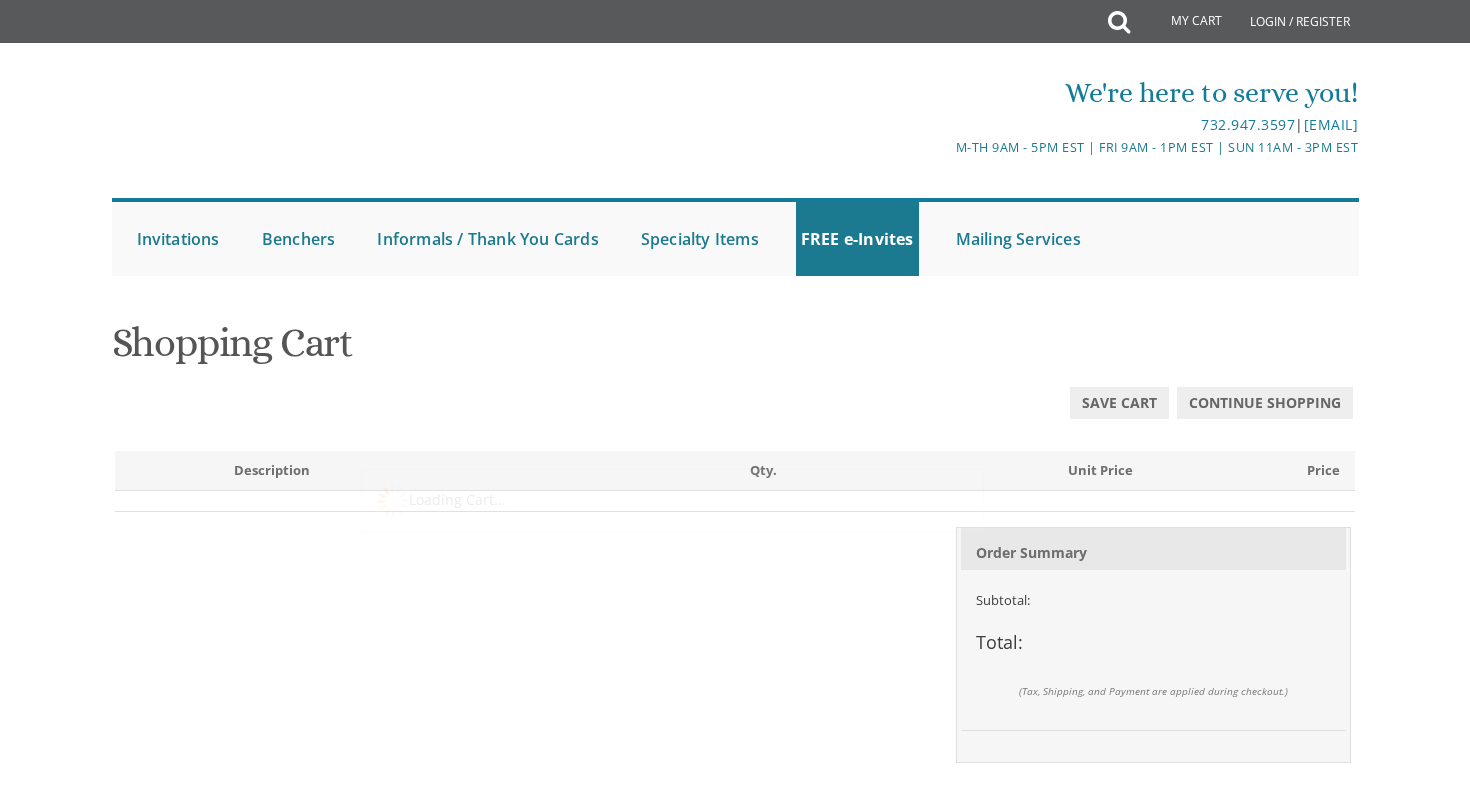scroll, scrollTop: 0, scrollLeft: 0, axis: both 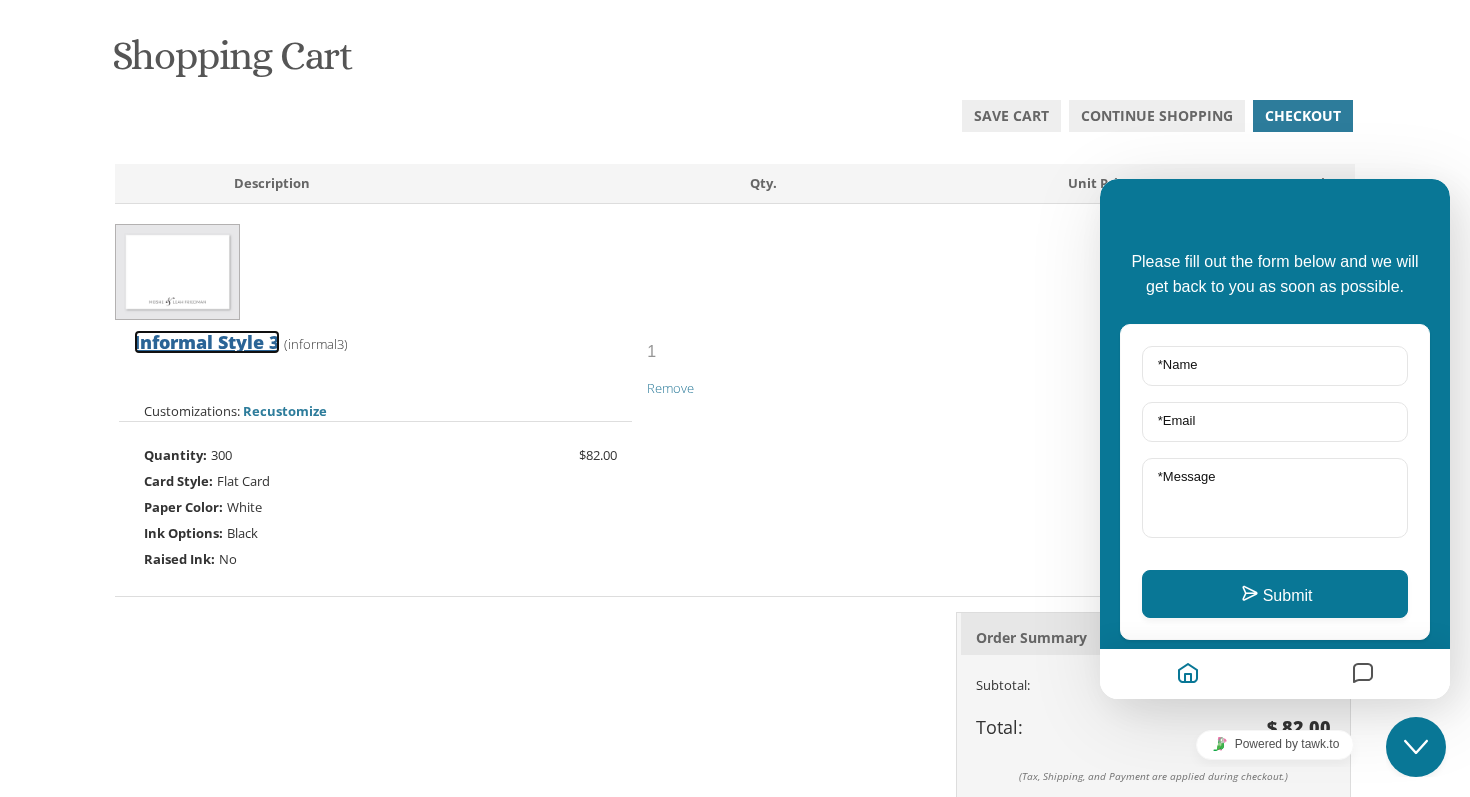 click on "Informal Style 3" at bounding box center (207, 342) 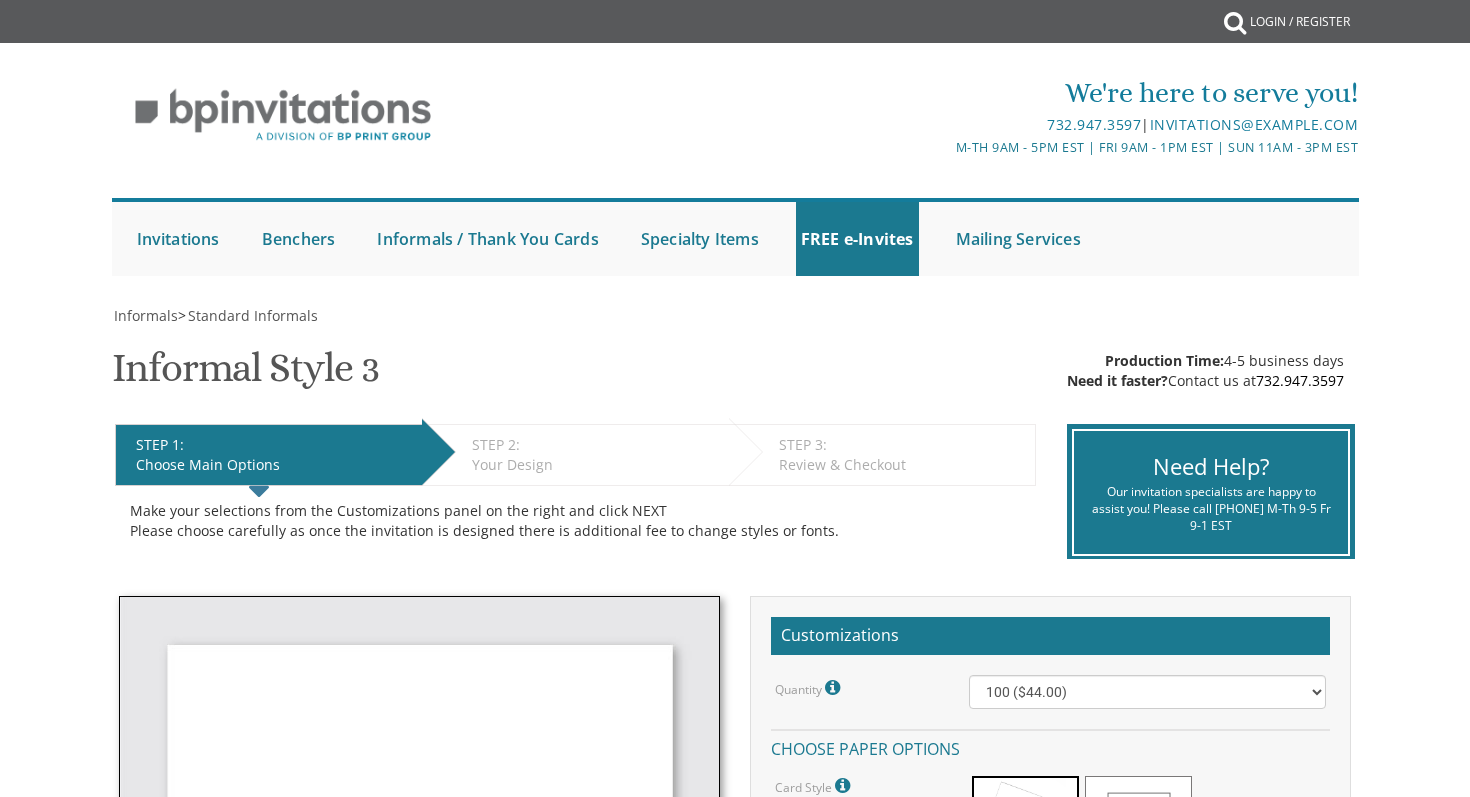 scroll, scrollTop: 0, scrollLeft: 0, axis: both 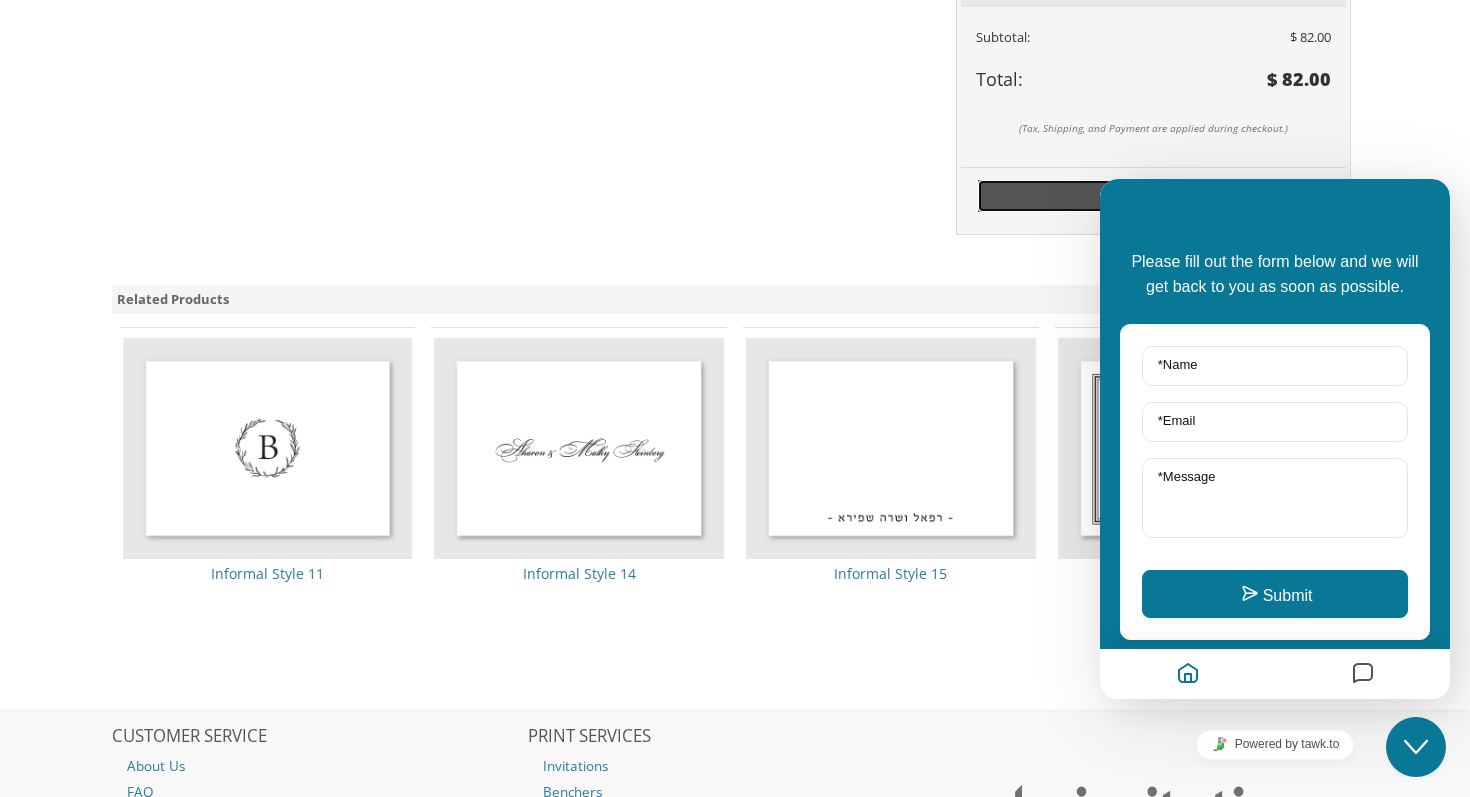 click on "Checkout" at bounding box center (1156, 196) 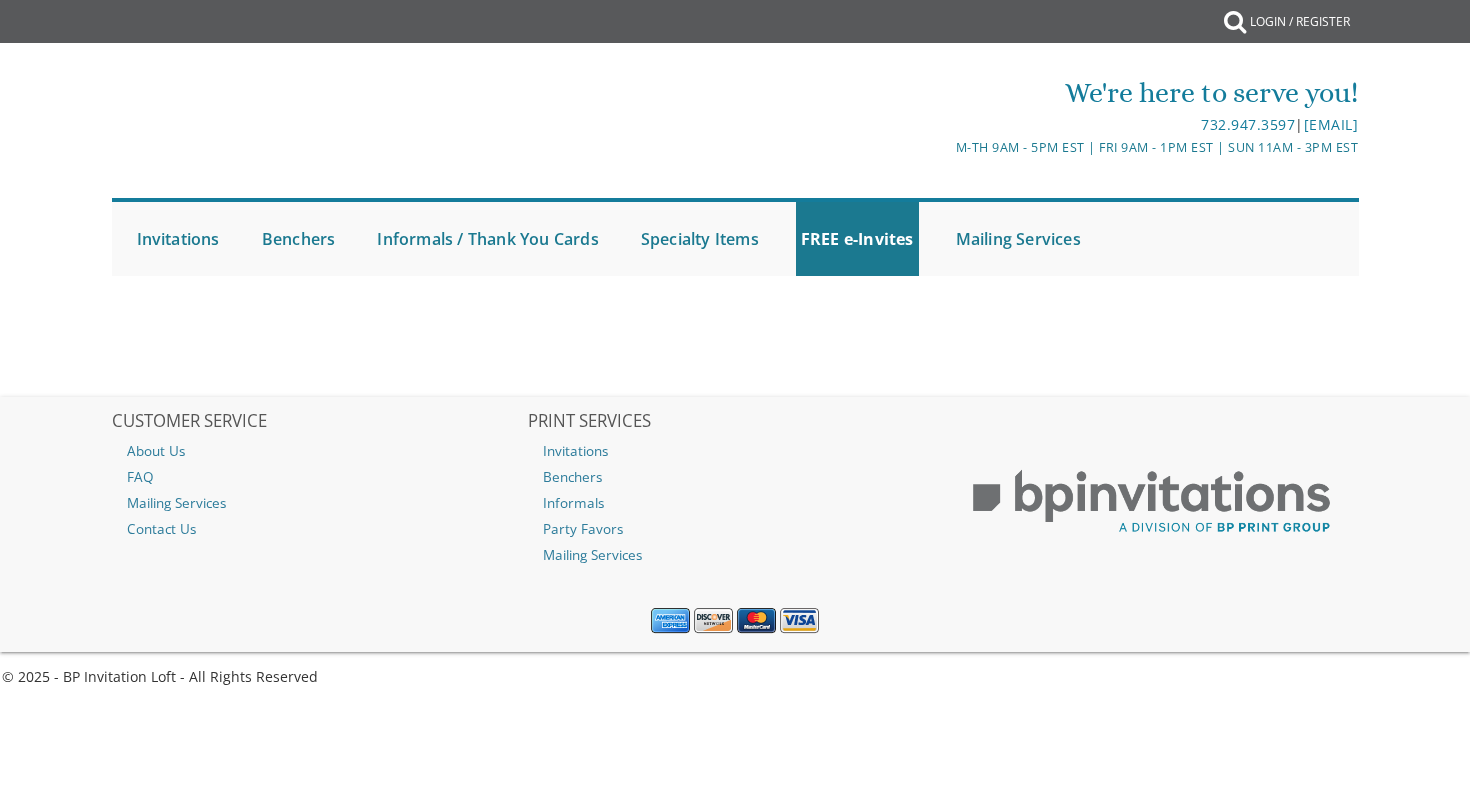 scroll, scrollTop: 0, scrollLeft: 0, axis: both 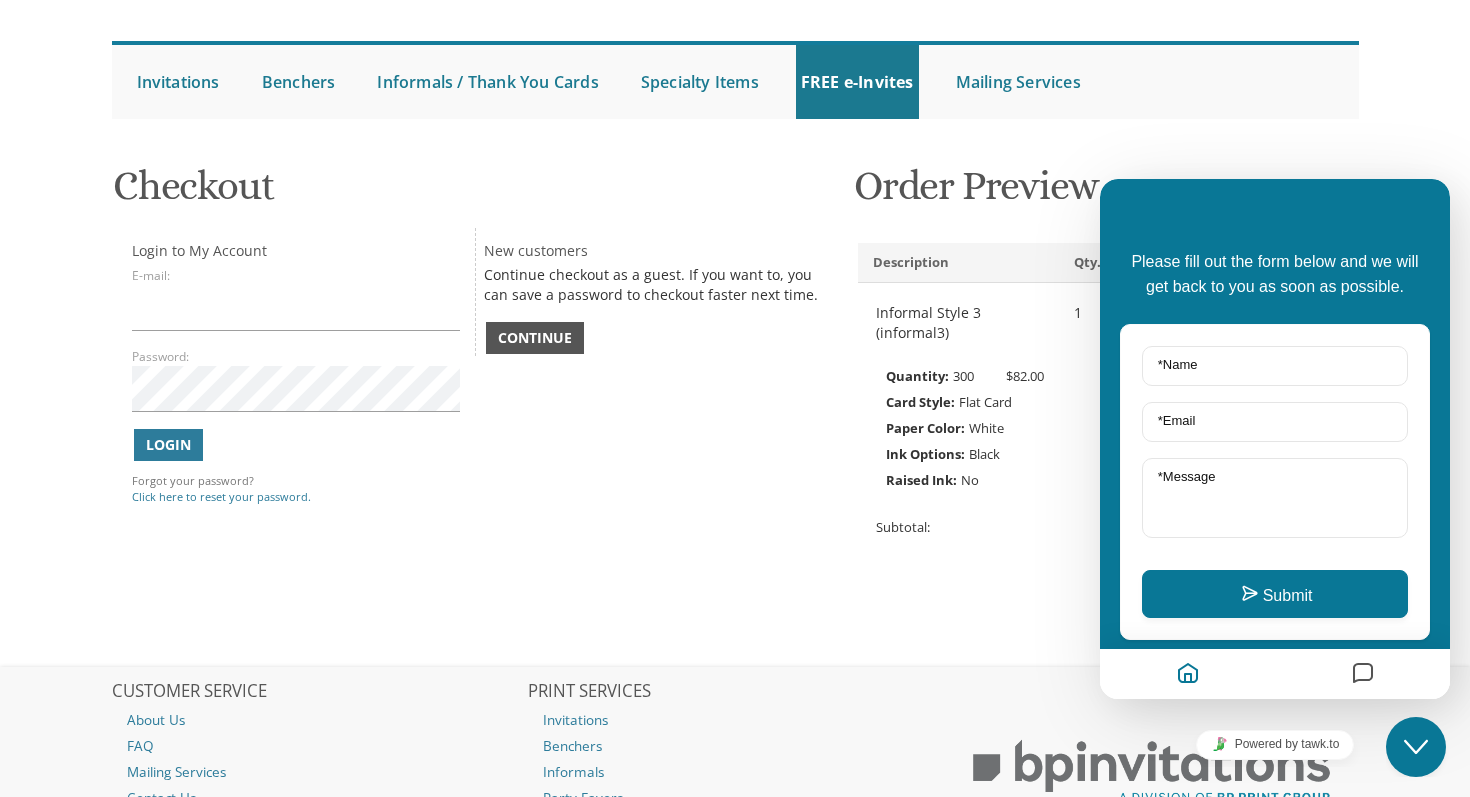 click on "Continue" at bounding box center (535, 338) 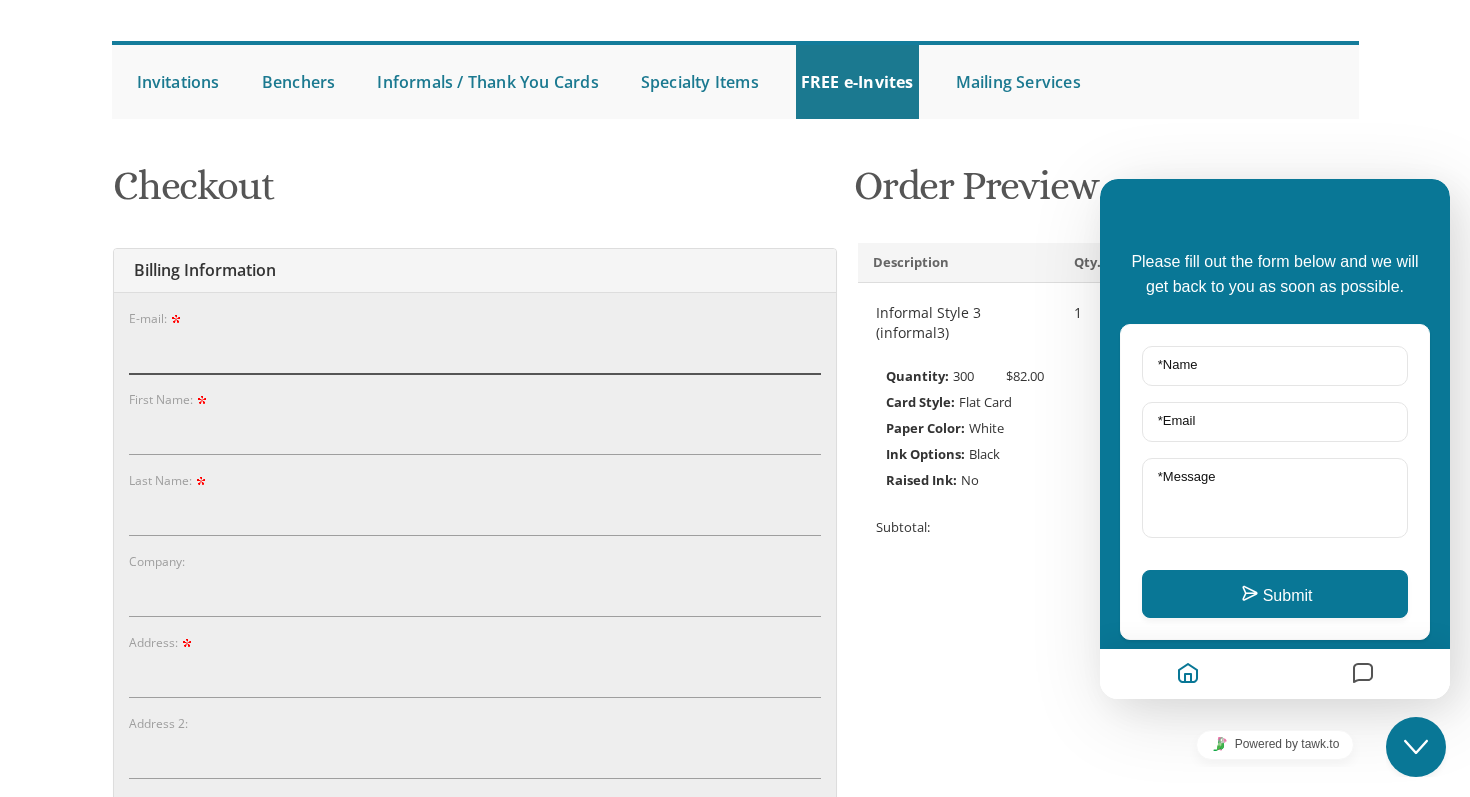 click on "E-mail:" at bounding box center (475, 351) 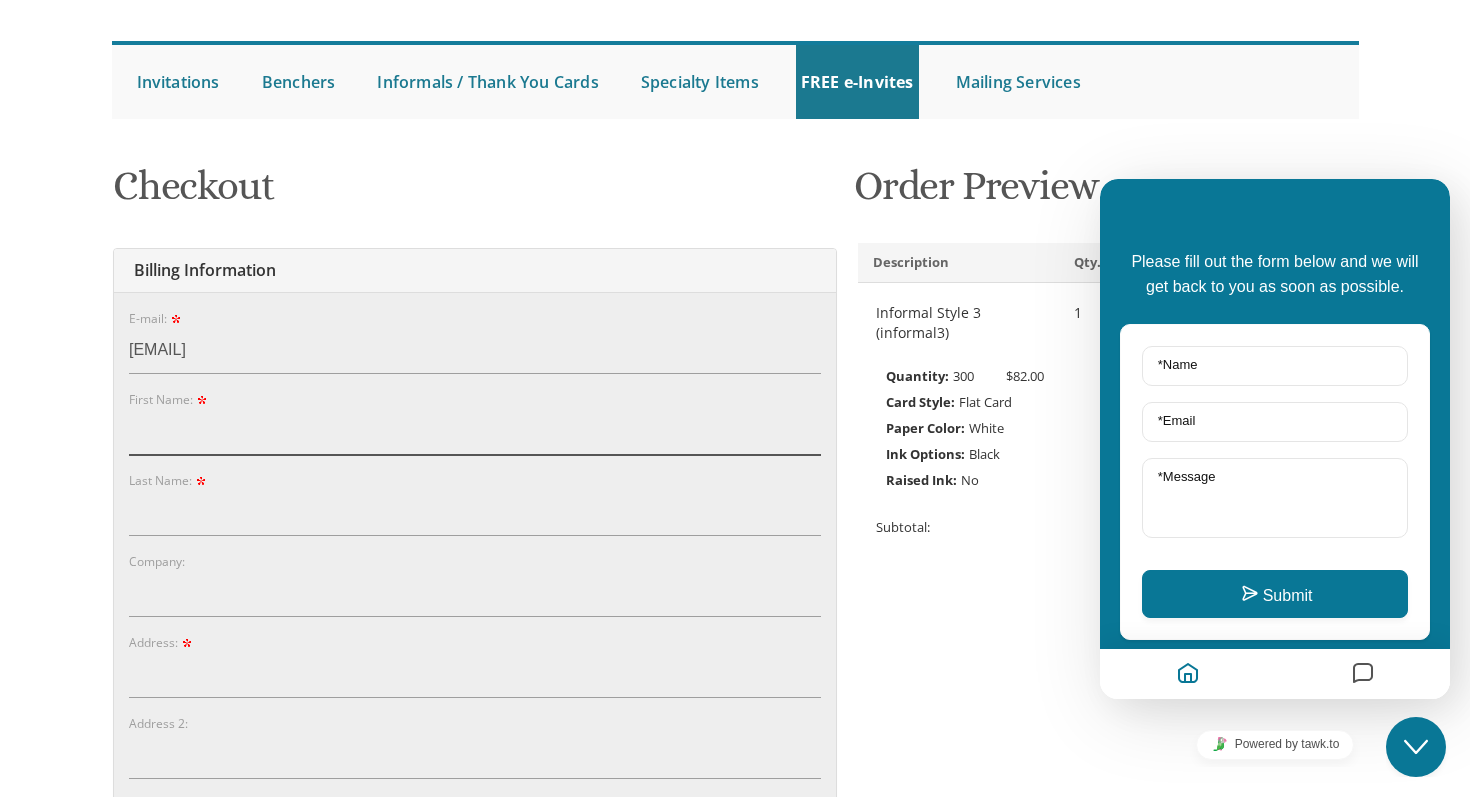 type on "[FIRST]" 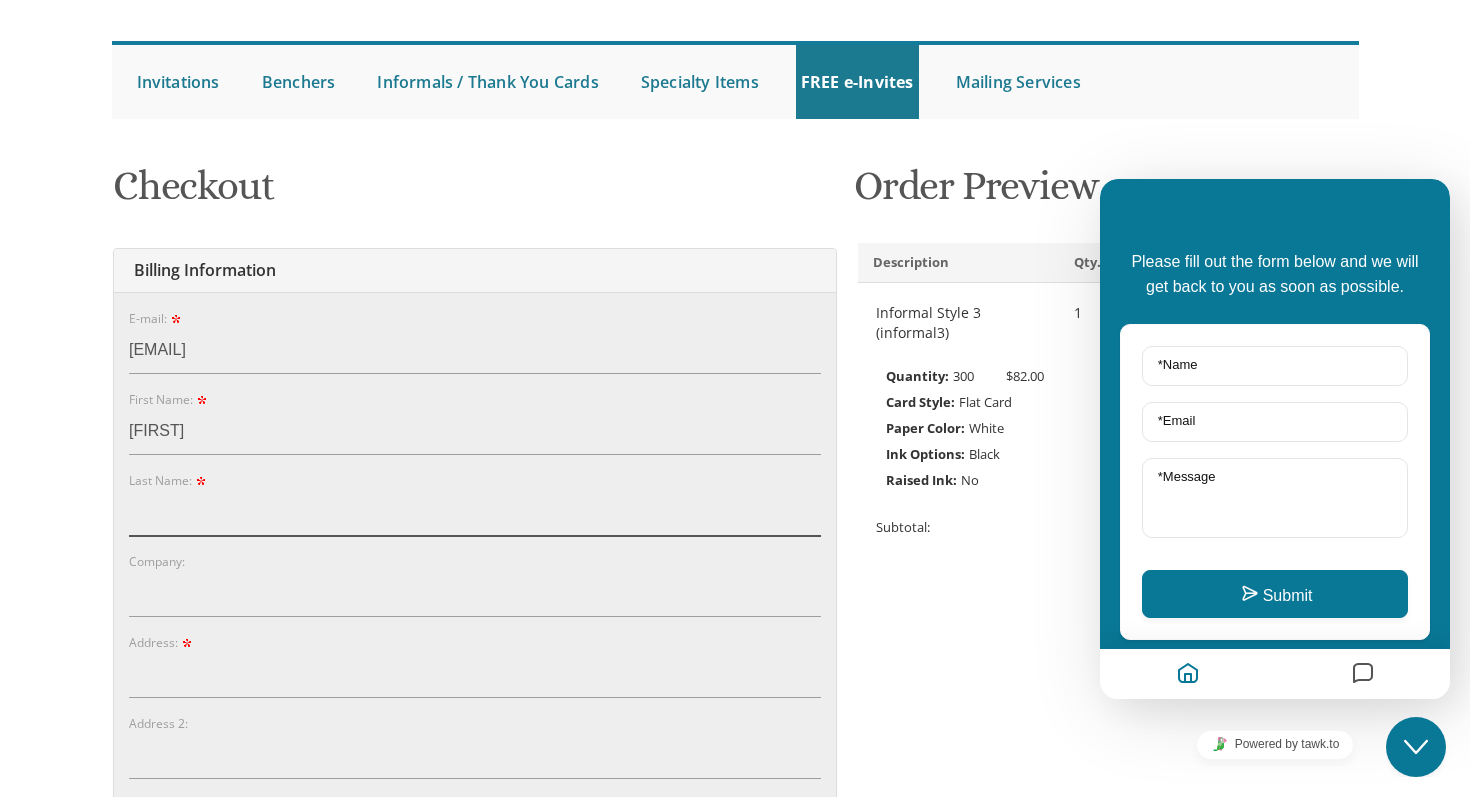 type on "[LAST]" 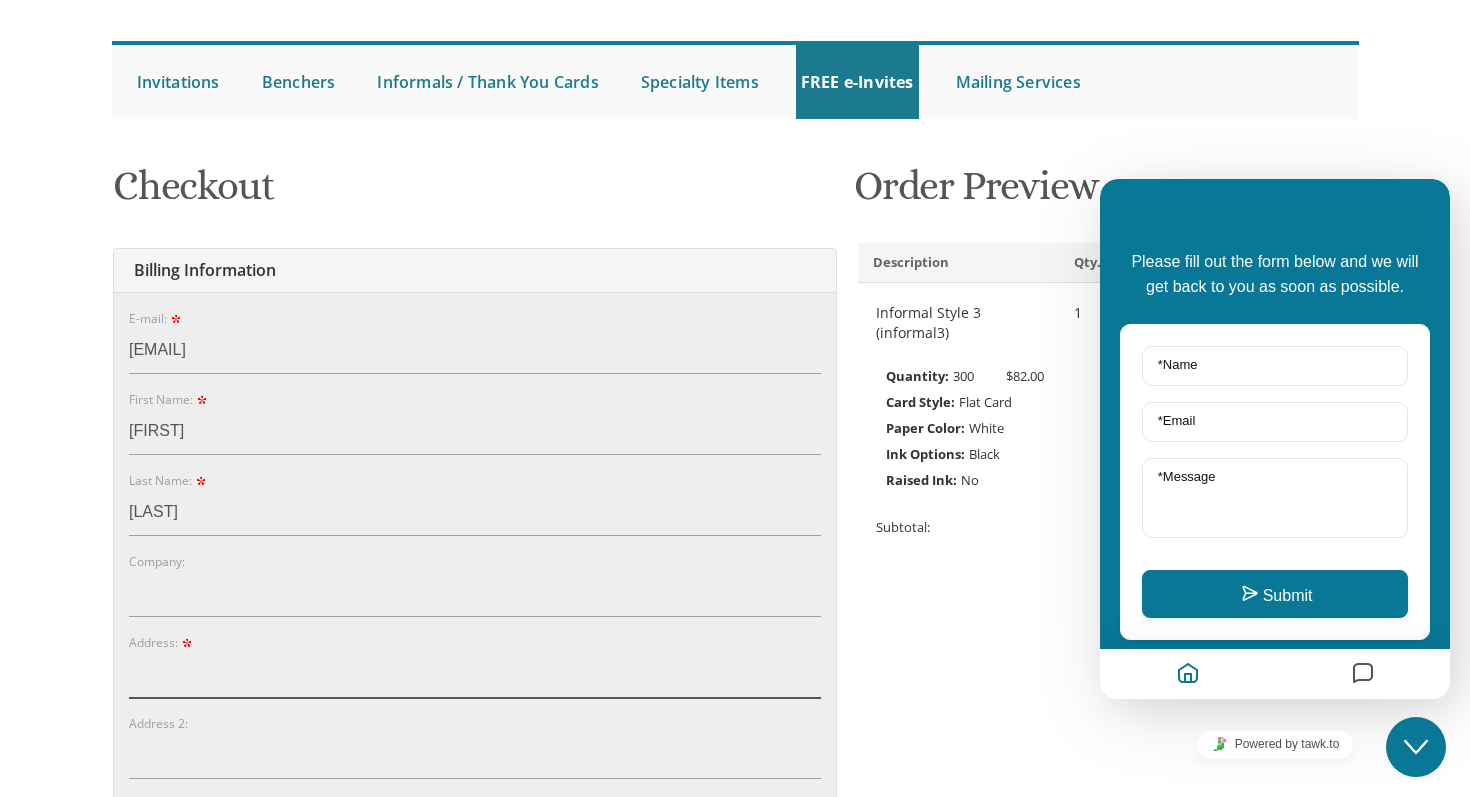 type on "[NUMBER] [STREET]" 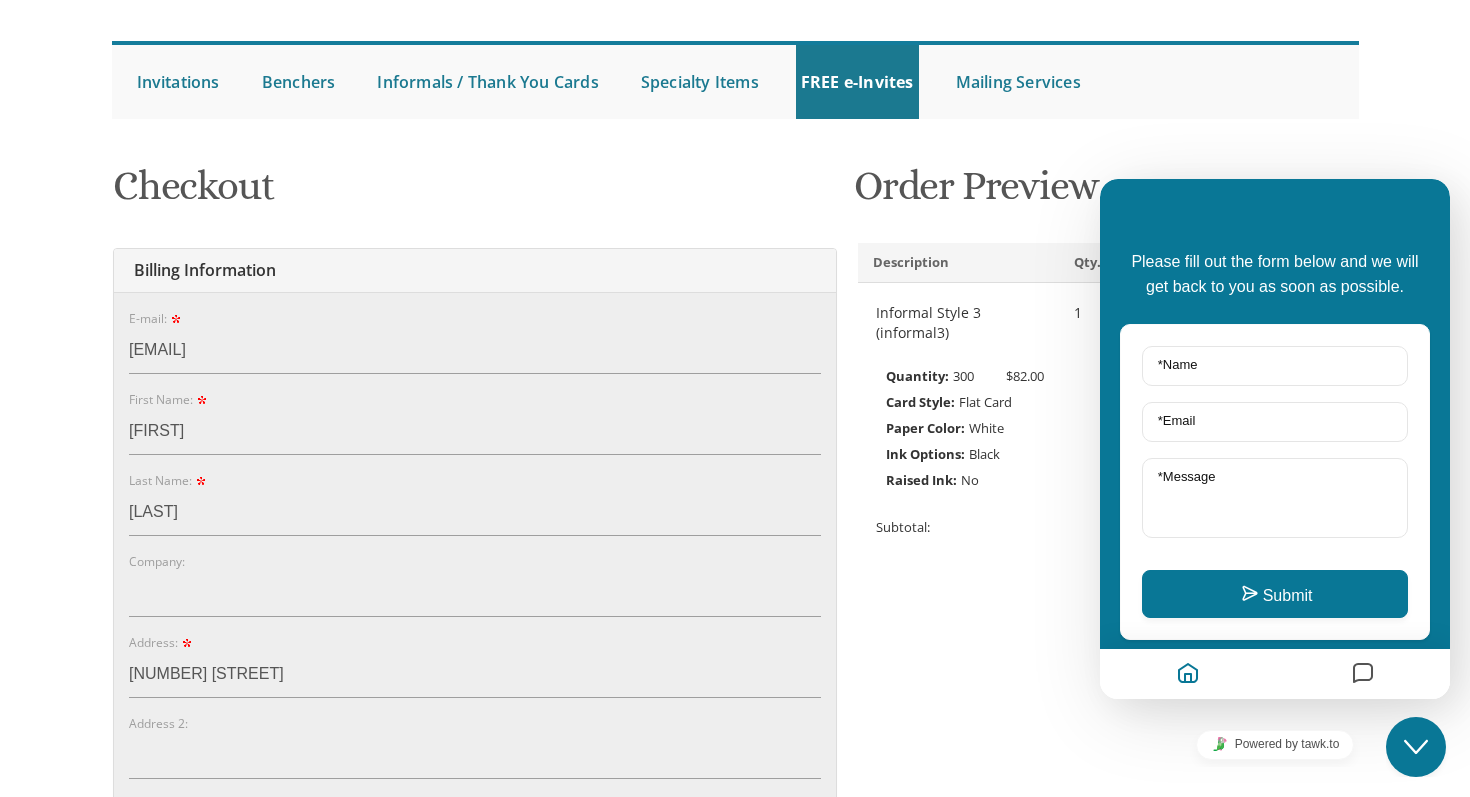 type on "[CITY]" 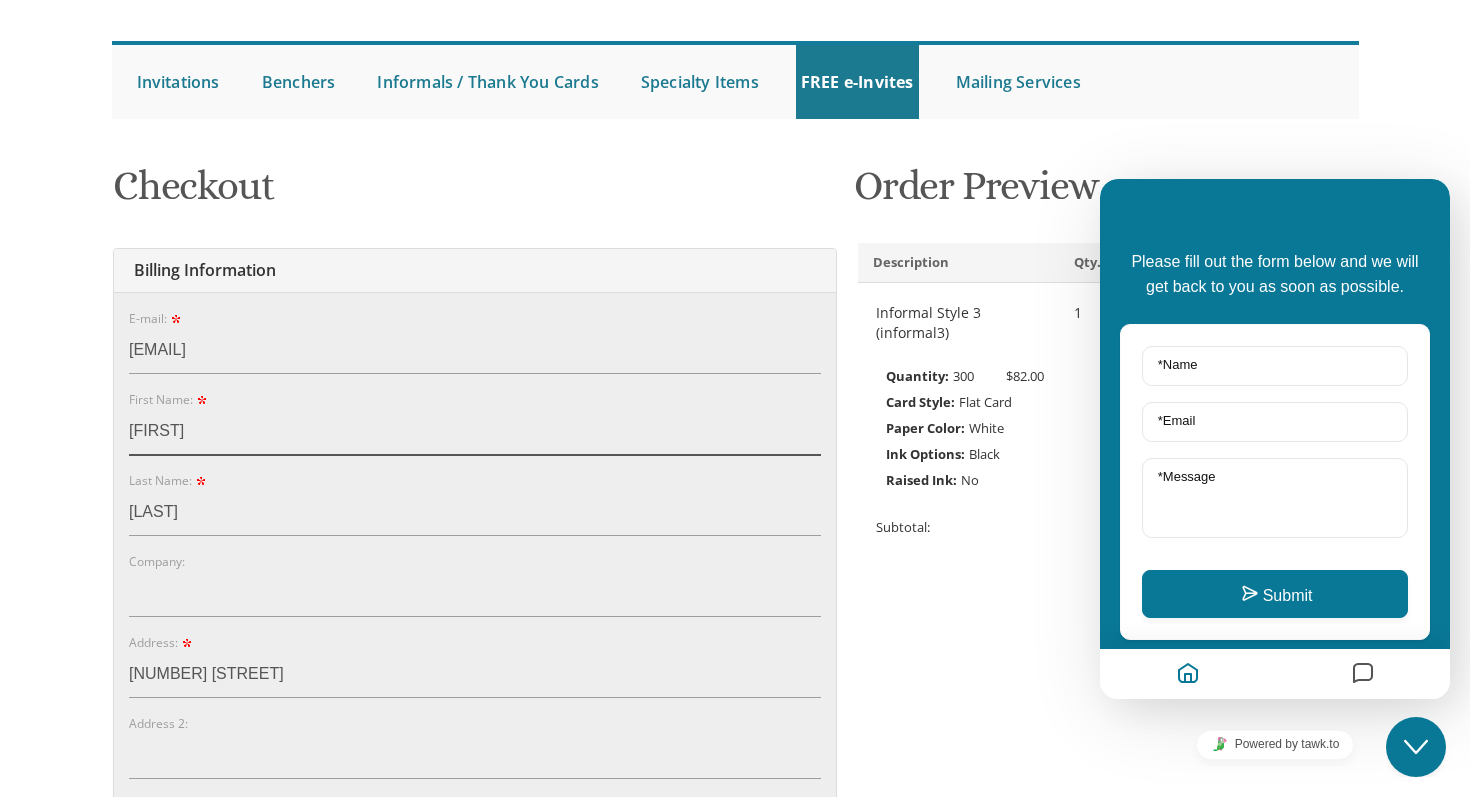 drag, startPoint x: 220, startPoint y: 439, endPoint x: 104, endPoint y: 417, distance: 118.06778 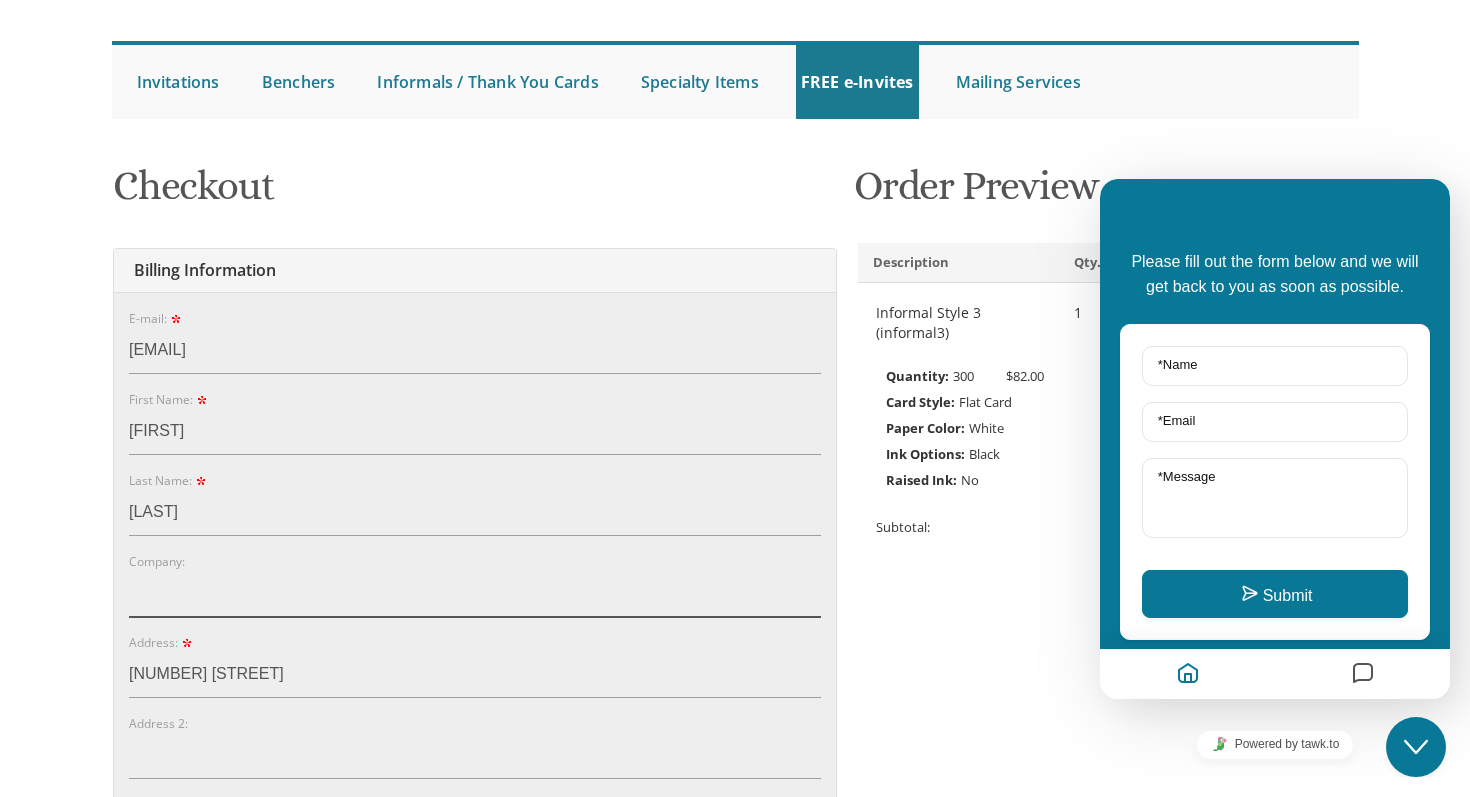 click on "Company:" at bounding box center (475, 594) 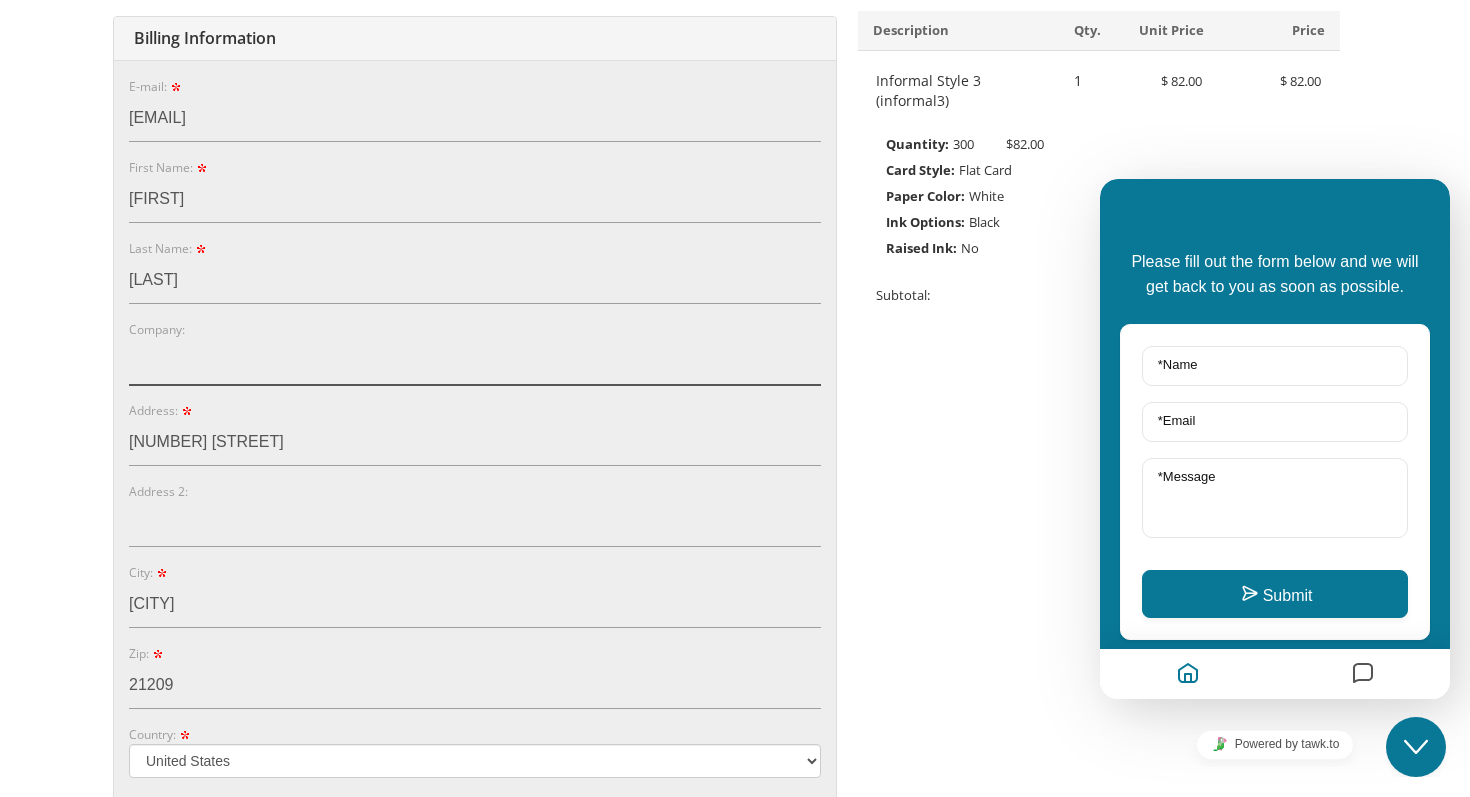 scroll, scrollTop: 426, scrollLeft: 0, axis: vertical 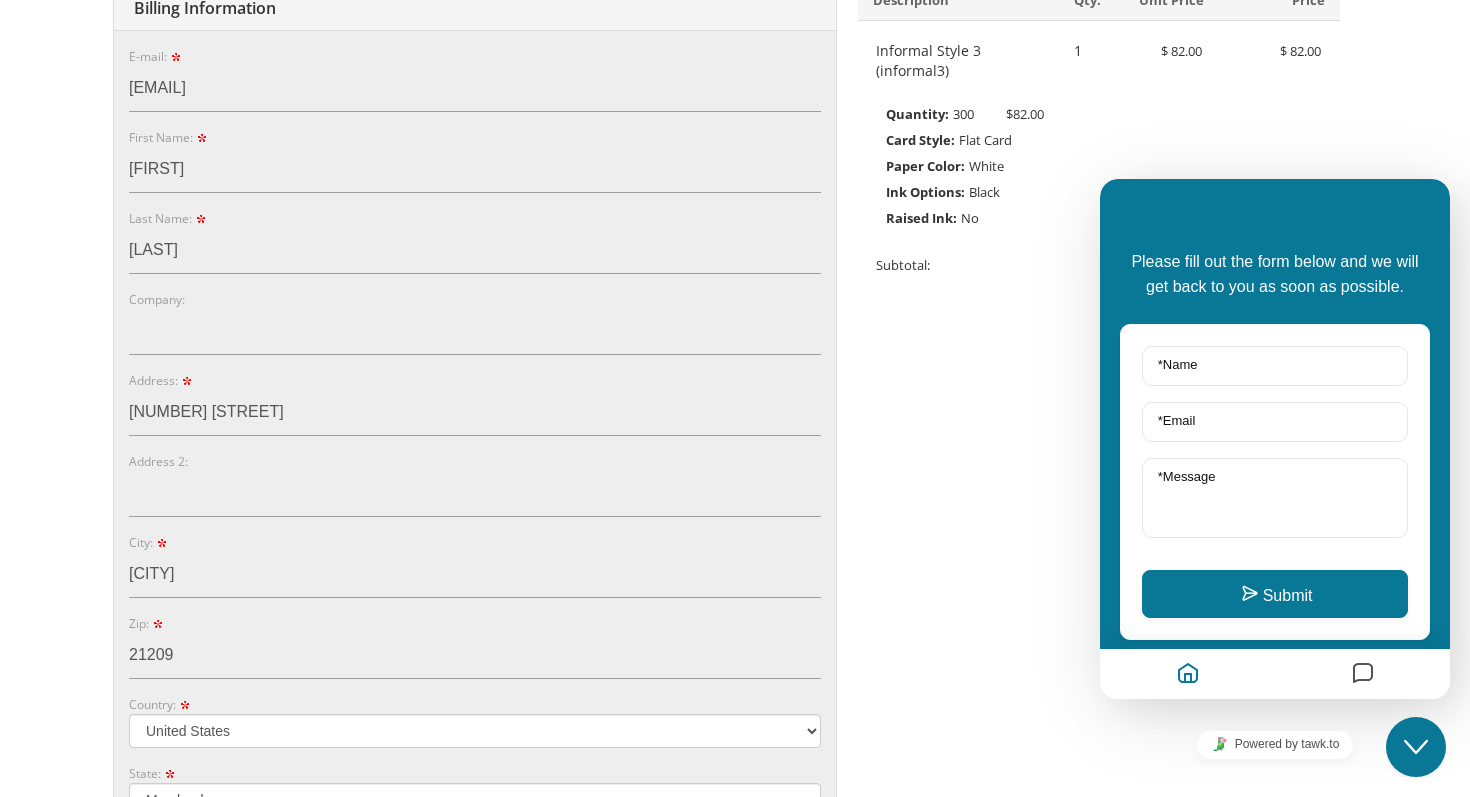 click on "You are currently editing Order #. To place a new order you must exit editing mode.  Click here  to cancel your editing and place a new order.
Order Total
$ 82.00
$ 82.00
Edit Order
Checkout
You have chosen to checkout with PayPal. Please review the information below, and click on " Continue " to select a shipping method (if any). When you are ready, click " Place Order " to complete your order.
NOTE:
You have chosen to Pay with Amazon. Please review the information below, select a shipping address and a payment option. When you are ready, click " Place Order " to complete your order.
Place Order
Edit" at bounding box center (735, 558) 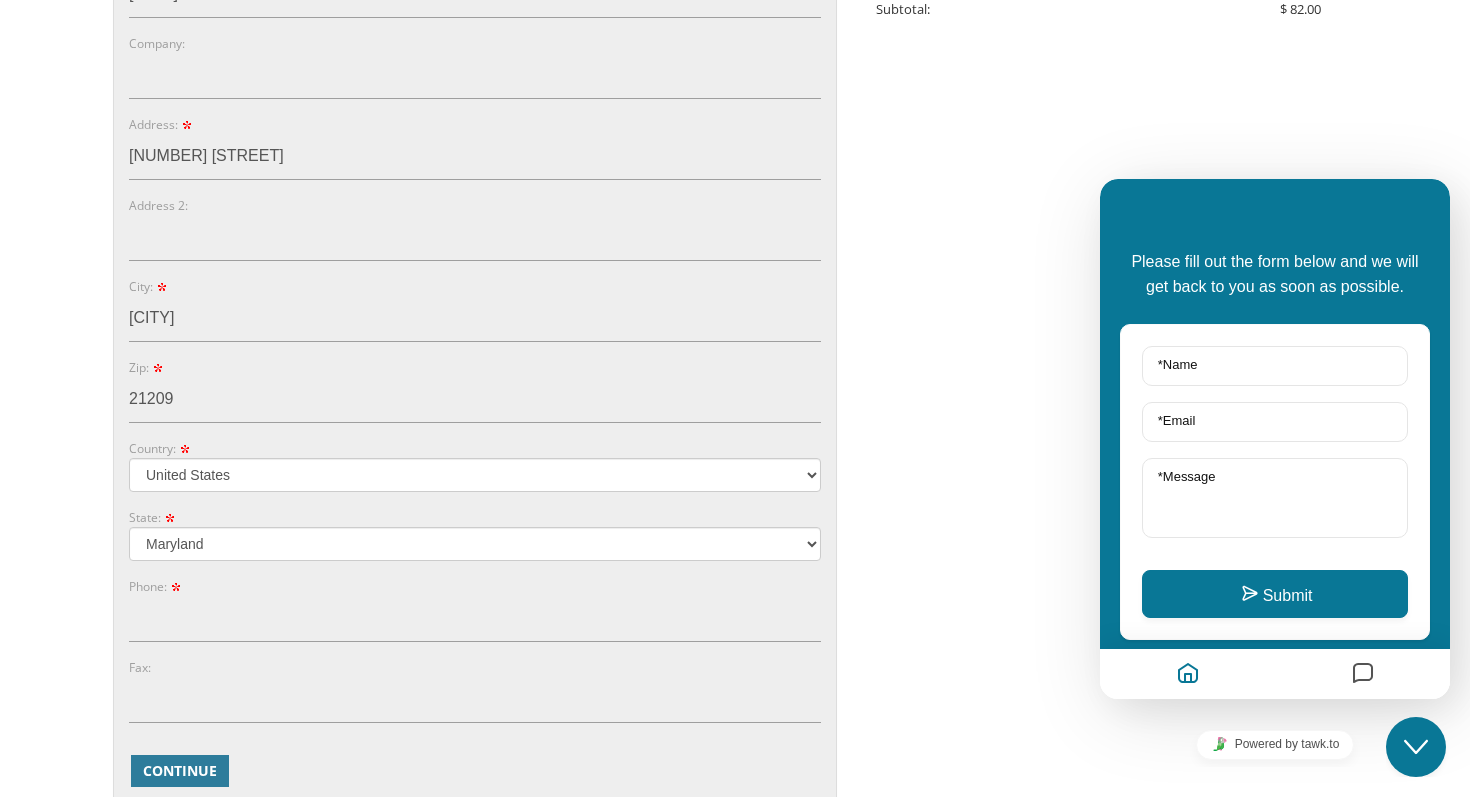 scroll, scrollTop: 873, scrollLeft: 0, axis: vertical 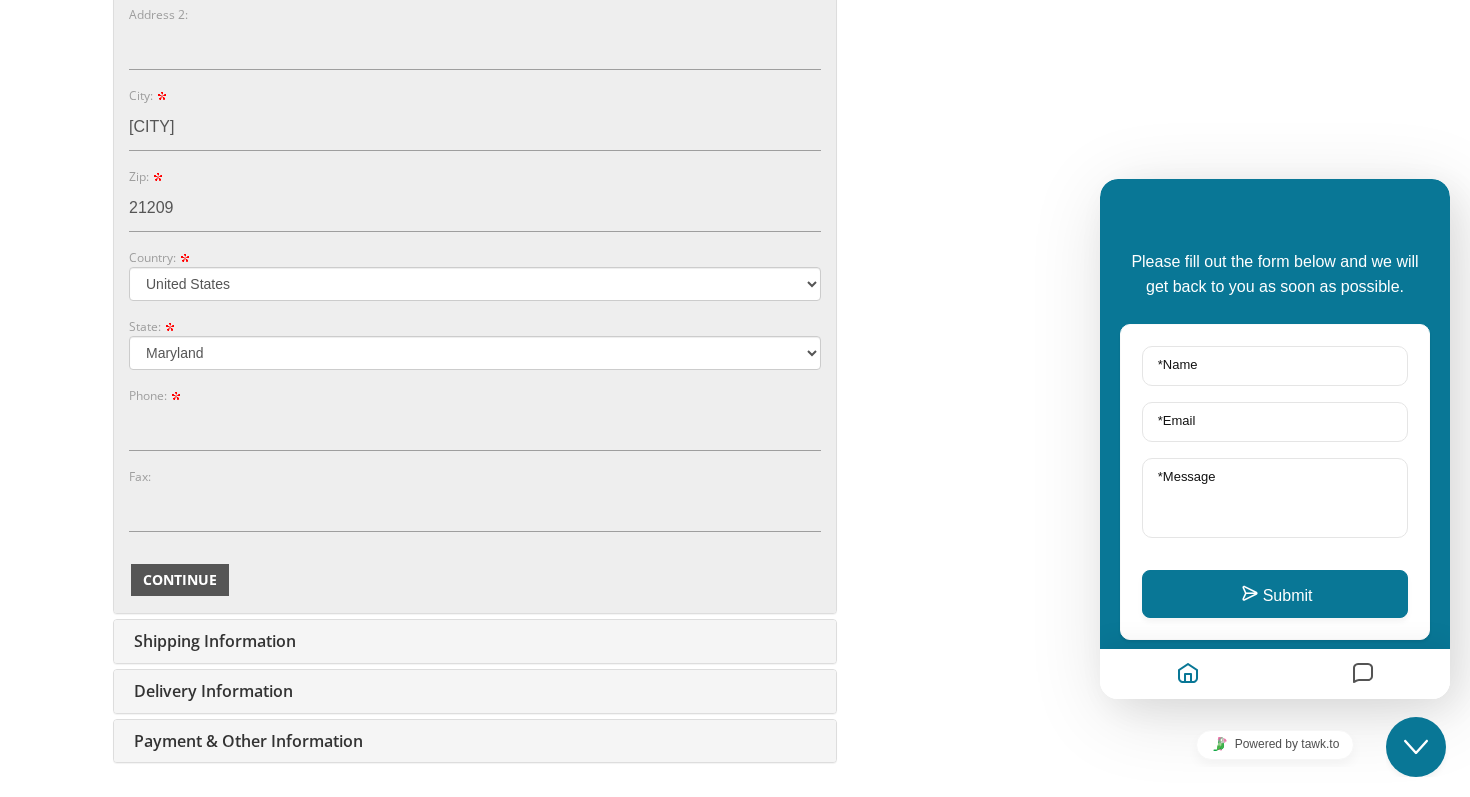 click on "Continue" at bounding box center [180, 580] 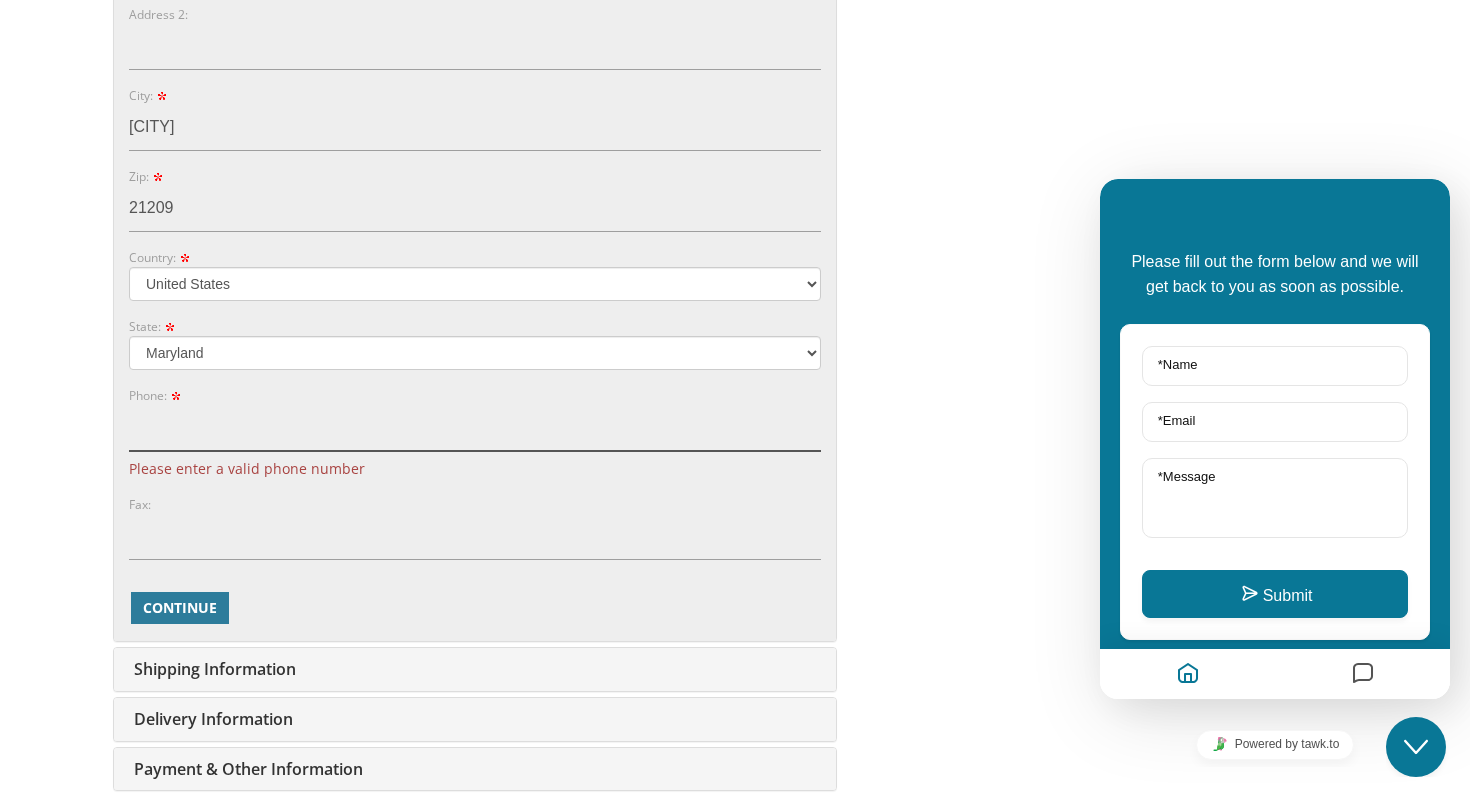 click on "Phone:" at bounding box center [475, 428] 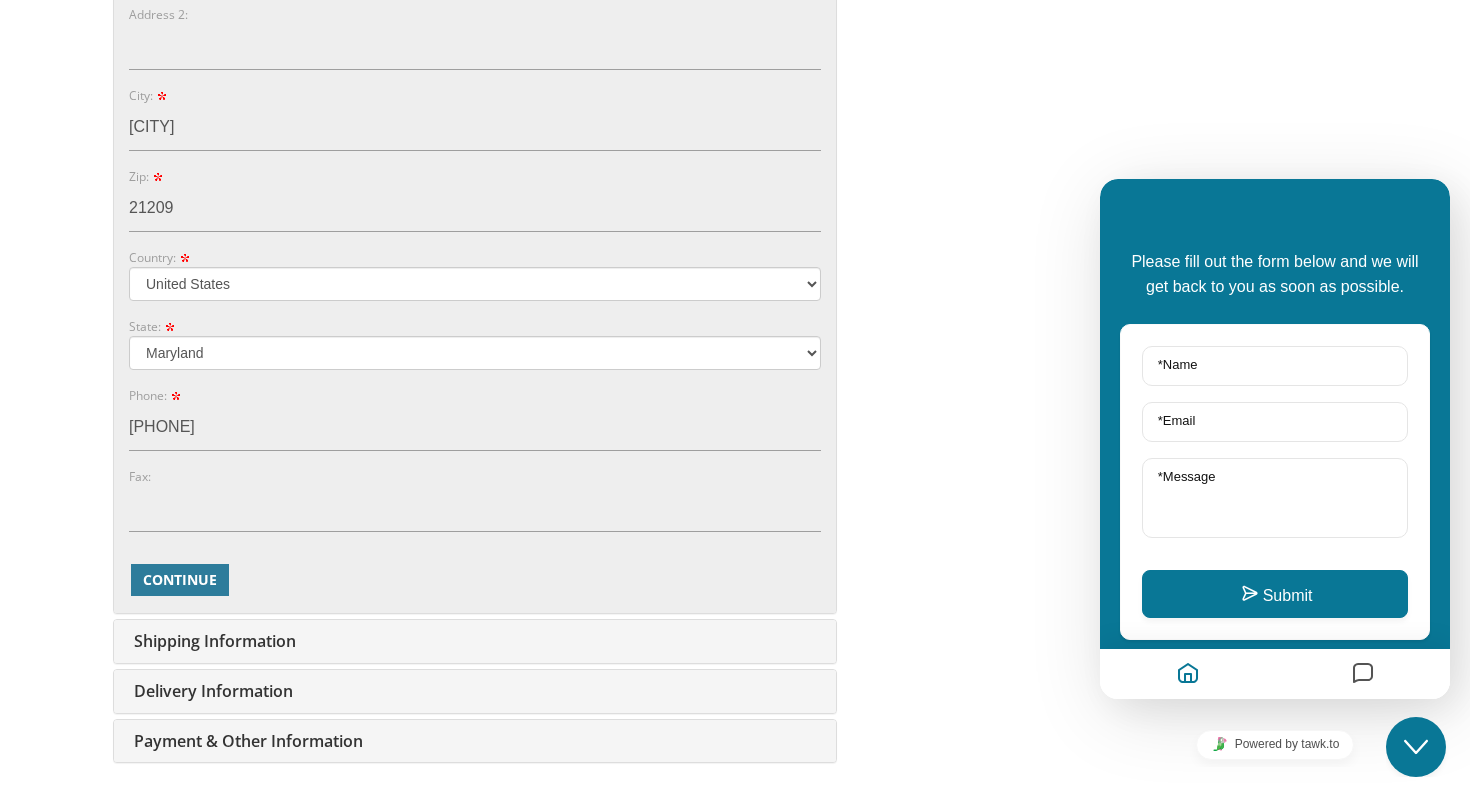 click on "Shipping Information
Edit" at bounding box center (475, 641) 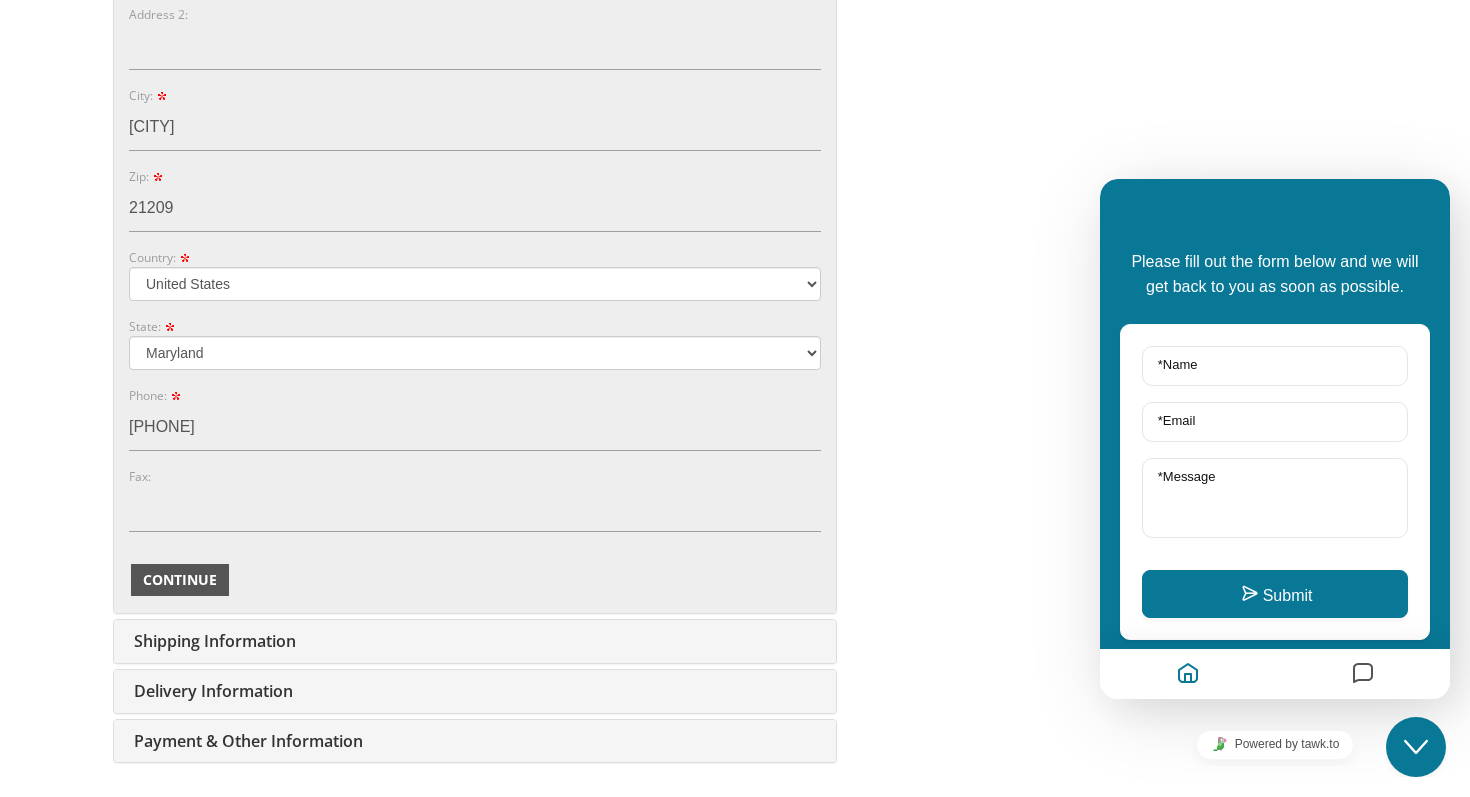 click on "Continue" at bounding box center [180, 580] 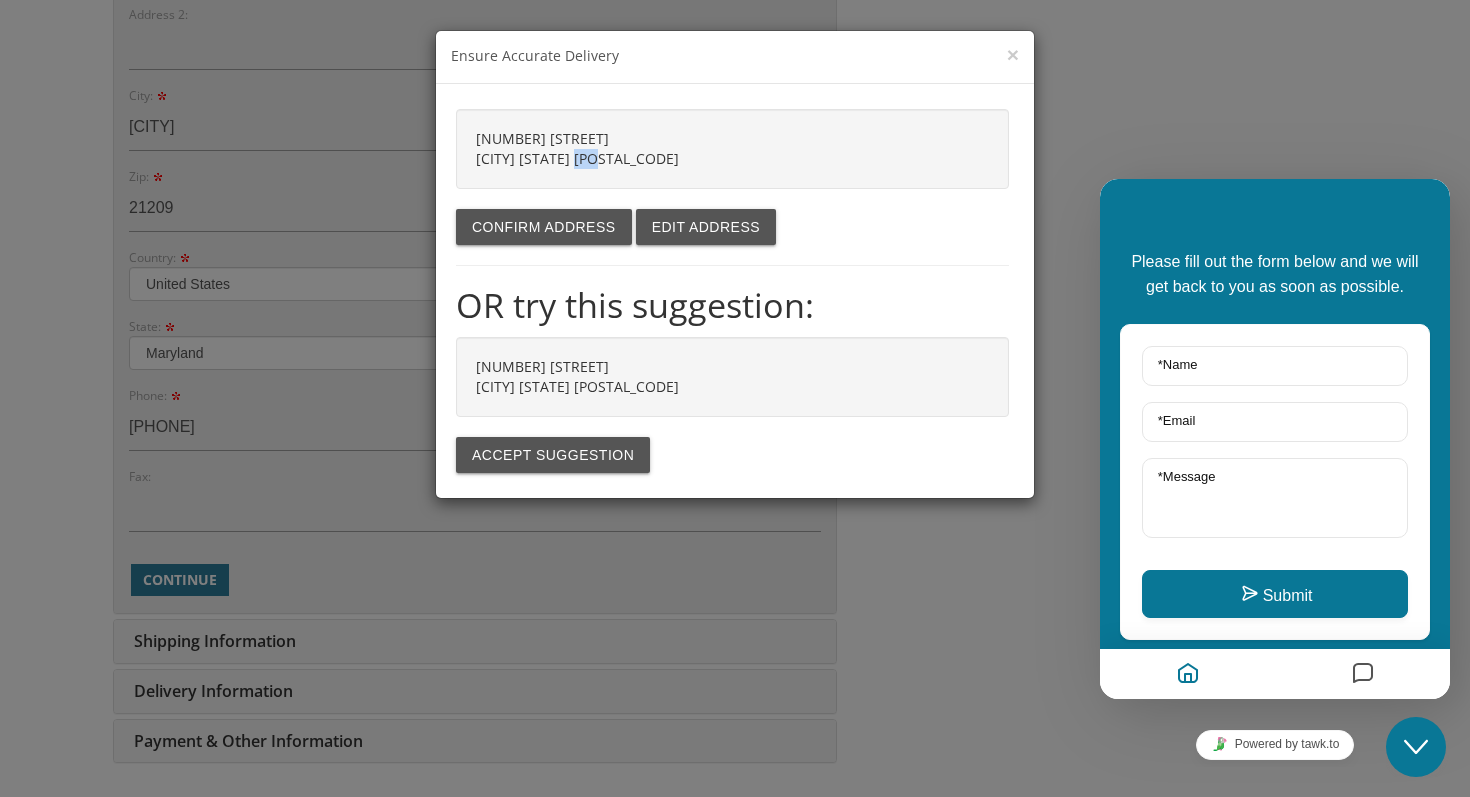drag, startPoint x: 602, startPoint y: 160, endPoint x: 439, endPoint y: 158, distance: 163.01227 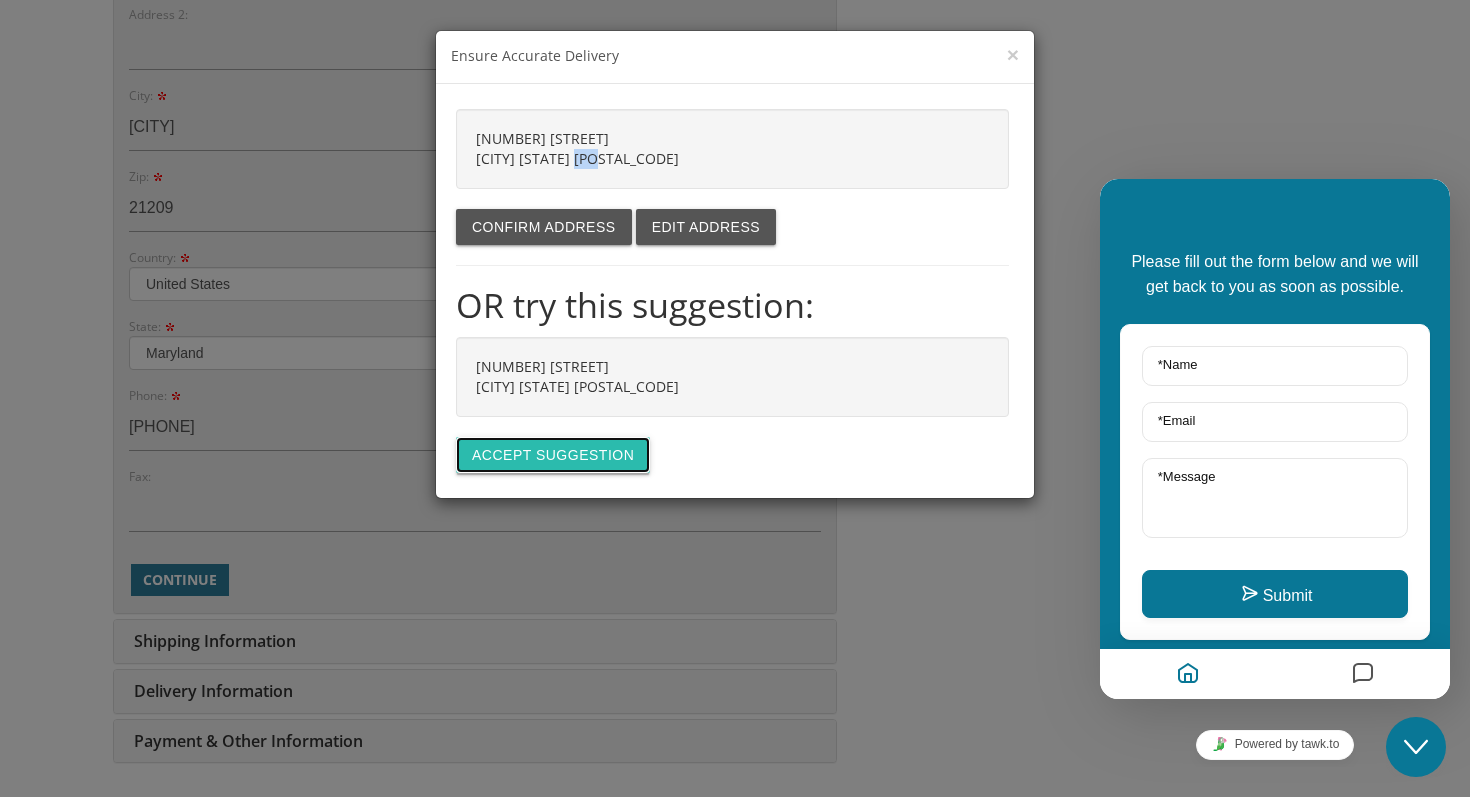 click on "Accept suggestion" at bounding box center (553, 455) 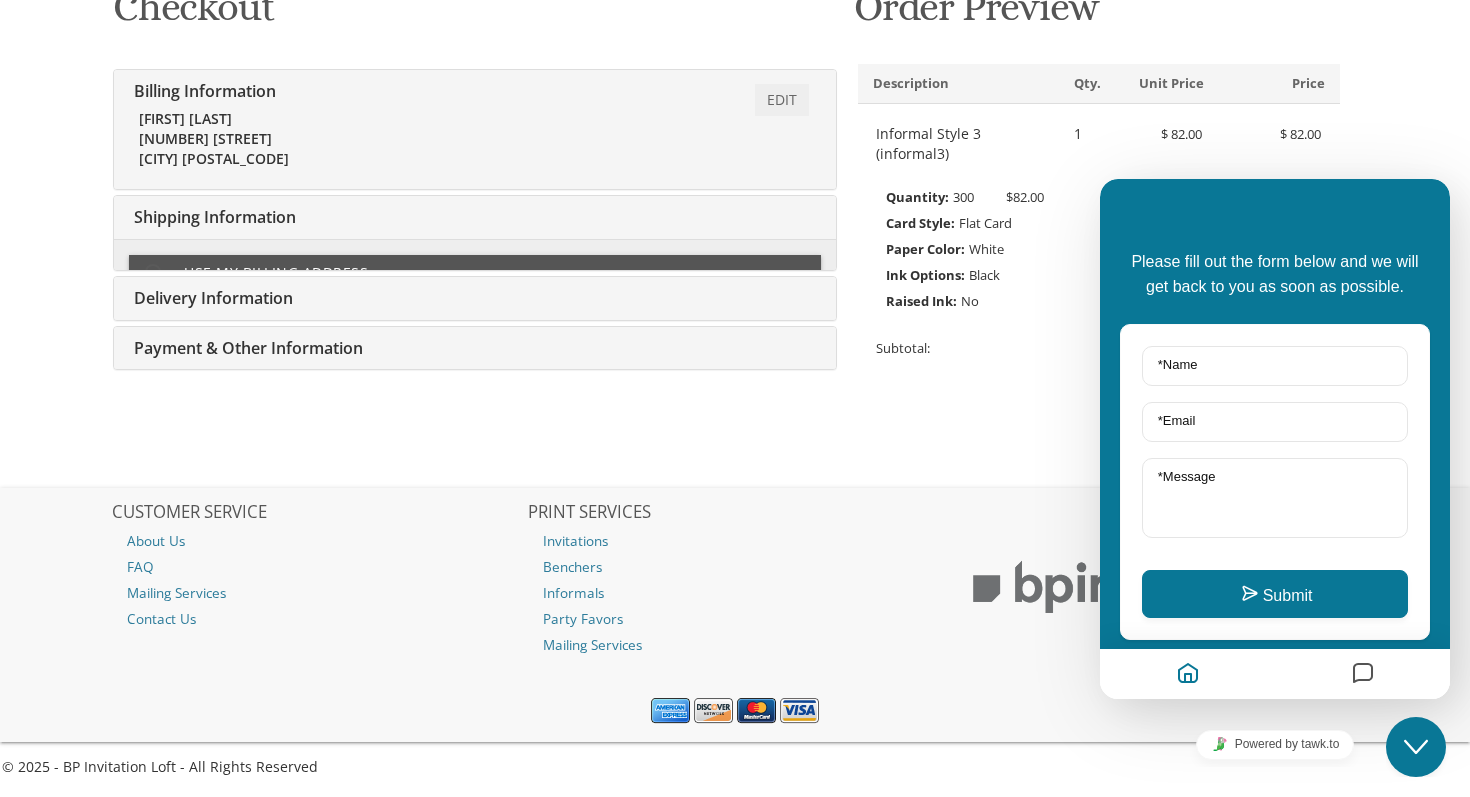 scroll, scrollTop: 342, scrollLeft: 0, axis: vertical 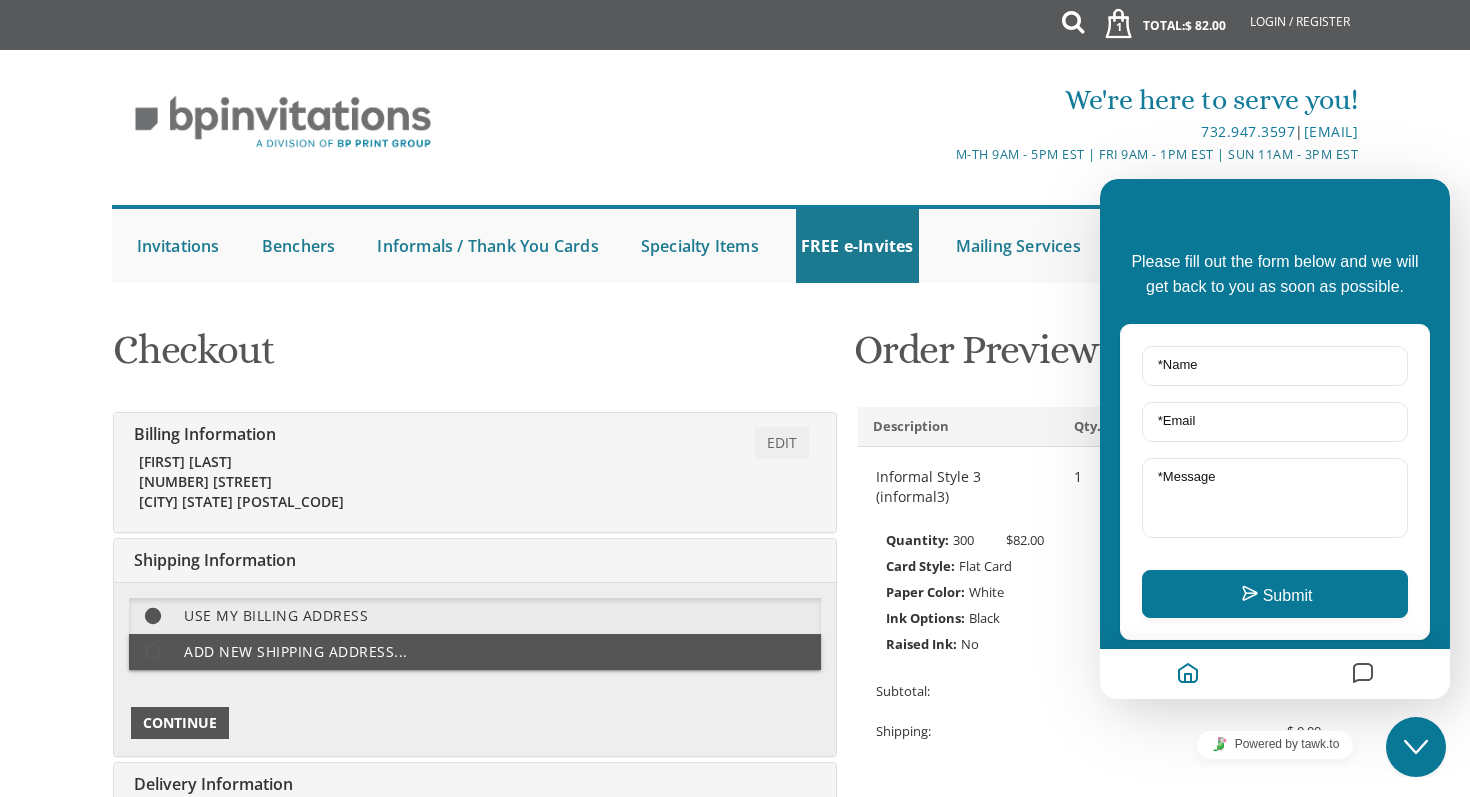click on "Continue" at bounding box center (180, 723) 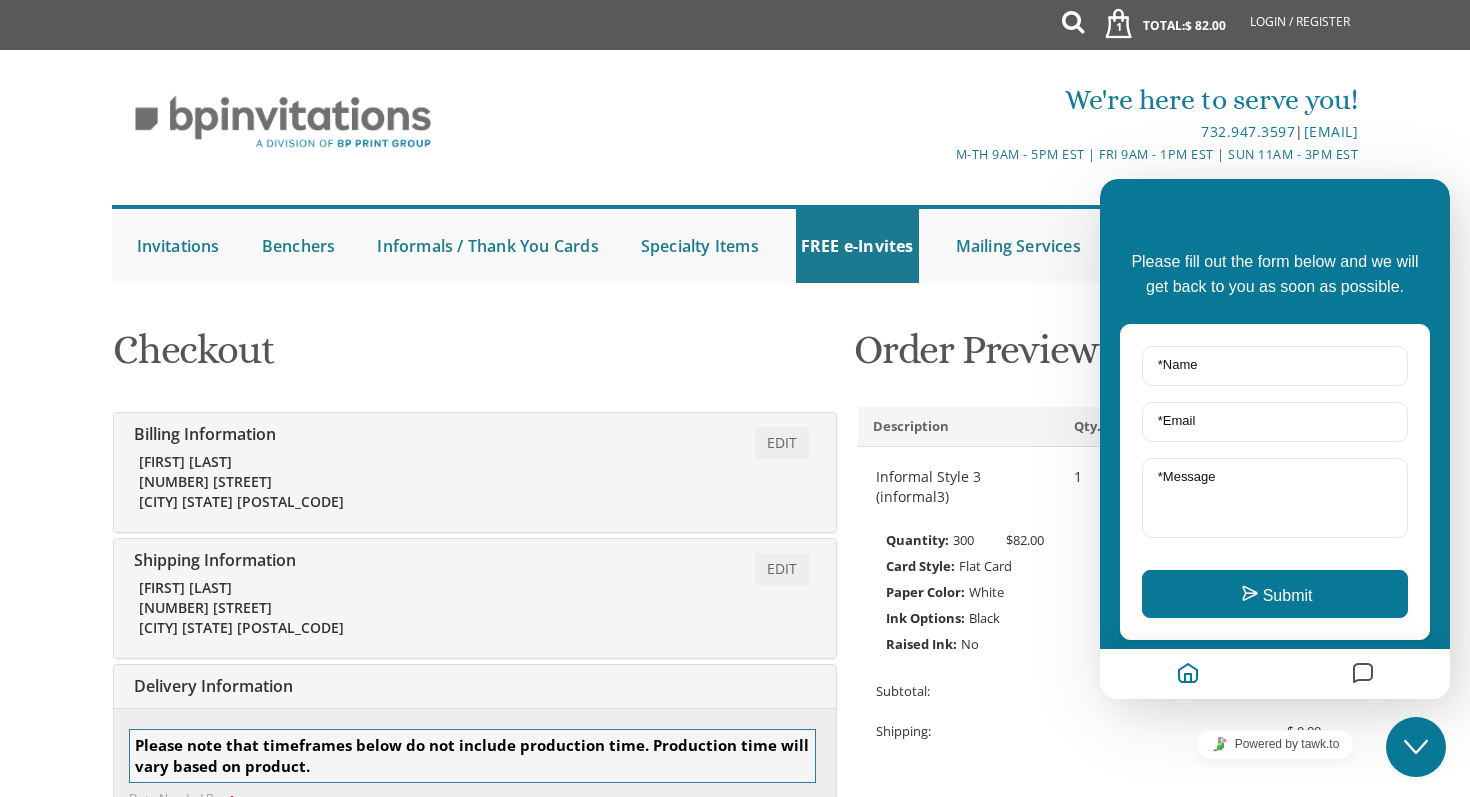 scroll, scrollTop: 627, scrollLeft: 0, axis: vertical 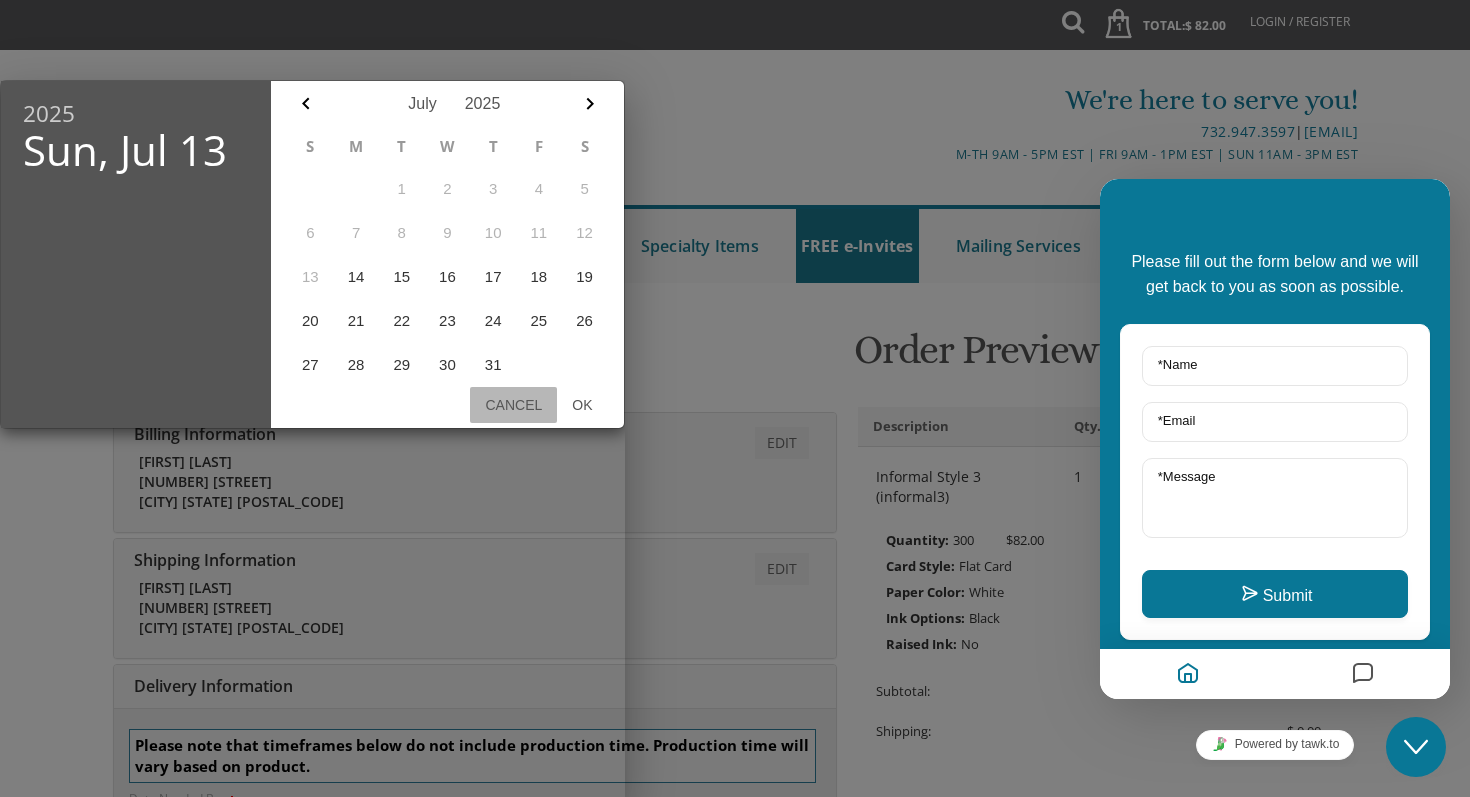click on "Cancel" at bounding box center [513, 405] 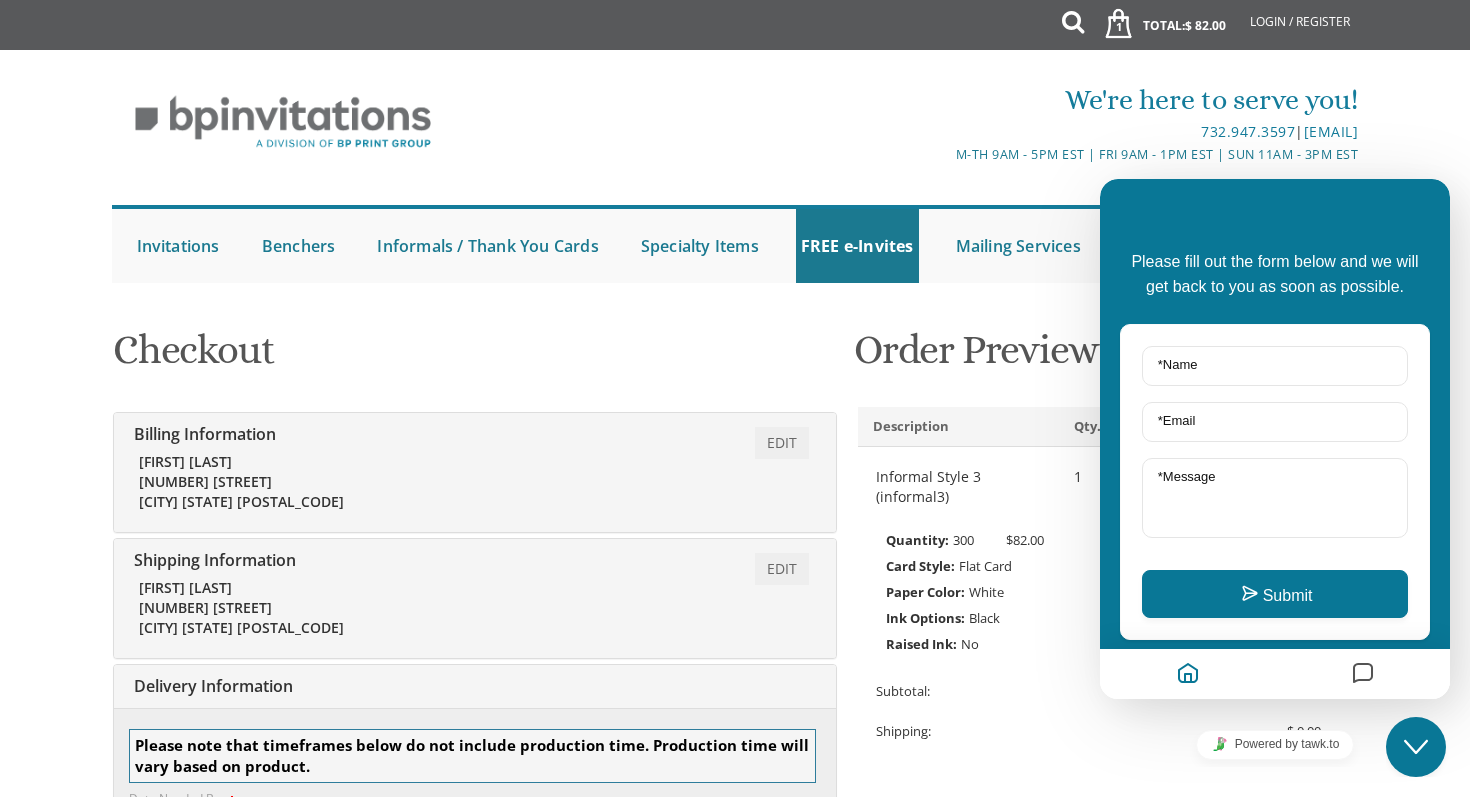 scroll, scrollTop: 609, scrollLeft: 0, axis: vertical 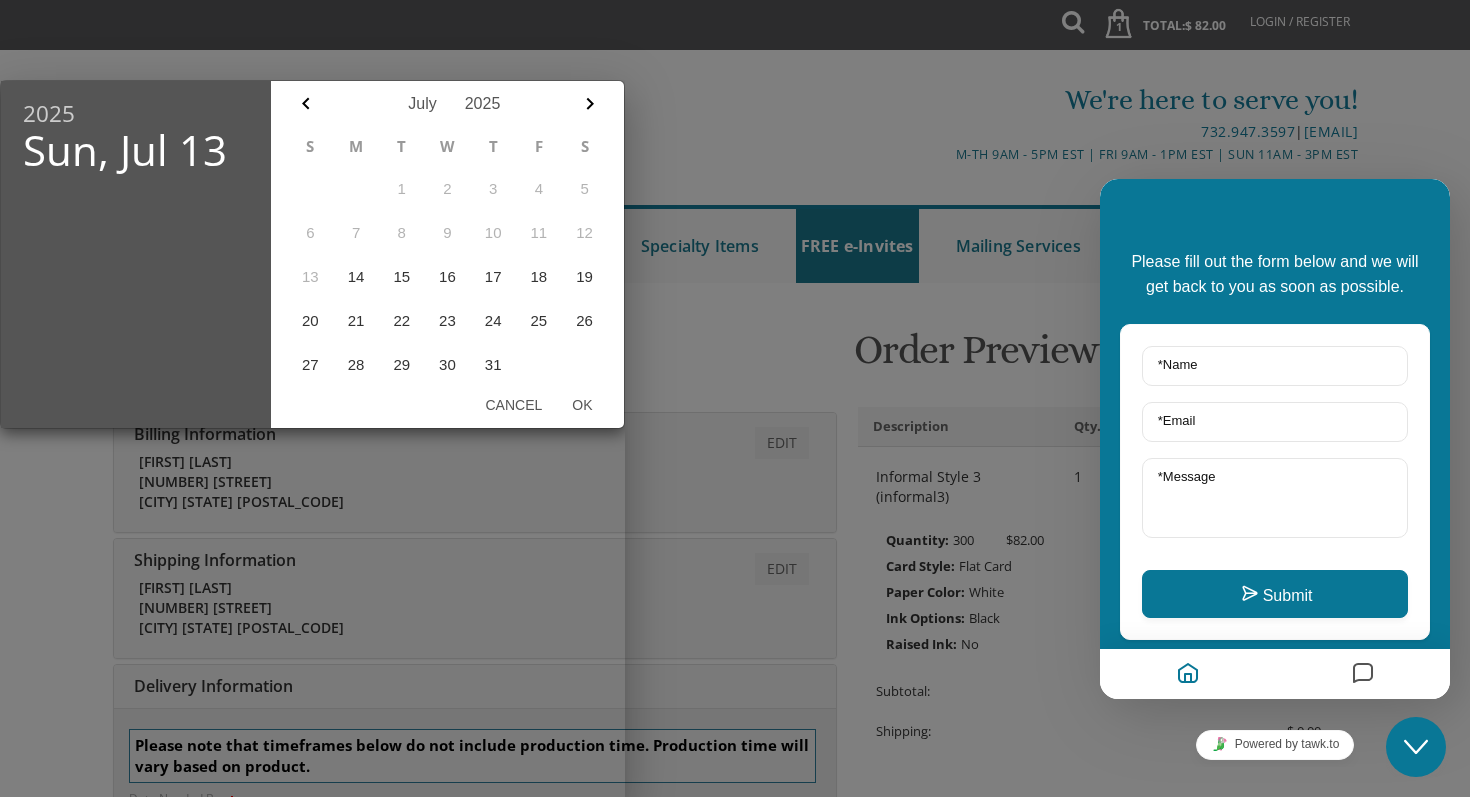 click at bounding box center [735, 299] 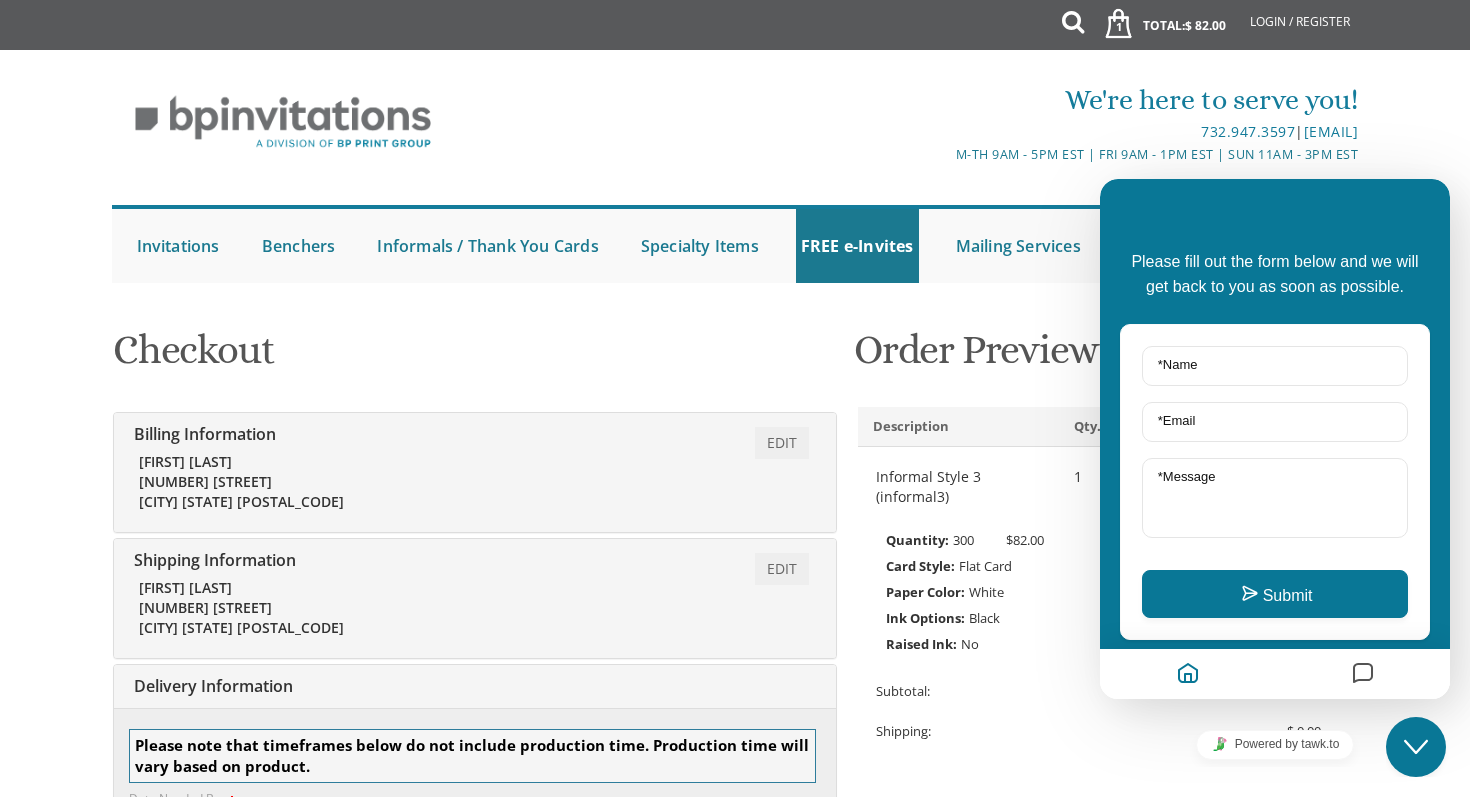 click on "Continue" at bounding box center [180, 1126] 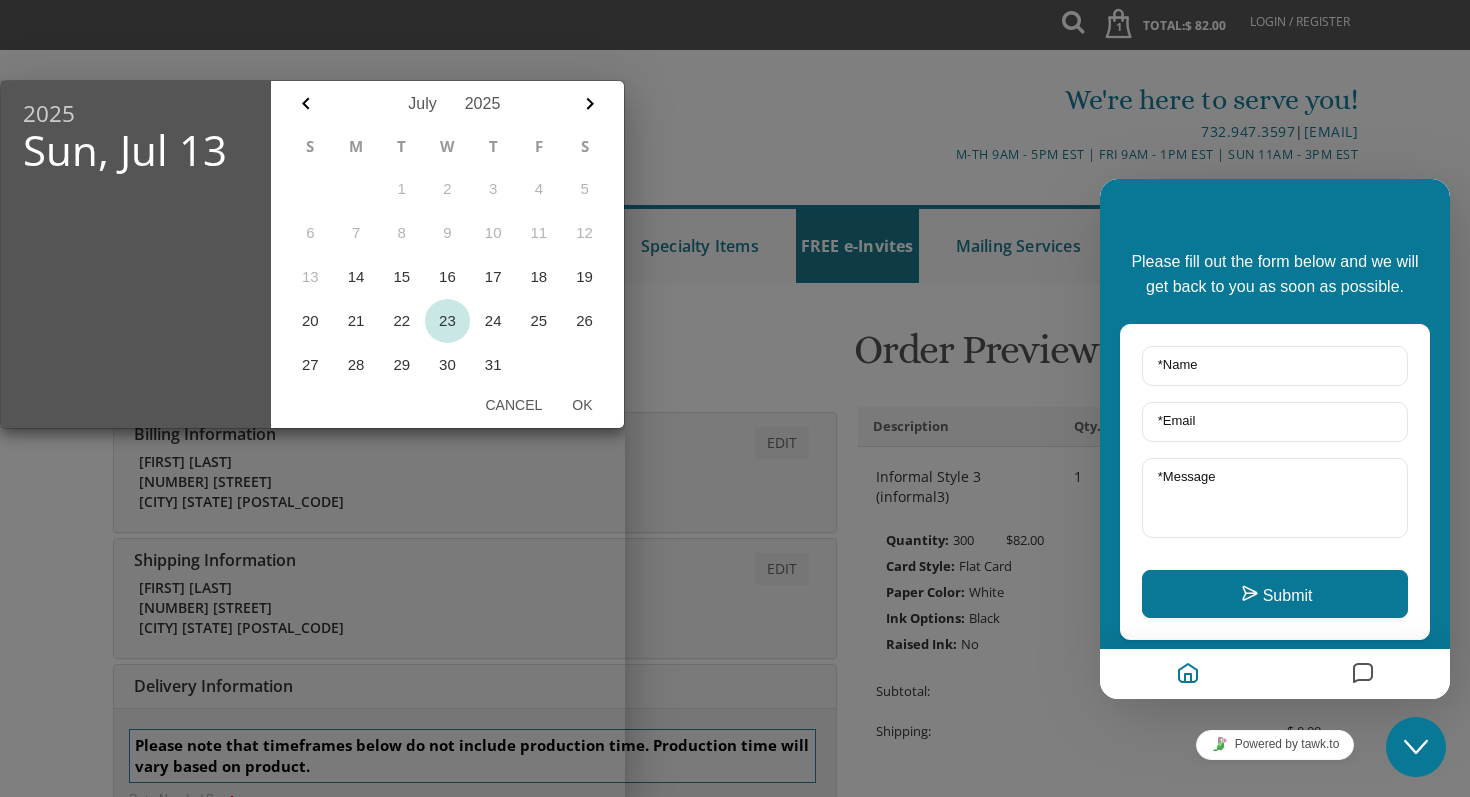 click on "23" at bounding box center [448, 321] 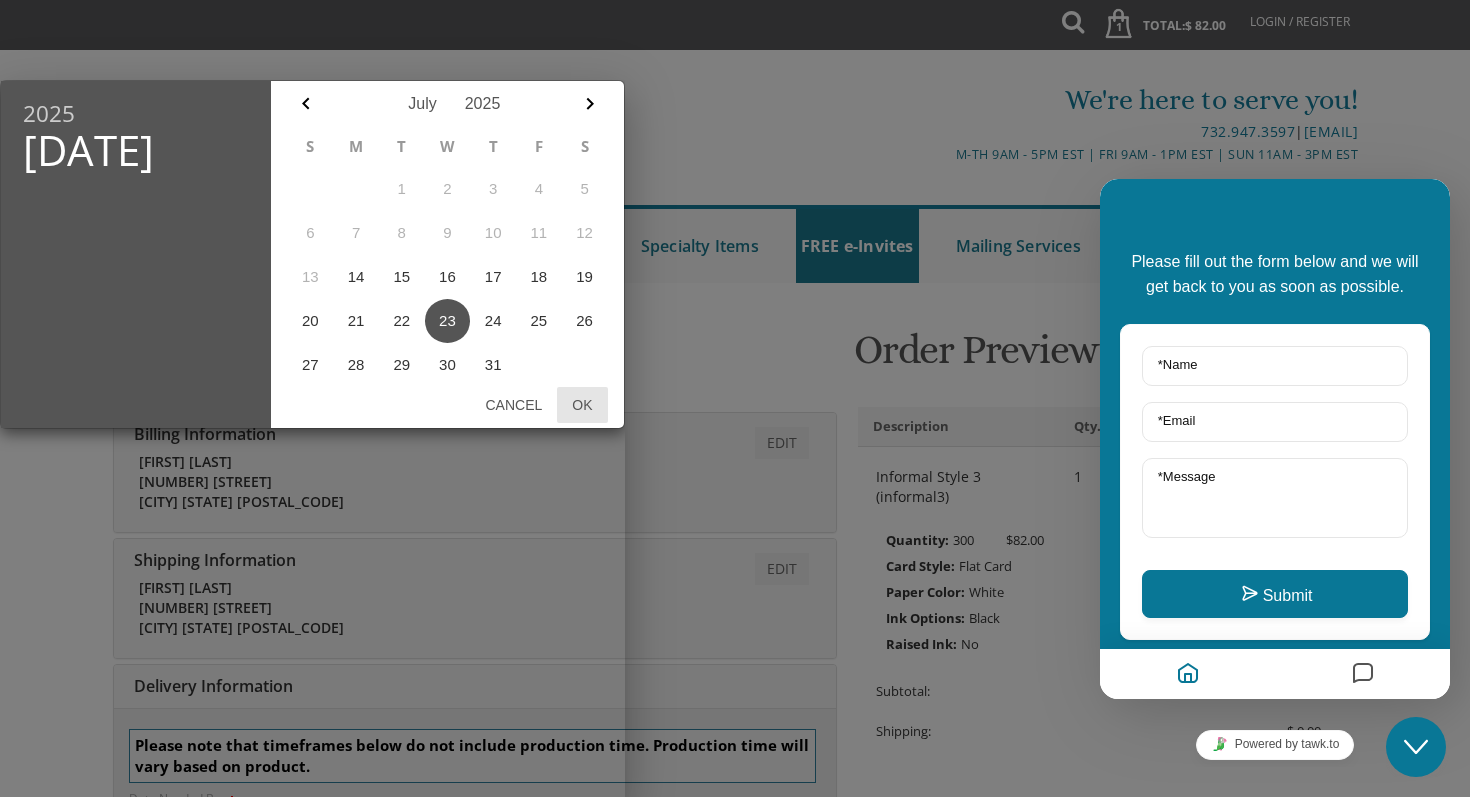 click on "Ok" at bounding box center (582, 405) 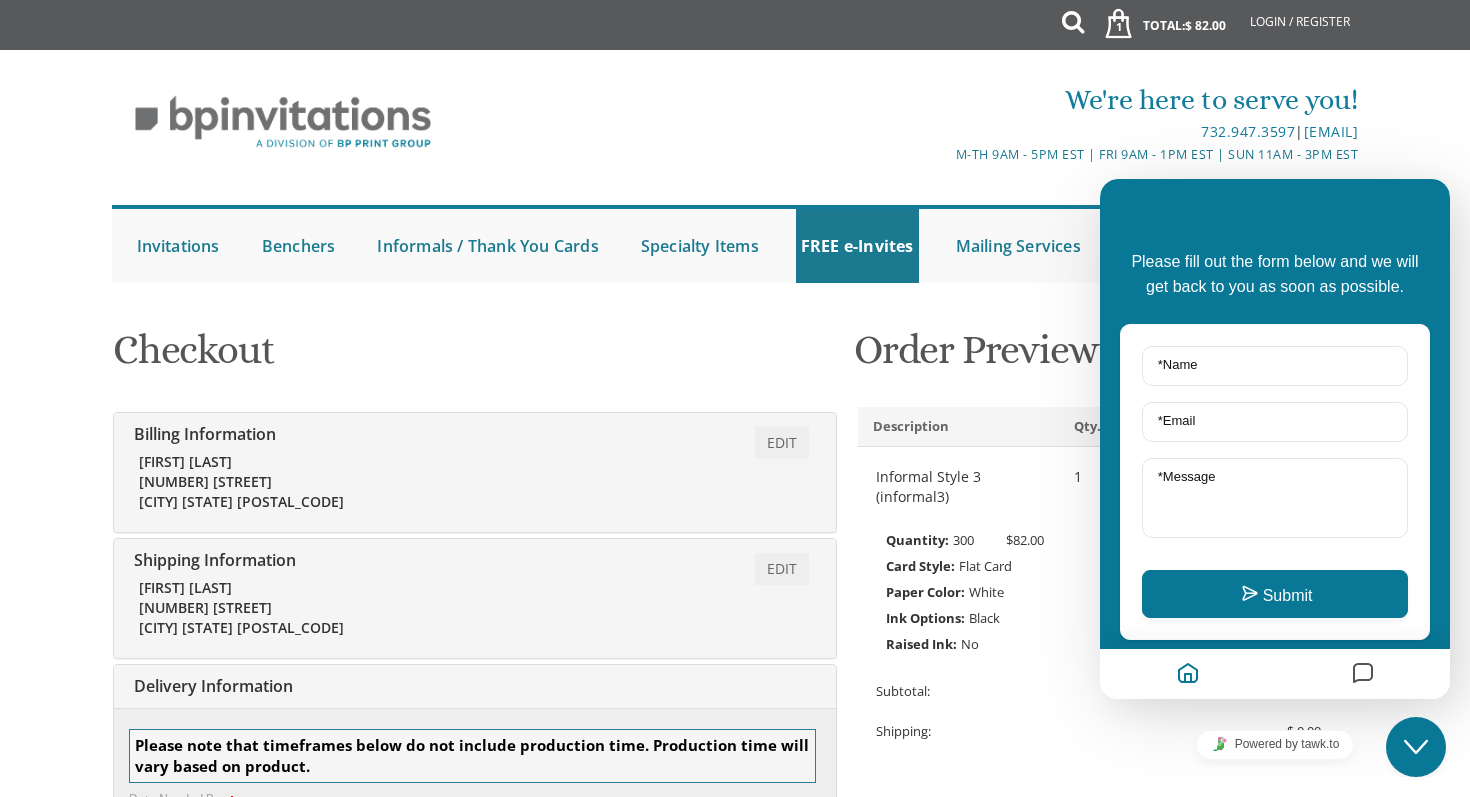 scroll, scrollTop: 729, scrollLeft: 0, axis: vertical 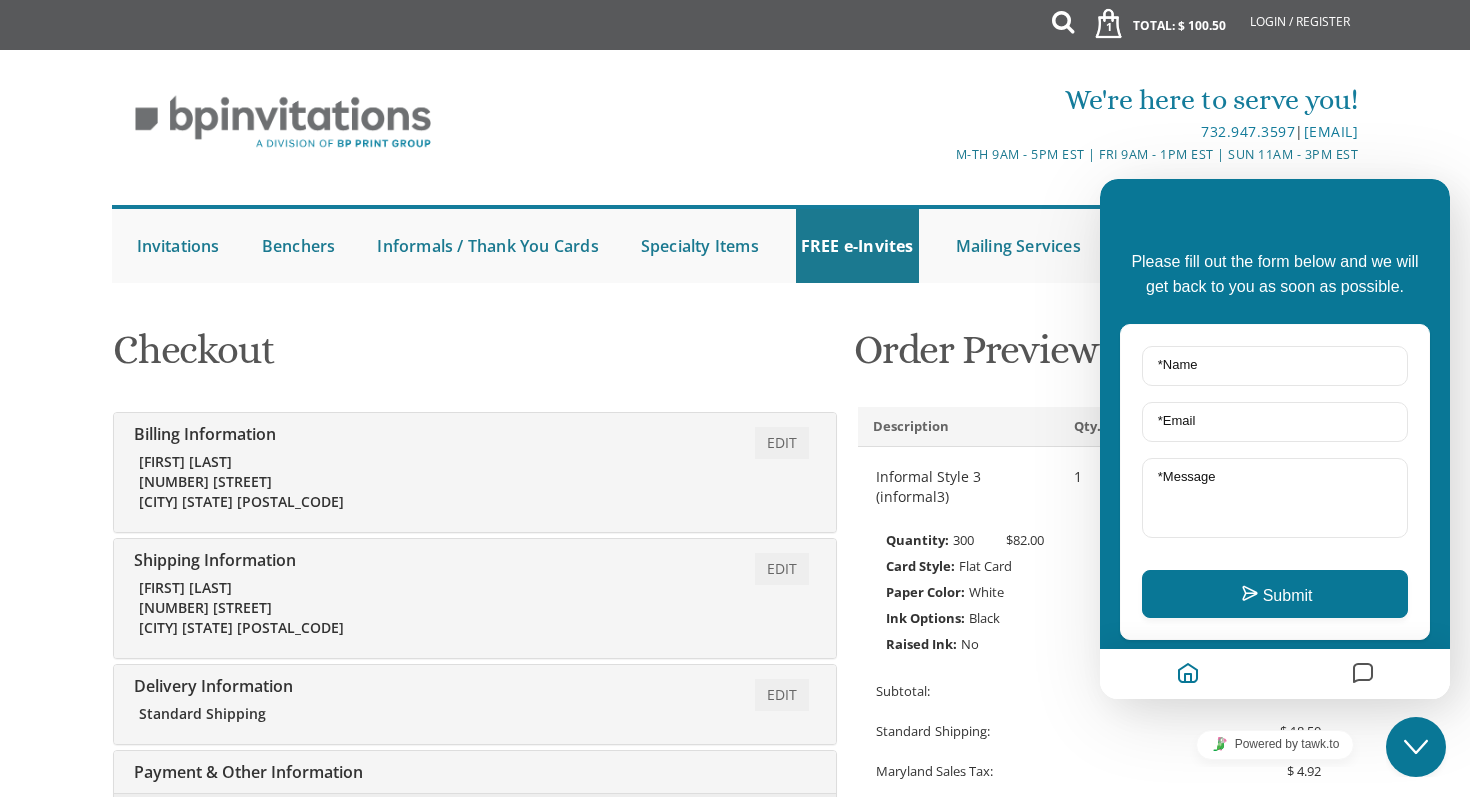 click on "Create Account?" at bounding box center [201, 826] 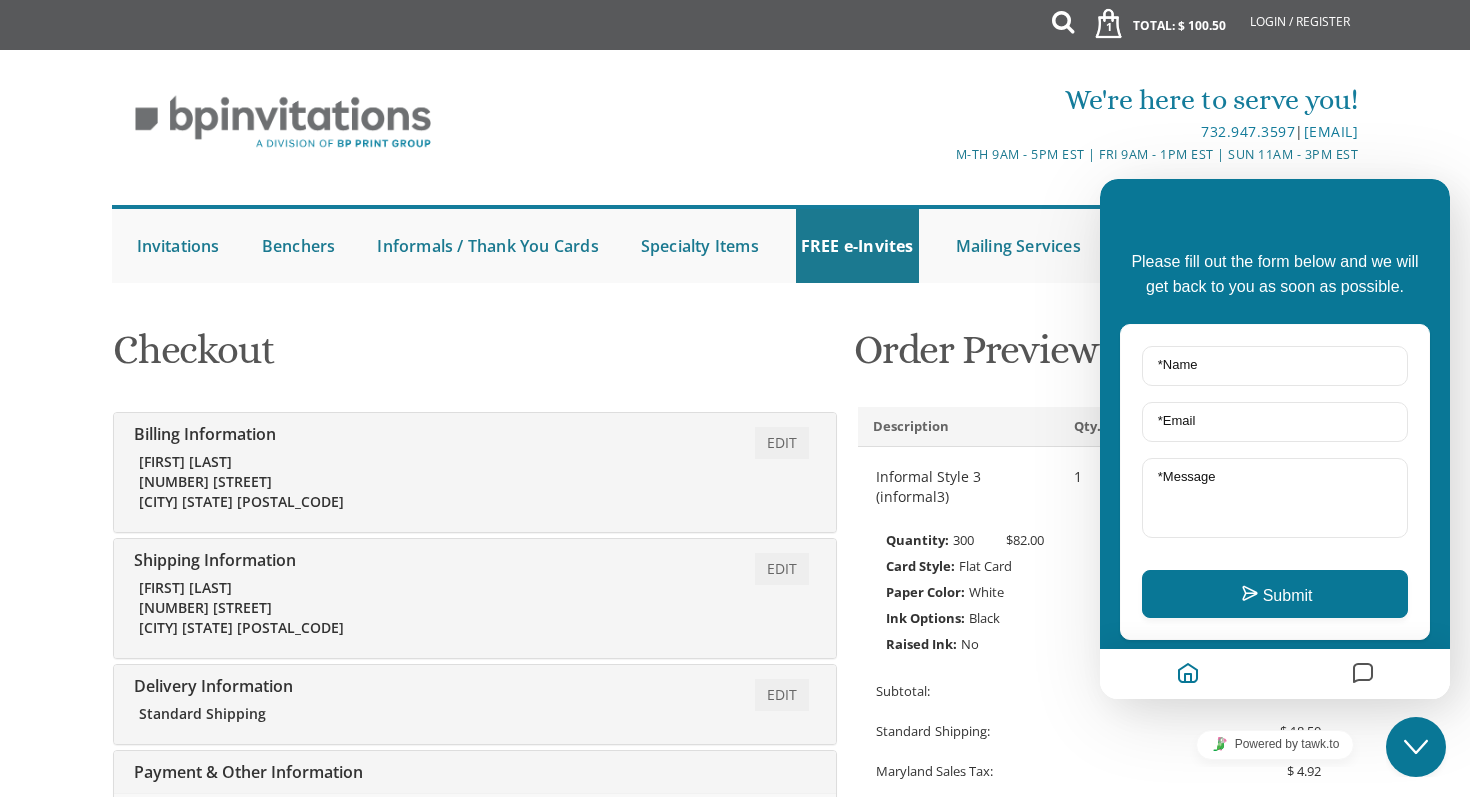 scroll, scrollTop: 0, scrollLeft: 0, axis: both 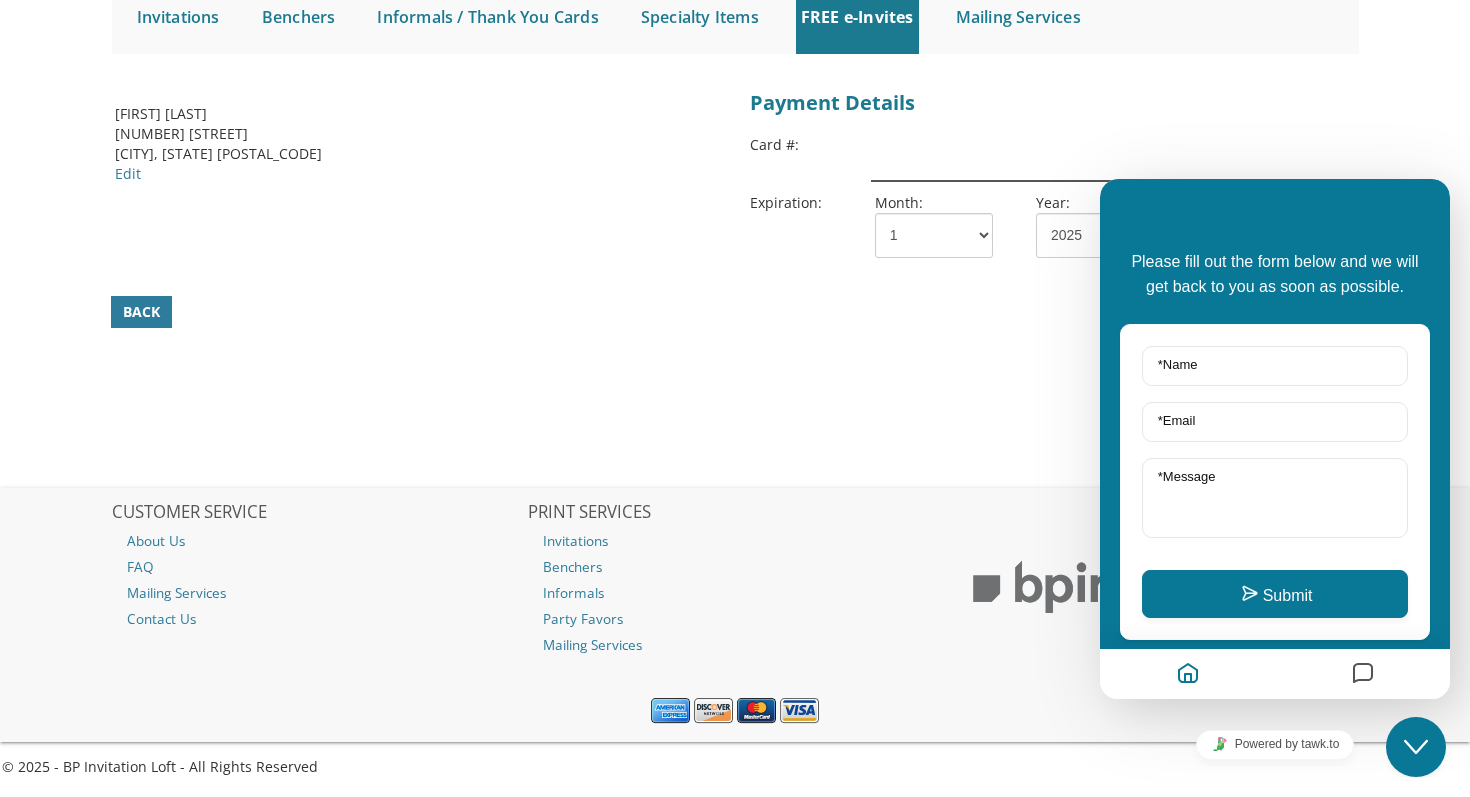 click at bounding box center (1088, 158) 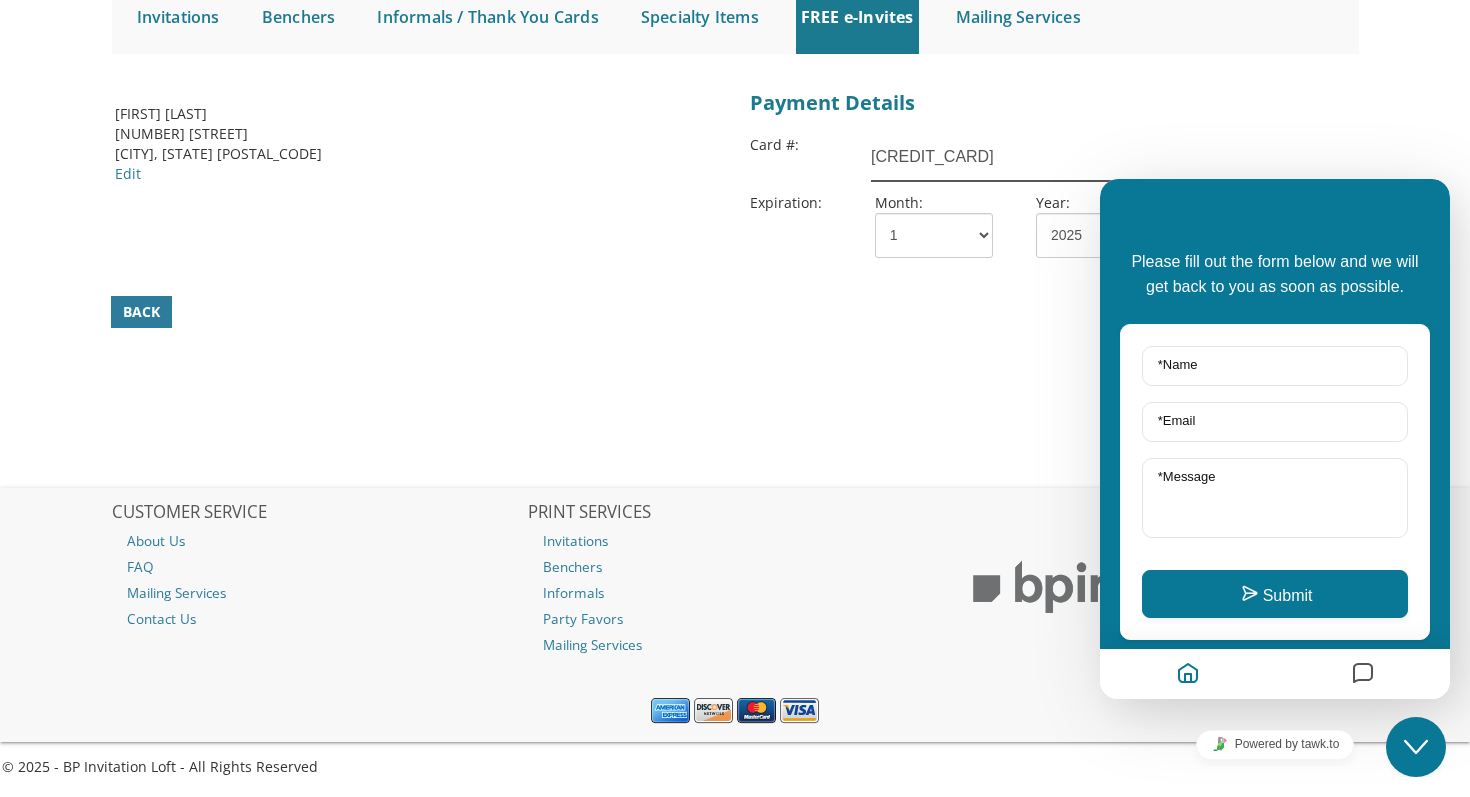 type on "[CREDIT_CARD]" 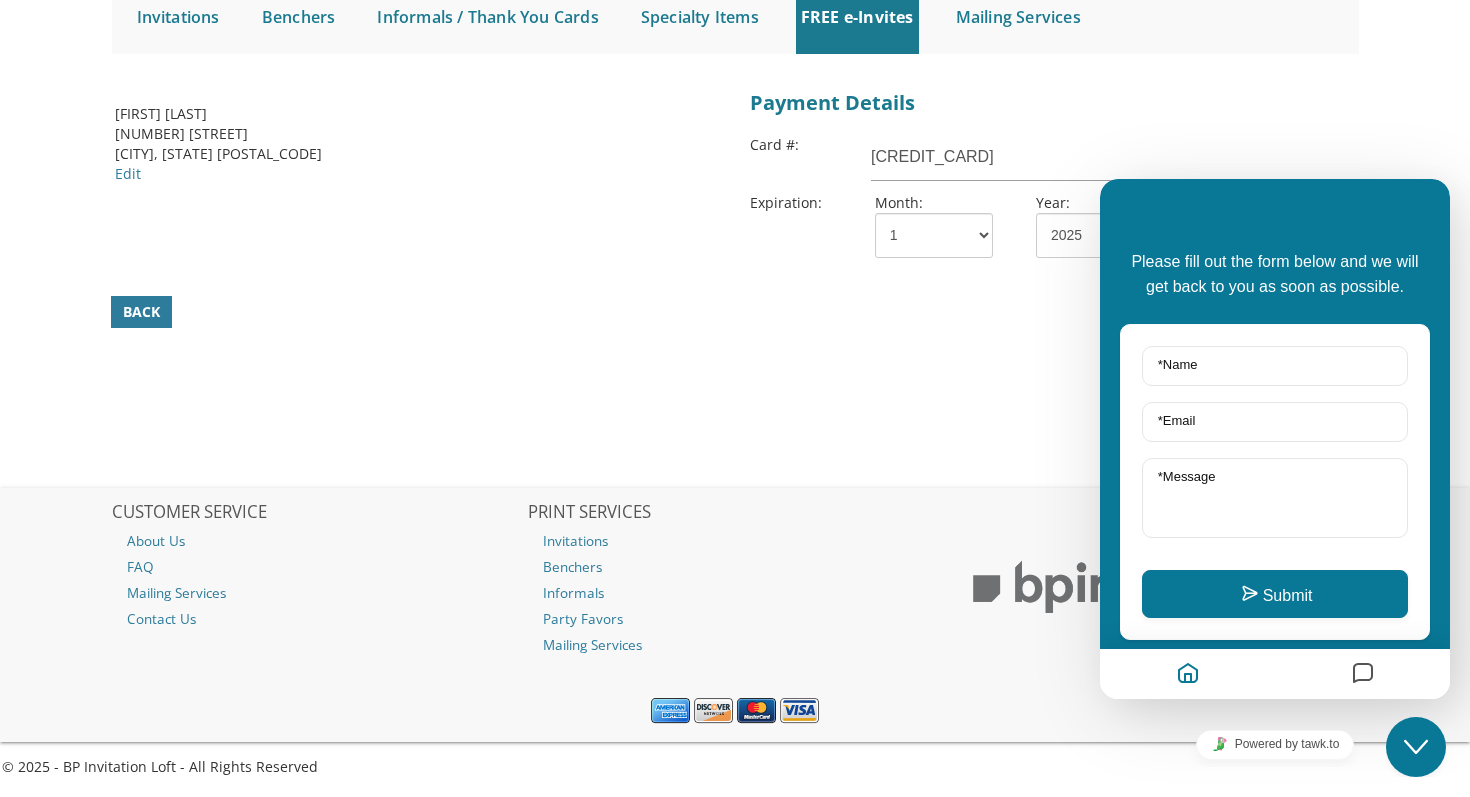 click on "Back
Place Order" at bounding box center (735, 323) 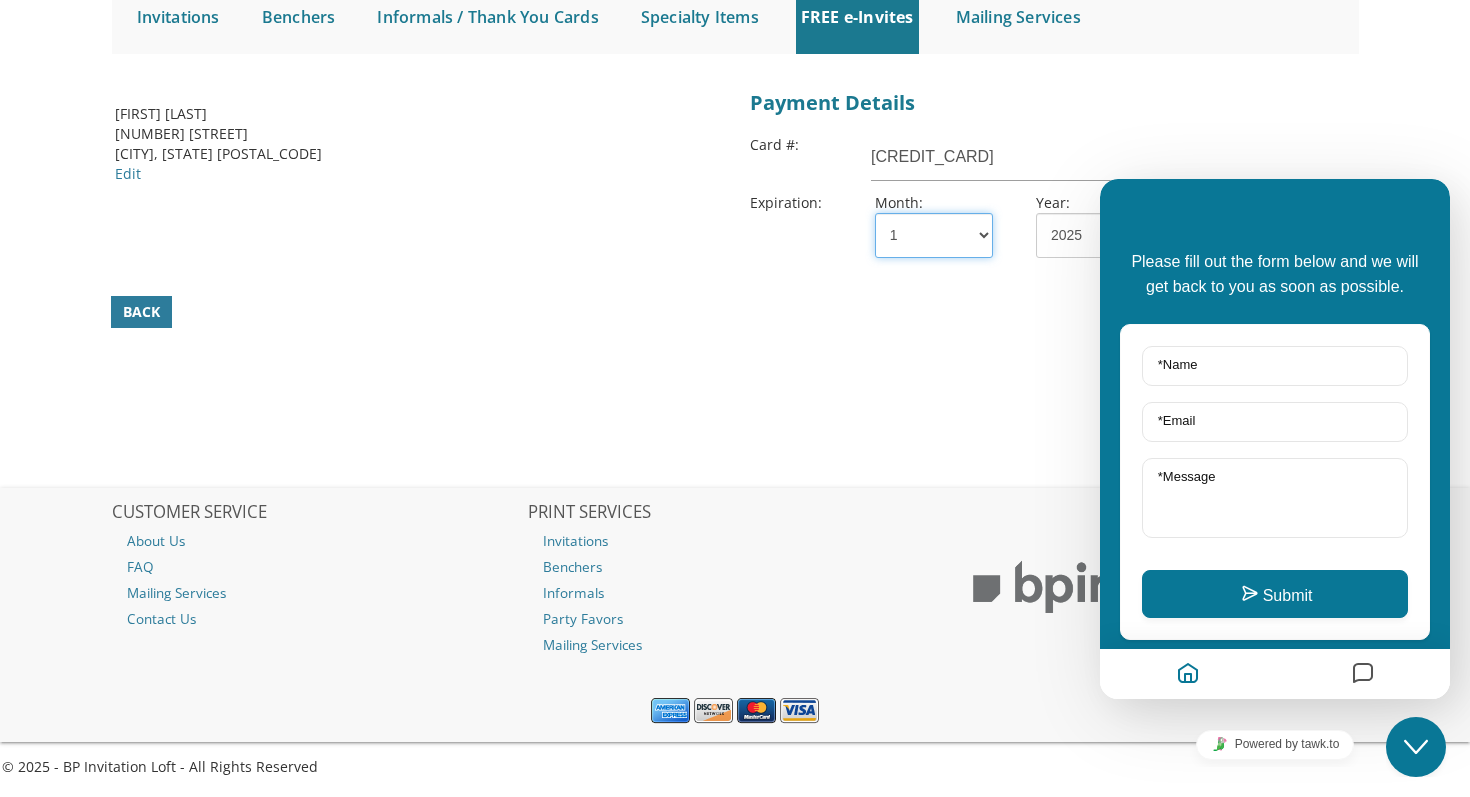 click on "1
2
3
4
5
6
7
8
9
10
11
12" at bounding box center (934, 235) 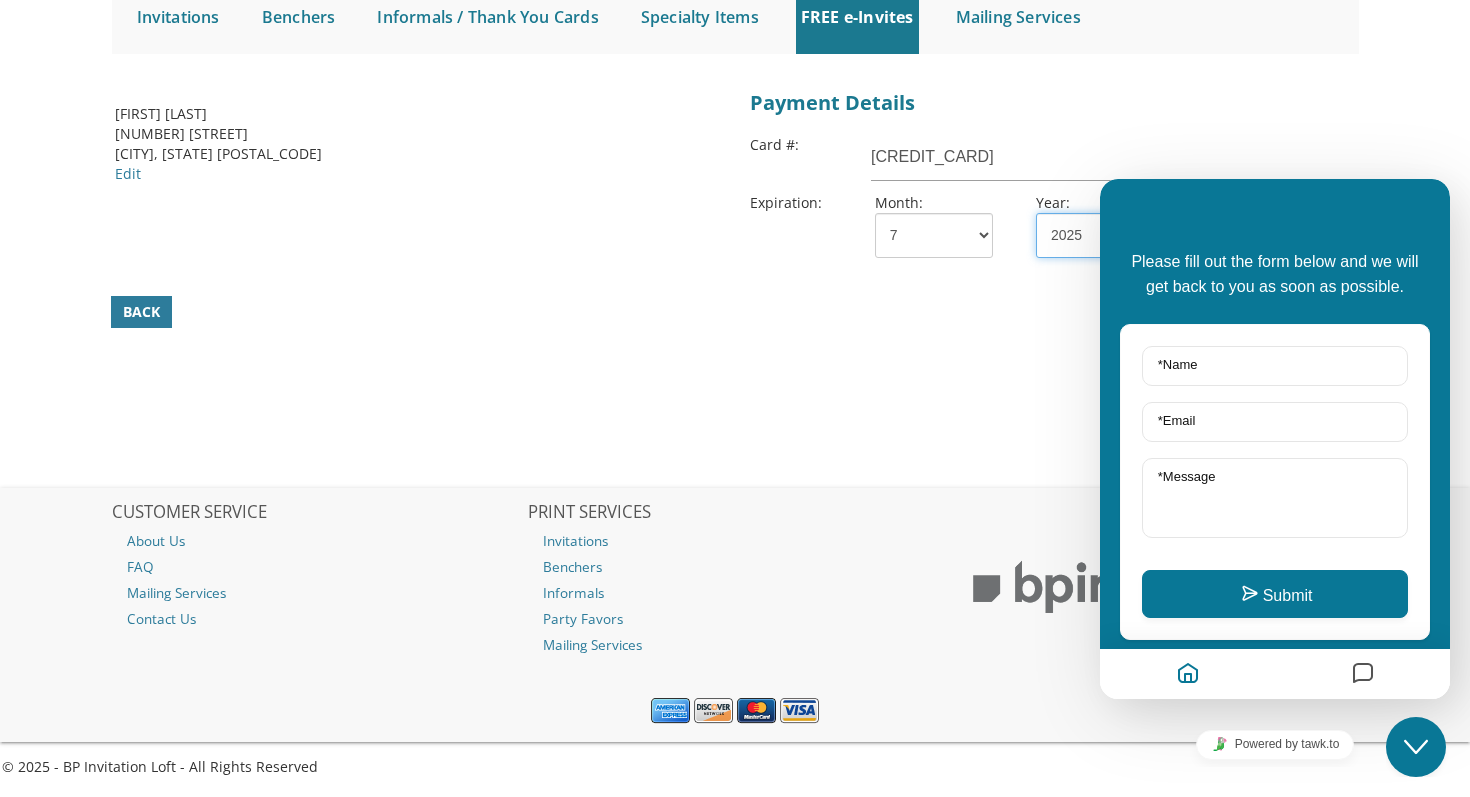 click on "2025
2026
2027
2028
2029
2030
2031
2032
2033
2034
2035" at bounding box center [1095, 235] 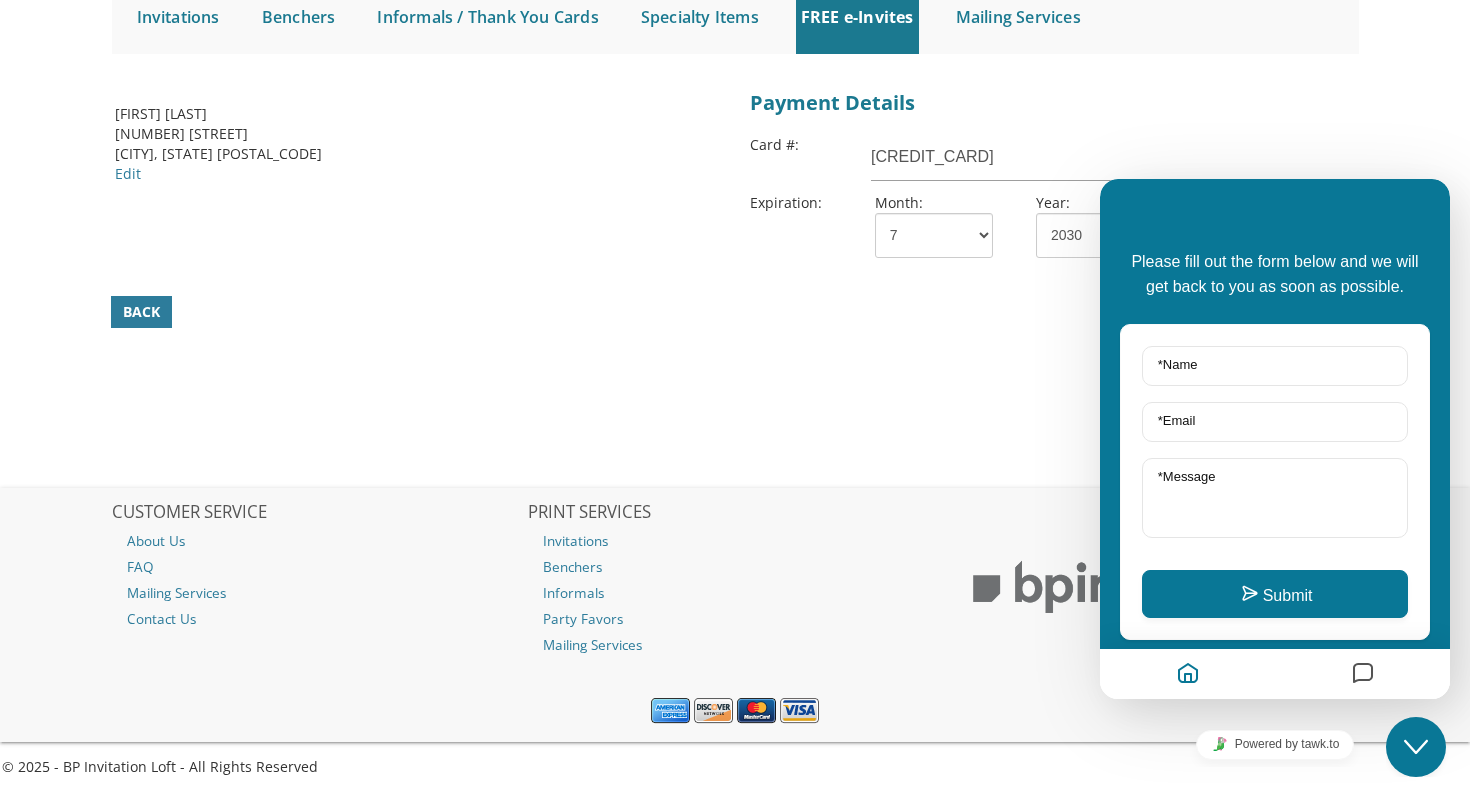 click at bounding box center (1188, 674) 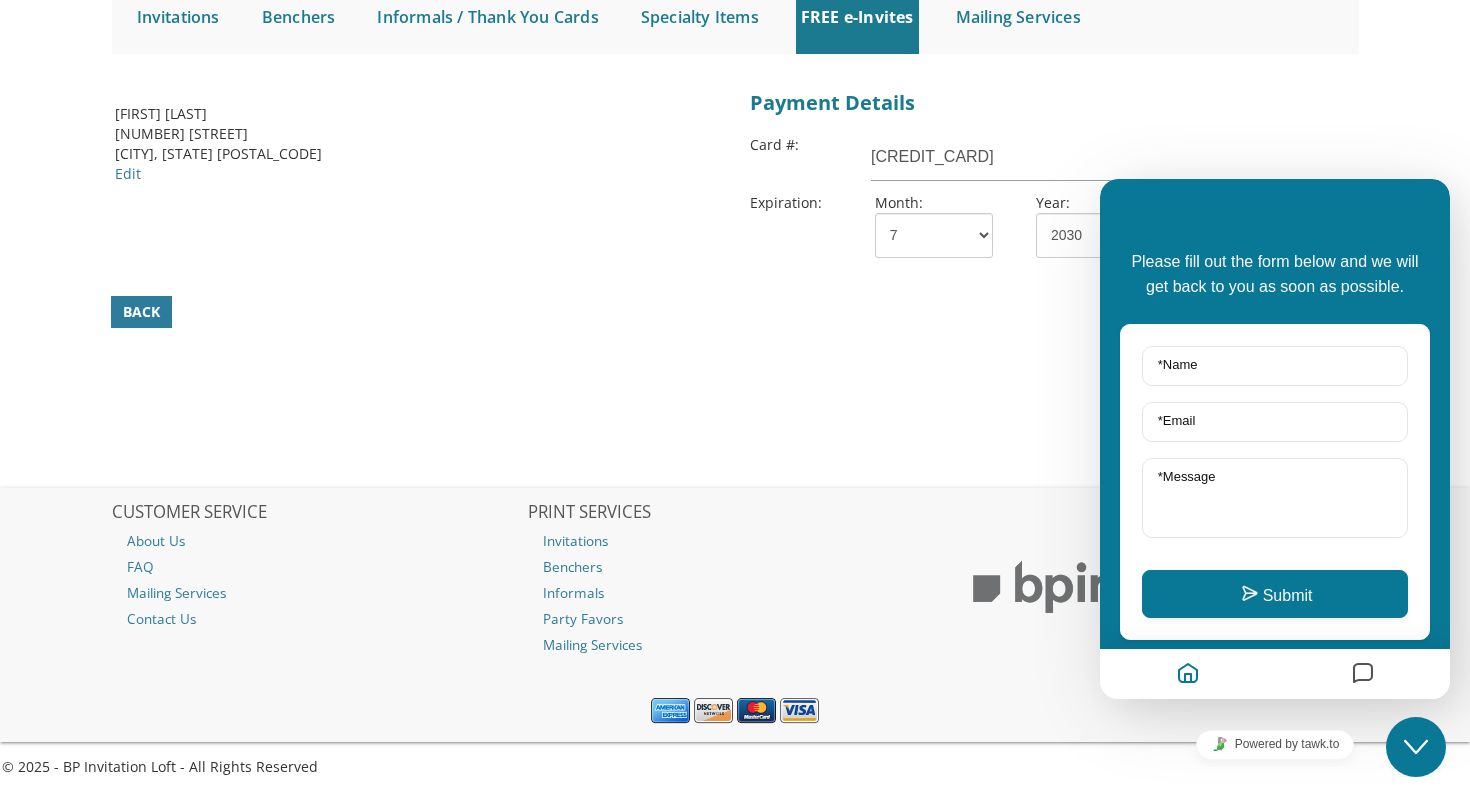 click on "Close Chat This icon closes the chat window." at bounding box center [1416, 747] 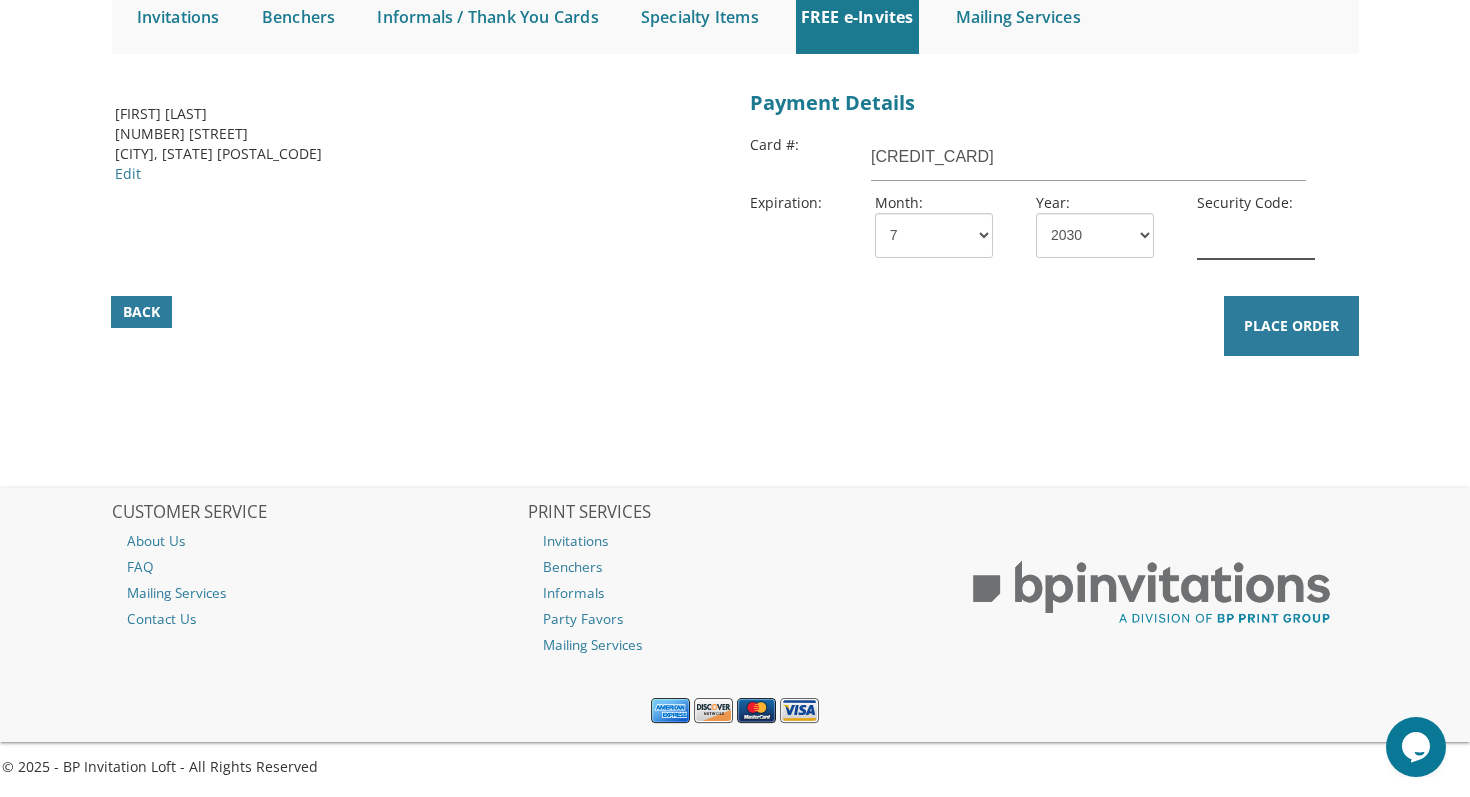 click at bounding box center (1256, 236) 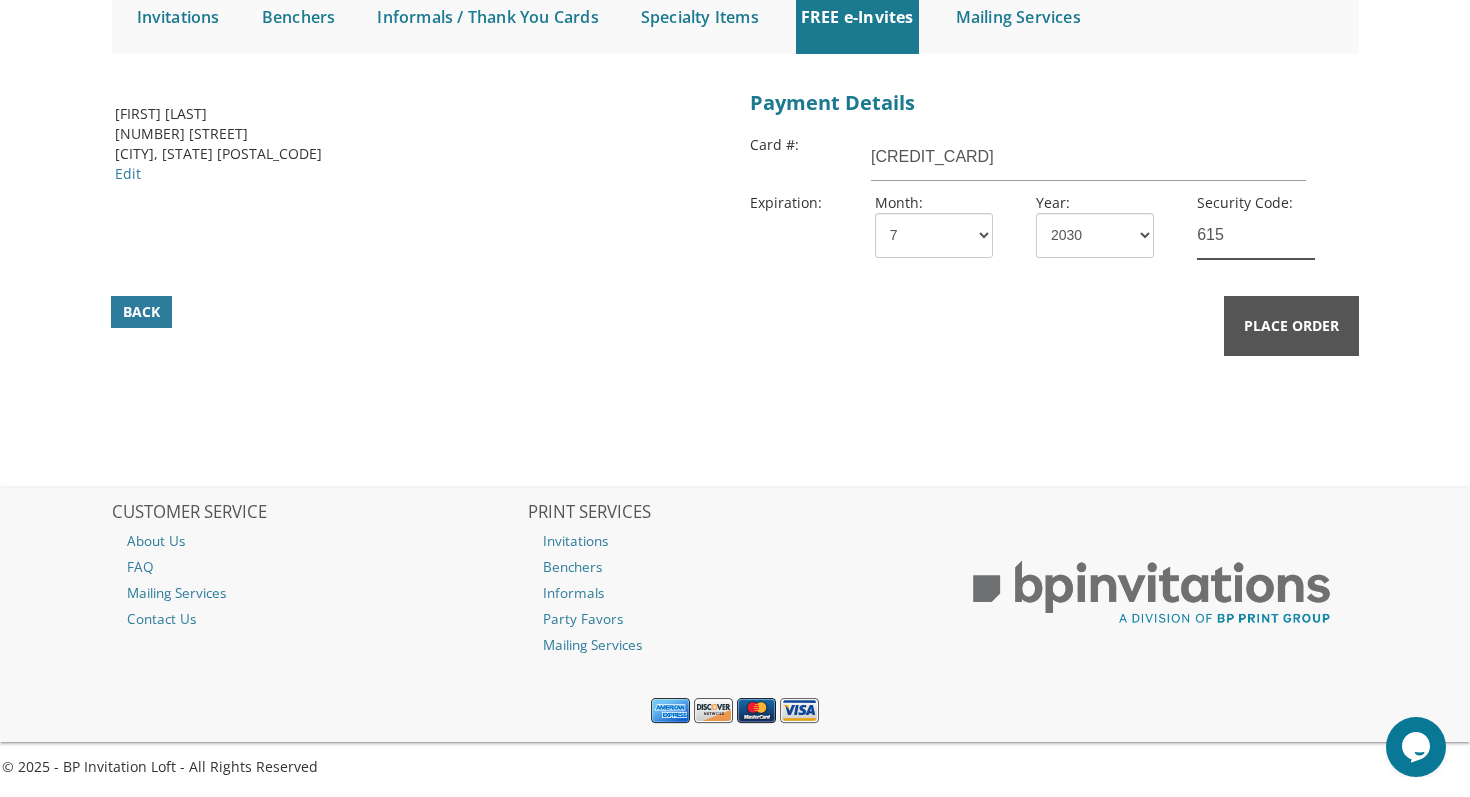type on "615" 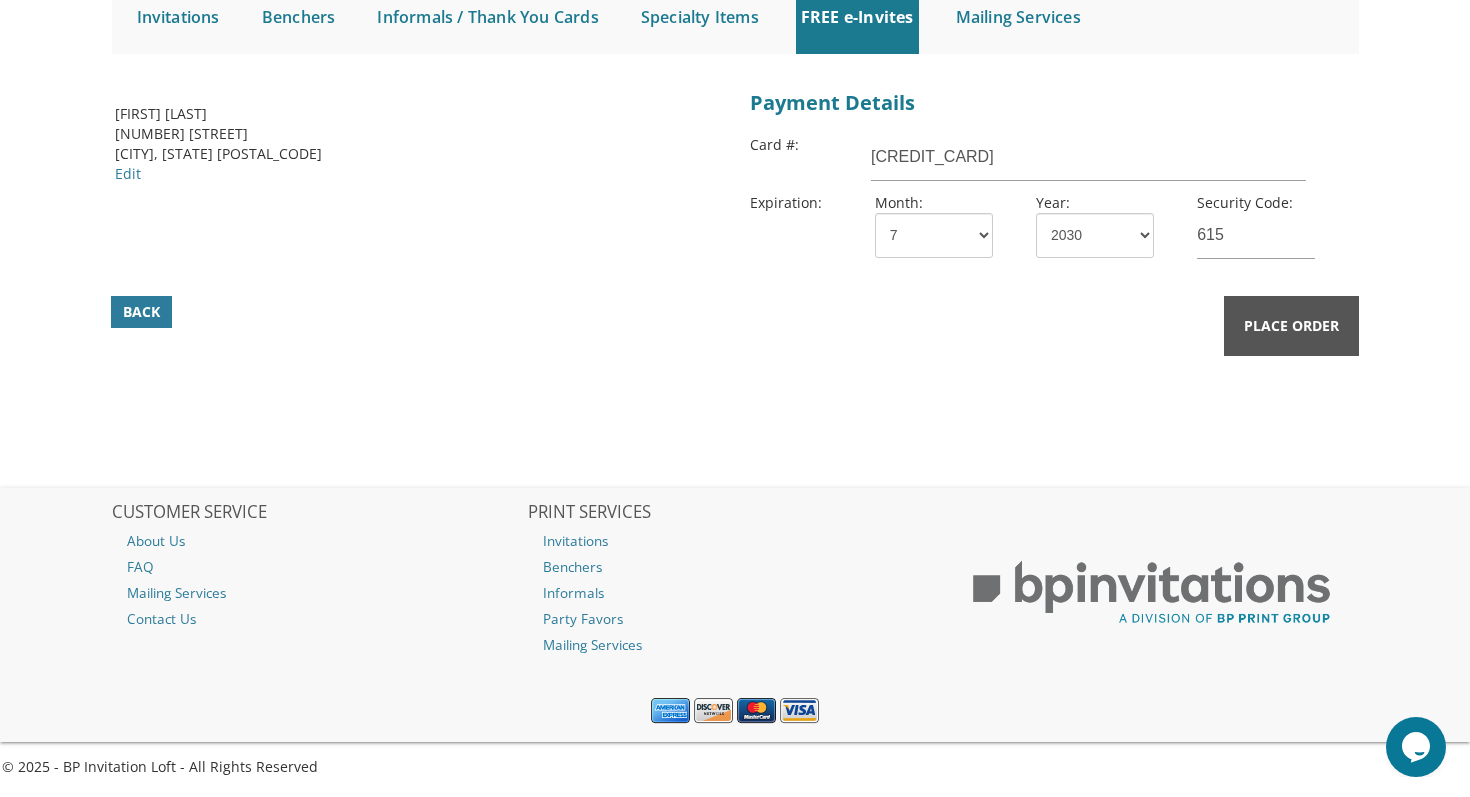 click on "Place Order" at bounding box center [1291, 326] 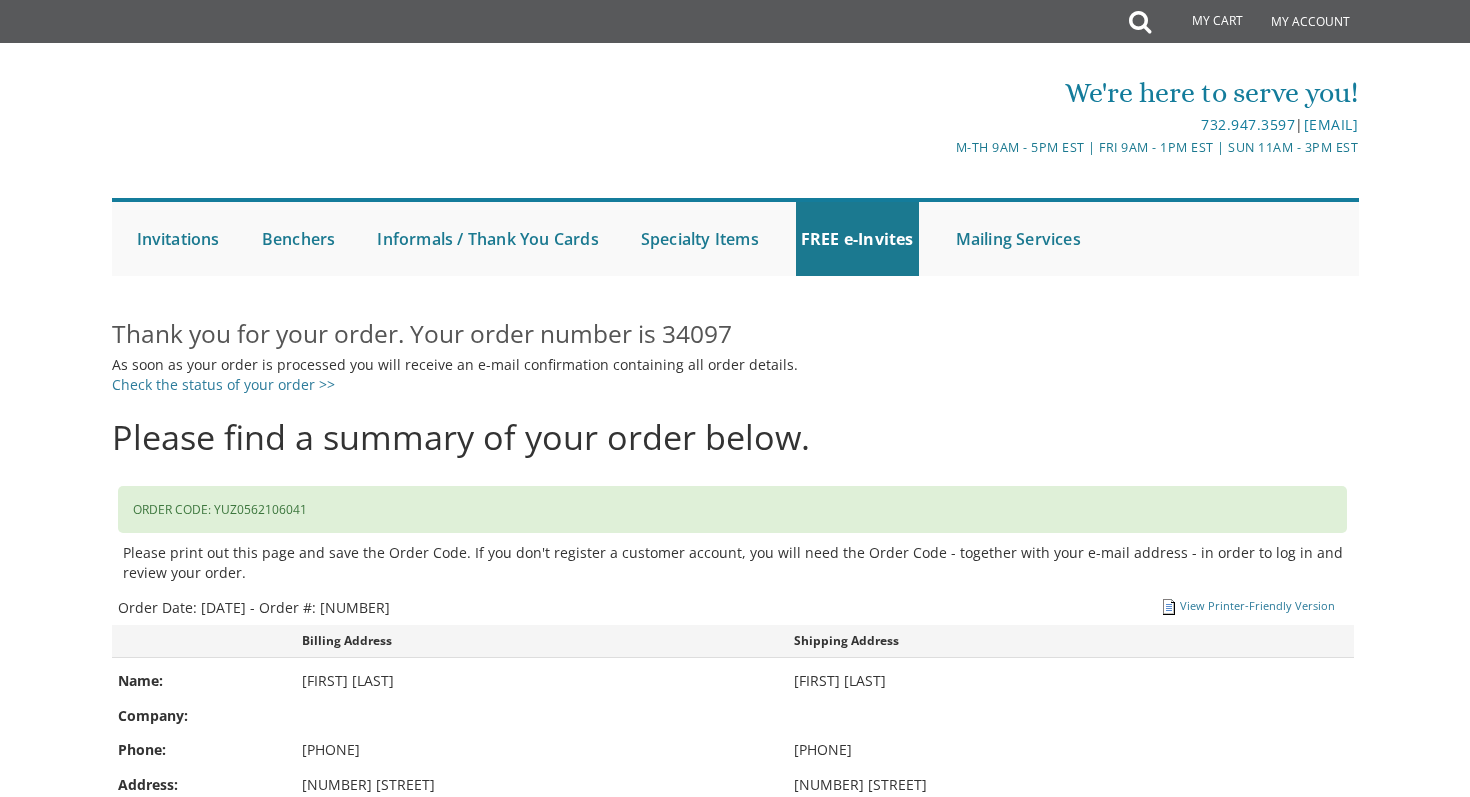 scroll, scrollTop: 0, scrollLeft: 0, axis: both 